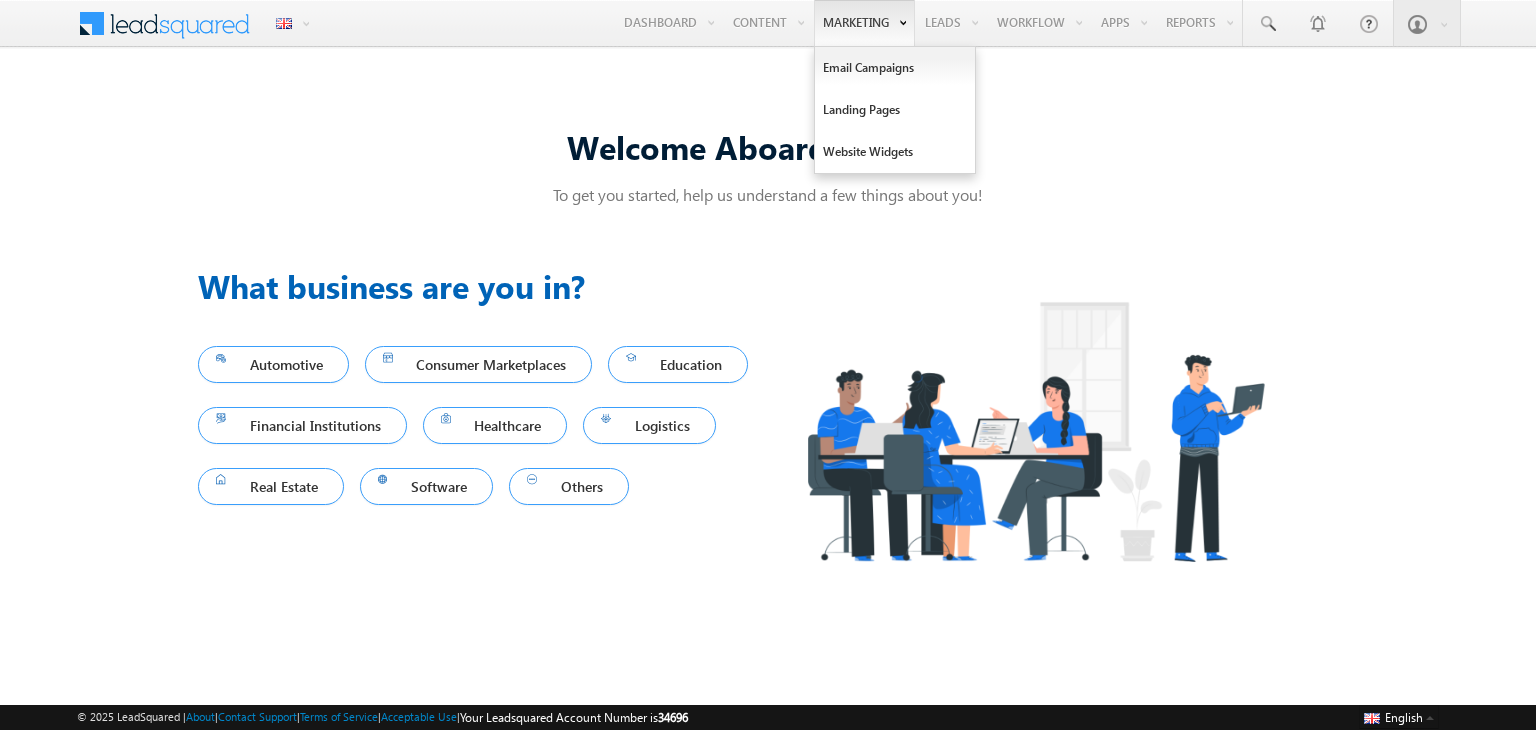 scroll, scrollTop: 0, scrollLeft: 0, axis: both 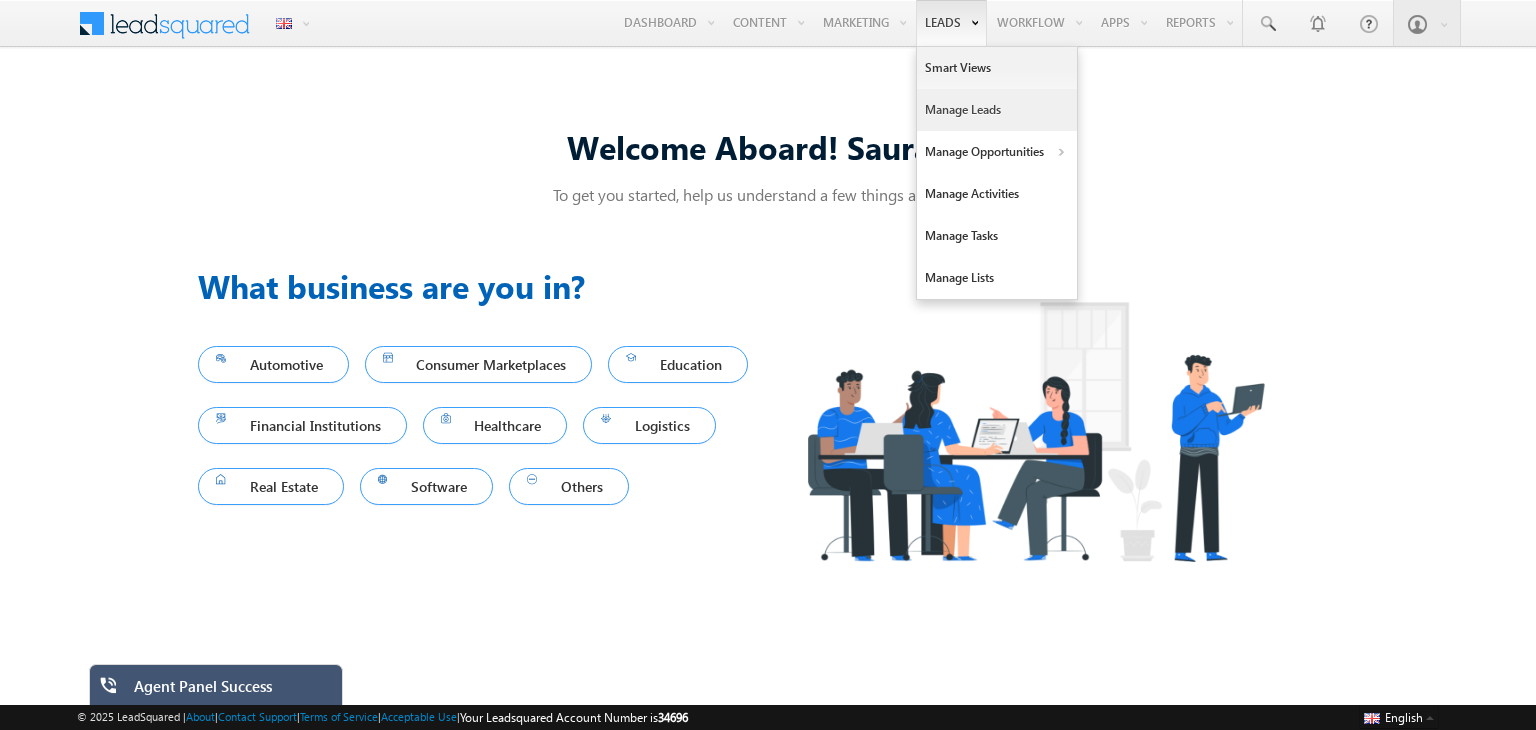 click on "Manage Leads" at bounding box center (997, 110) 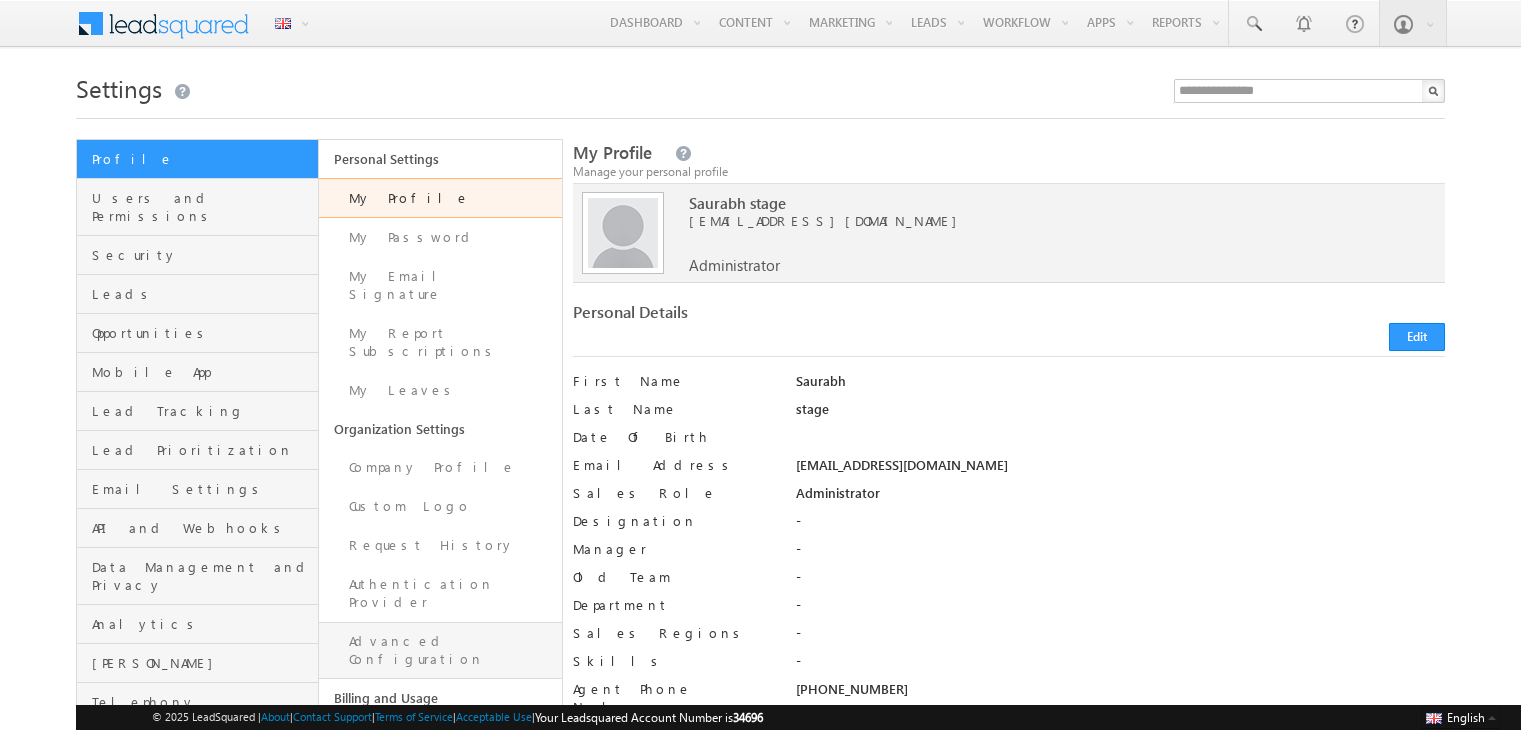 scroll, scrollTop: 0, scrollLeft: 0, axis: both 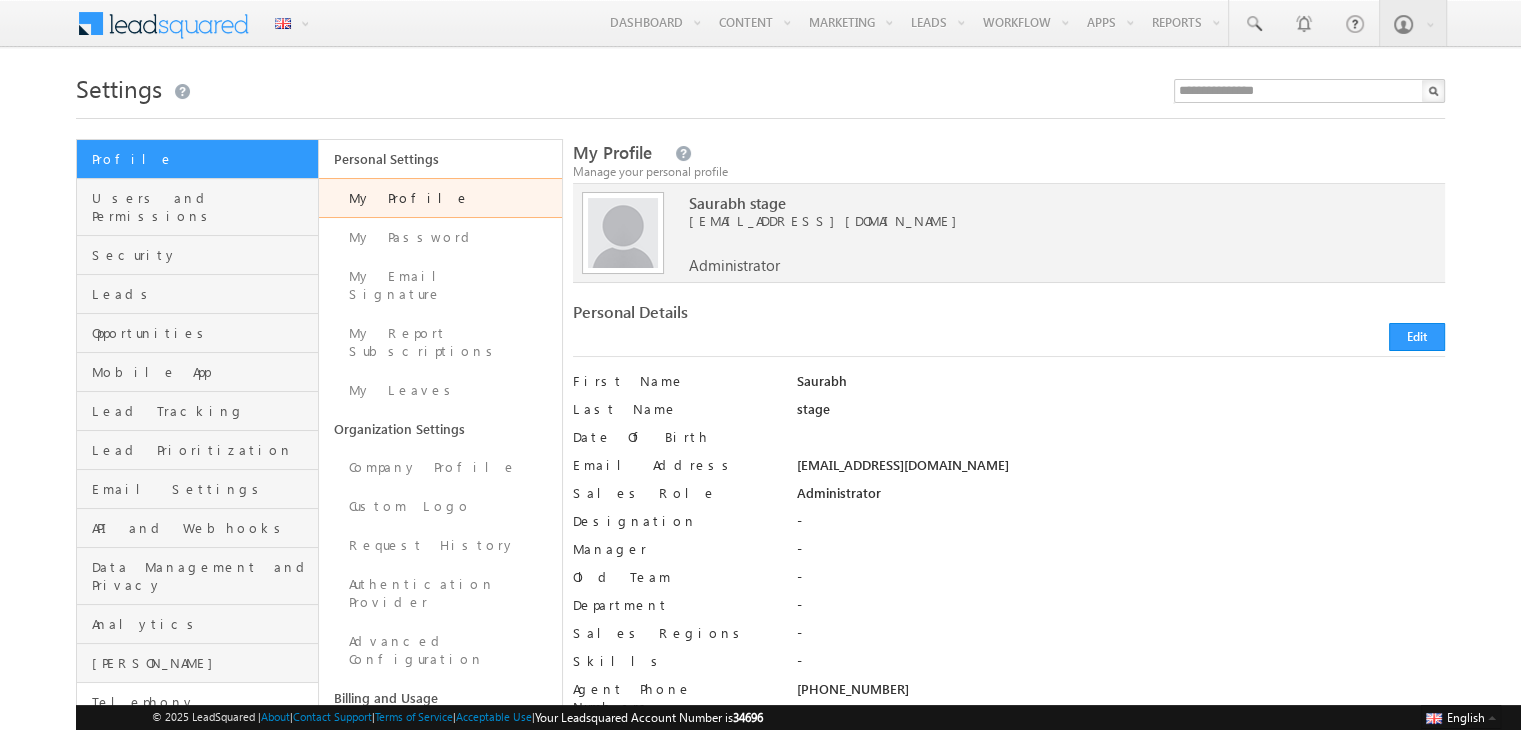 click on "Telephony" at bounding box center (197, 702) 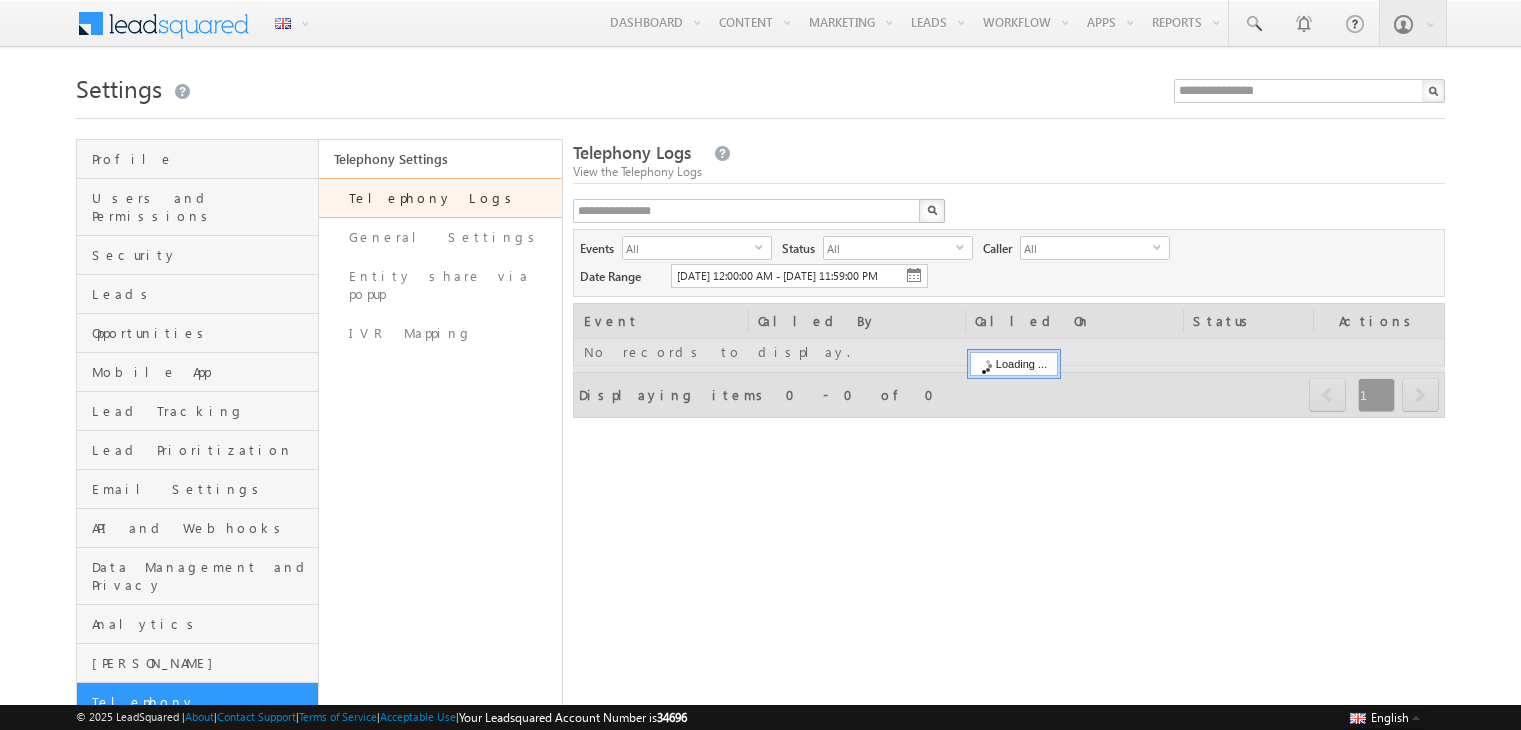 scroll, scrollTop: 0, scrollLeft: 0, axis: both 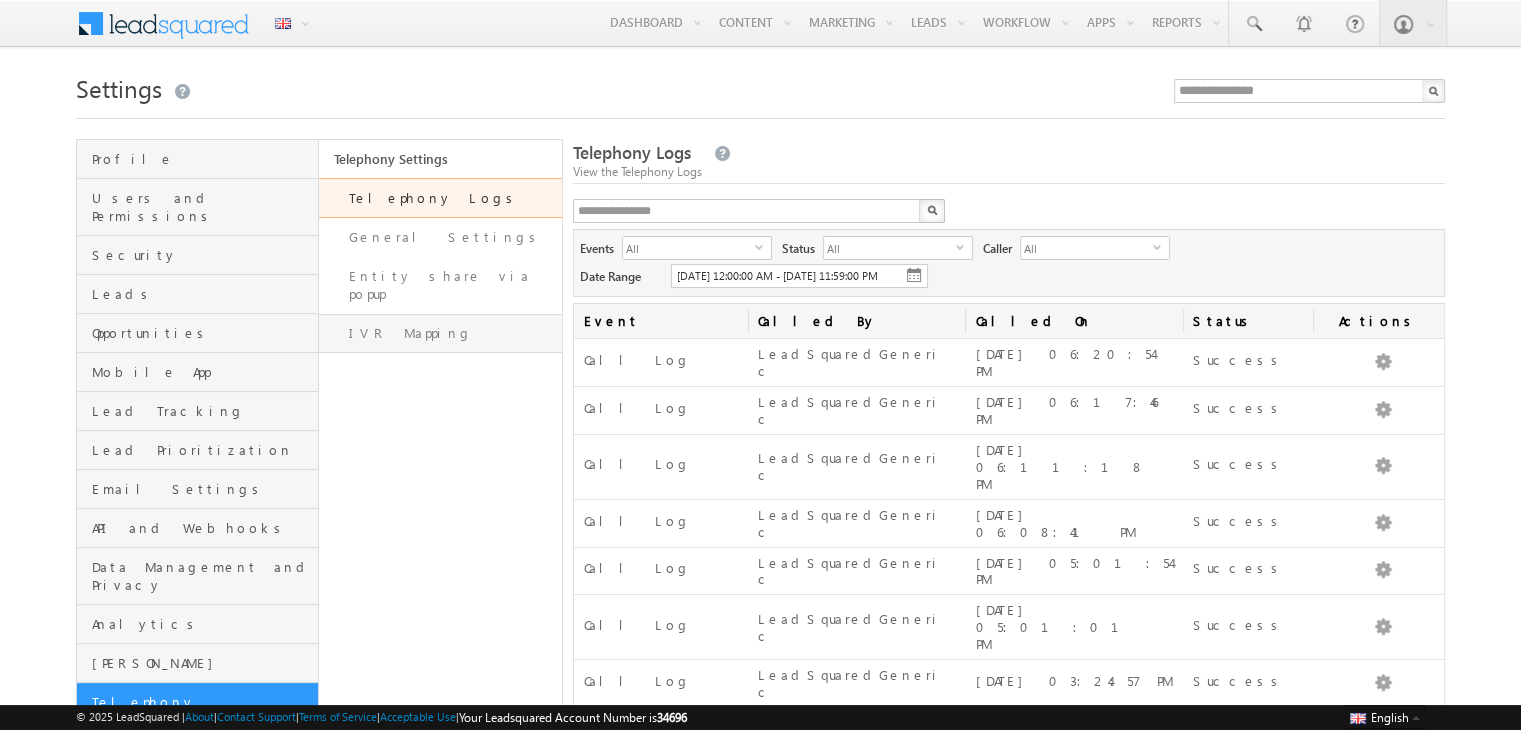 click on "IVR Mapping" at bounding box center [440, 333] 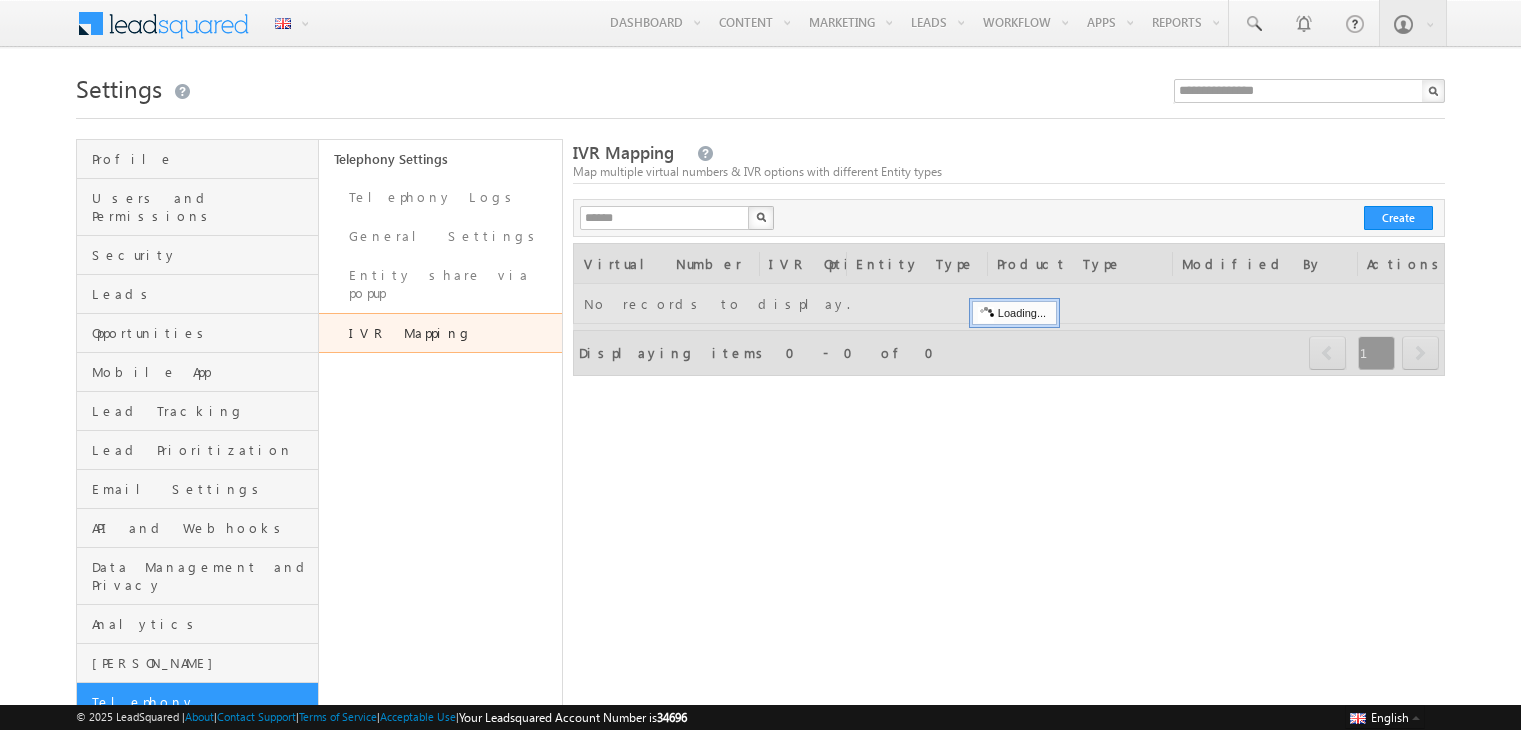 scroll, scrollTop: 0, scrollLeft: 0, axis: both 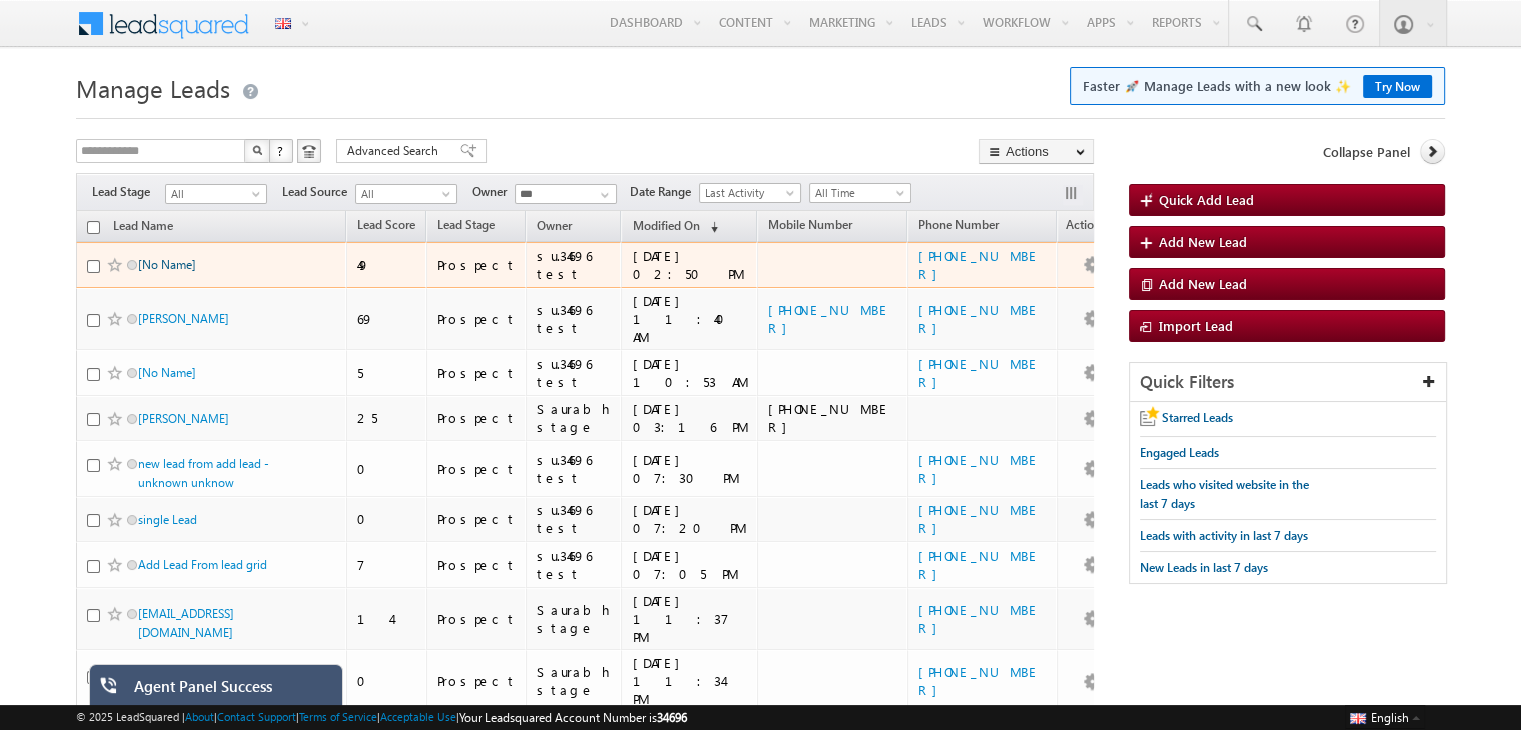 click on "[No Name]" at bounding box center (167, 264) 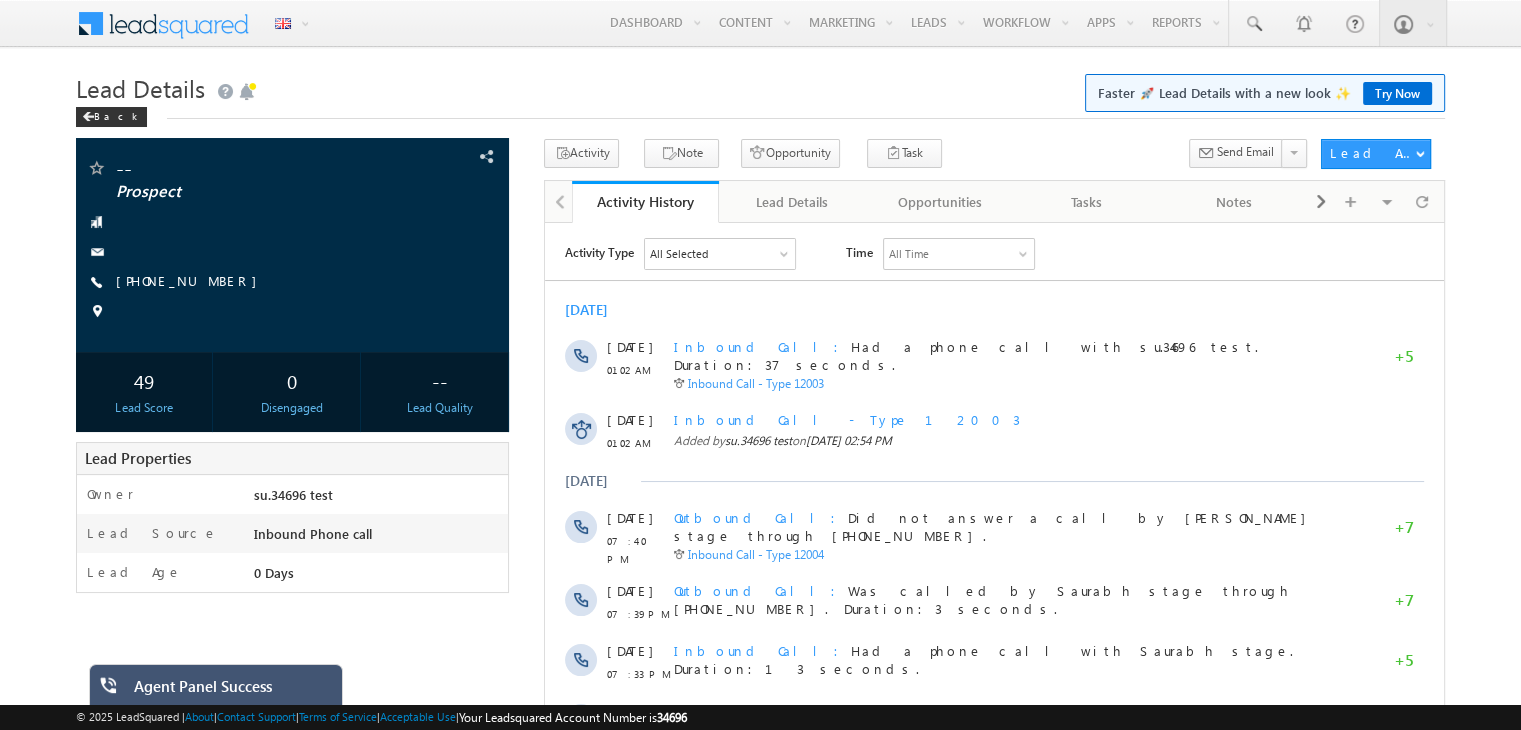 scroll, scrollTop: 0, scrollLeft: 0, axis: both 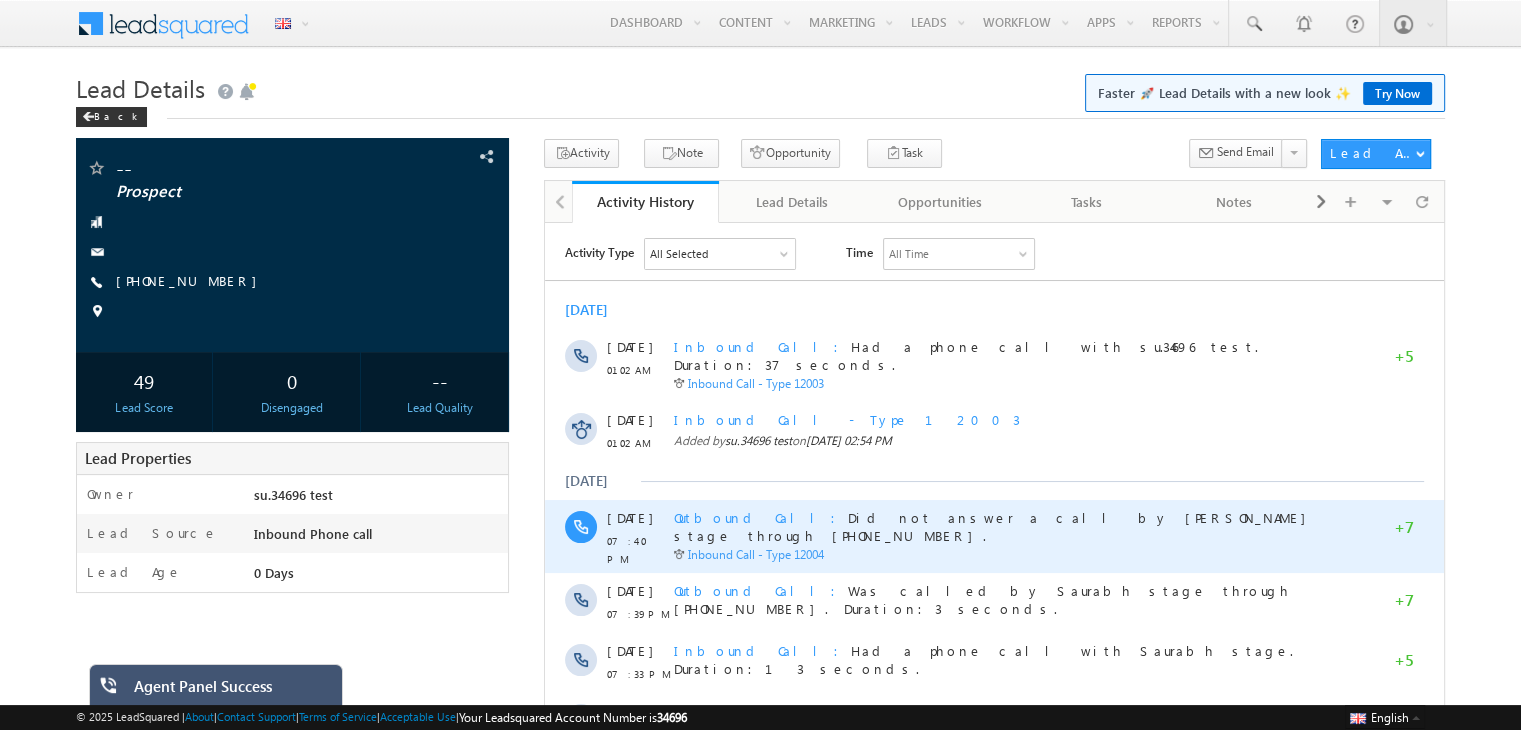 click on "Outbound Call" at bounding box center [761, 516] 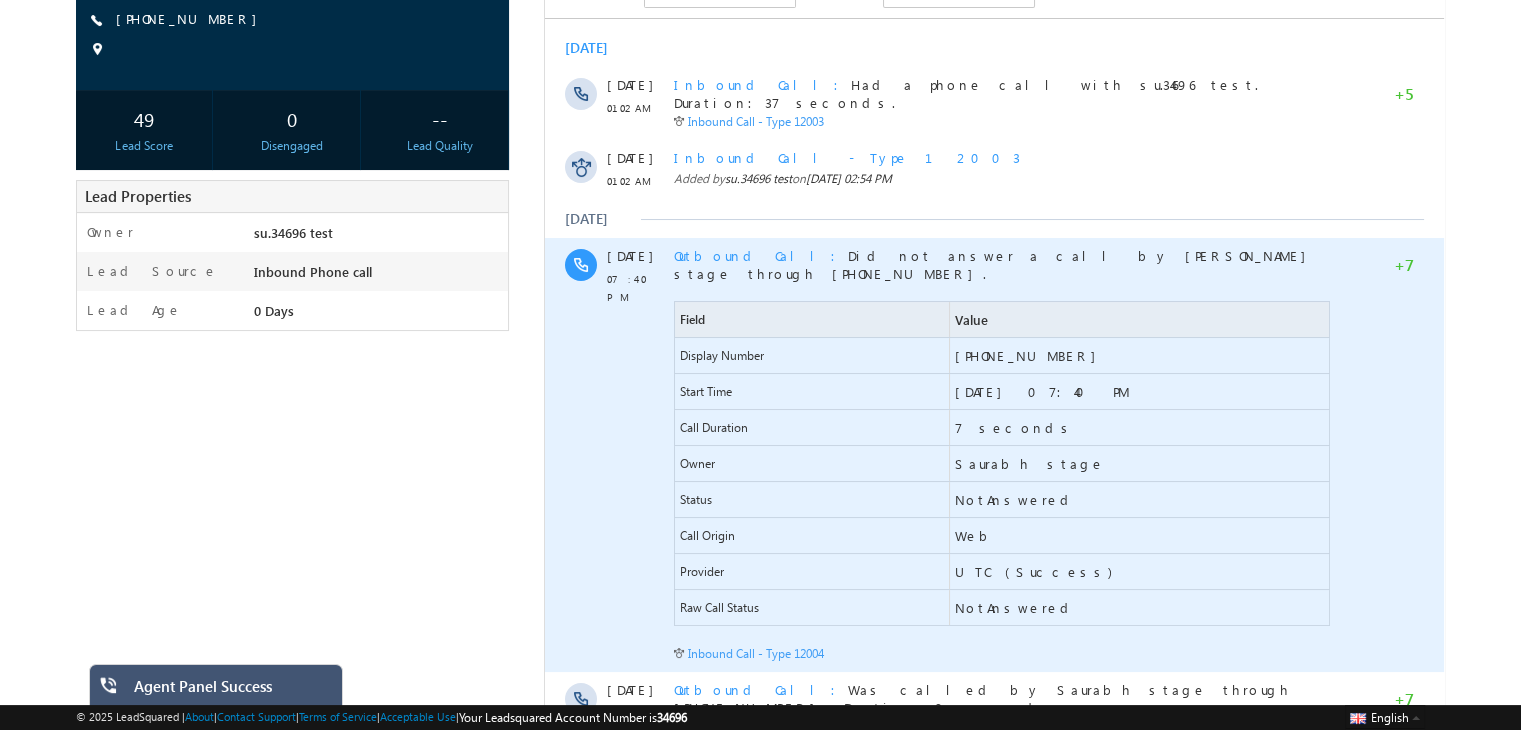 scroll, scrollTop: 0, scrollLeft: 0, axis: both 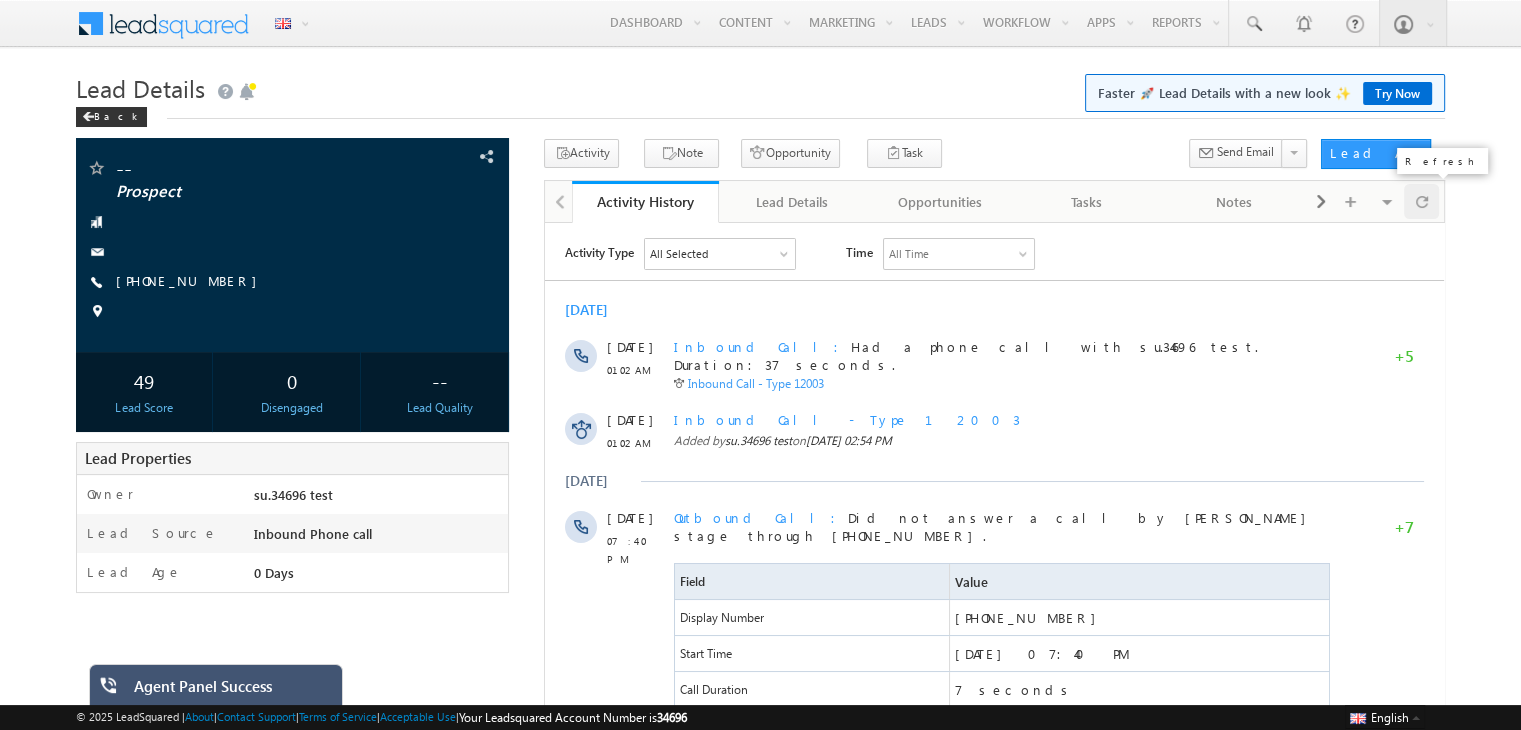 click at bounding box center (1422, 201) 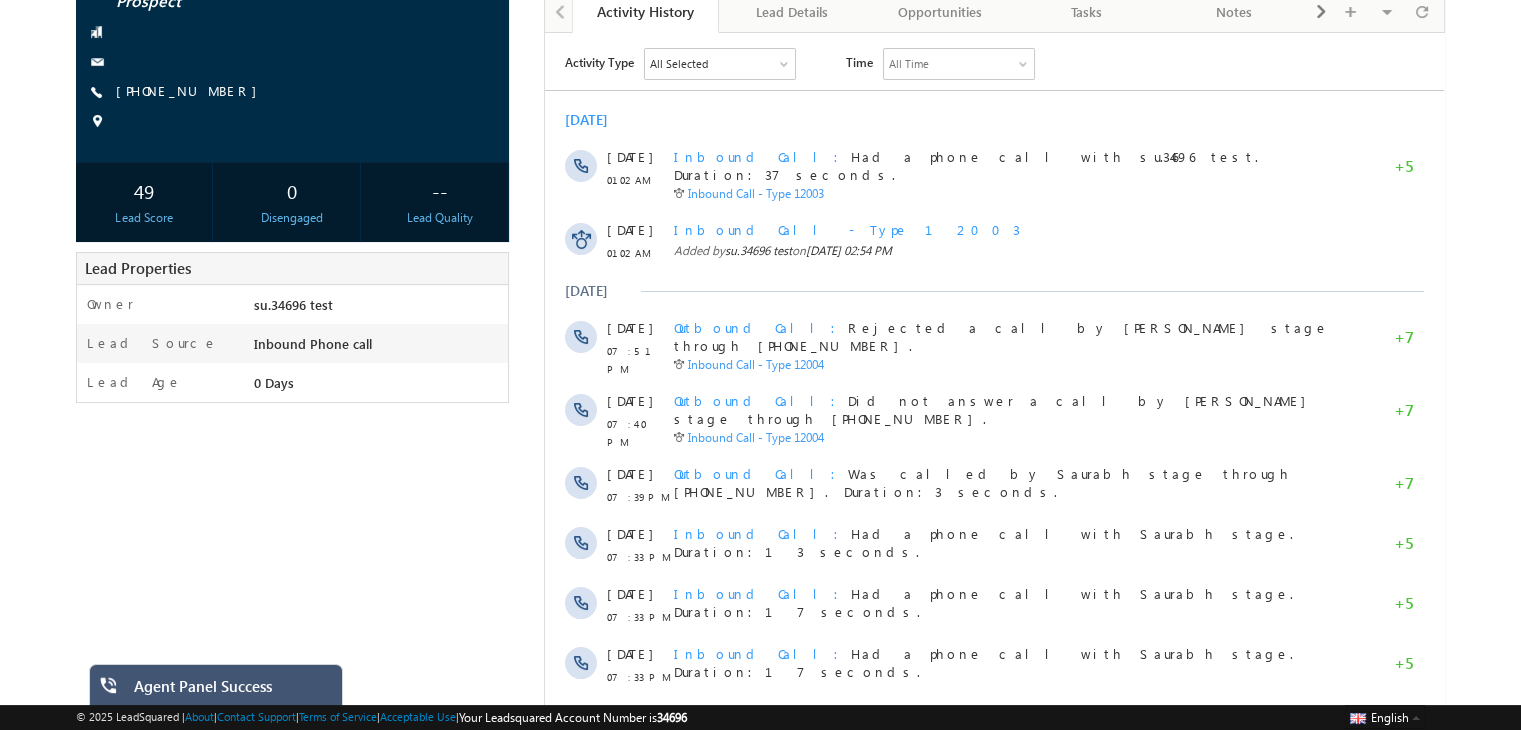 scroll, scrollTop: 204, scrollLeft: 0, axis: vertical 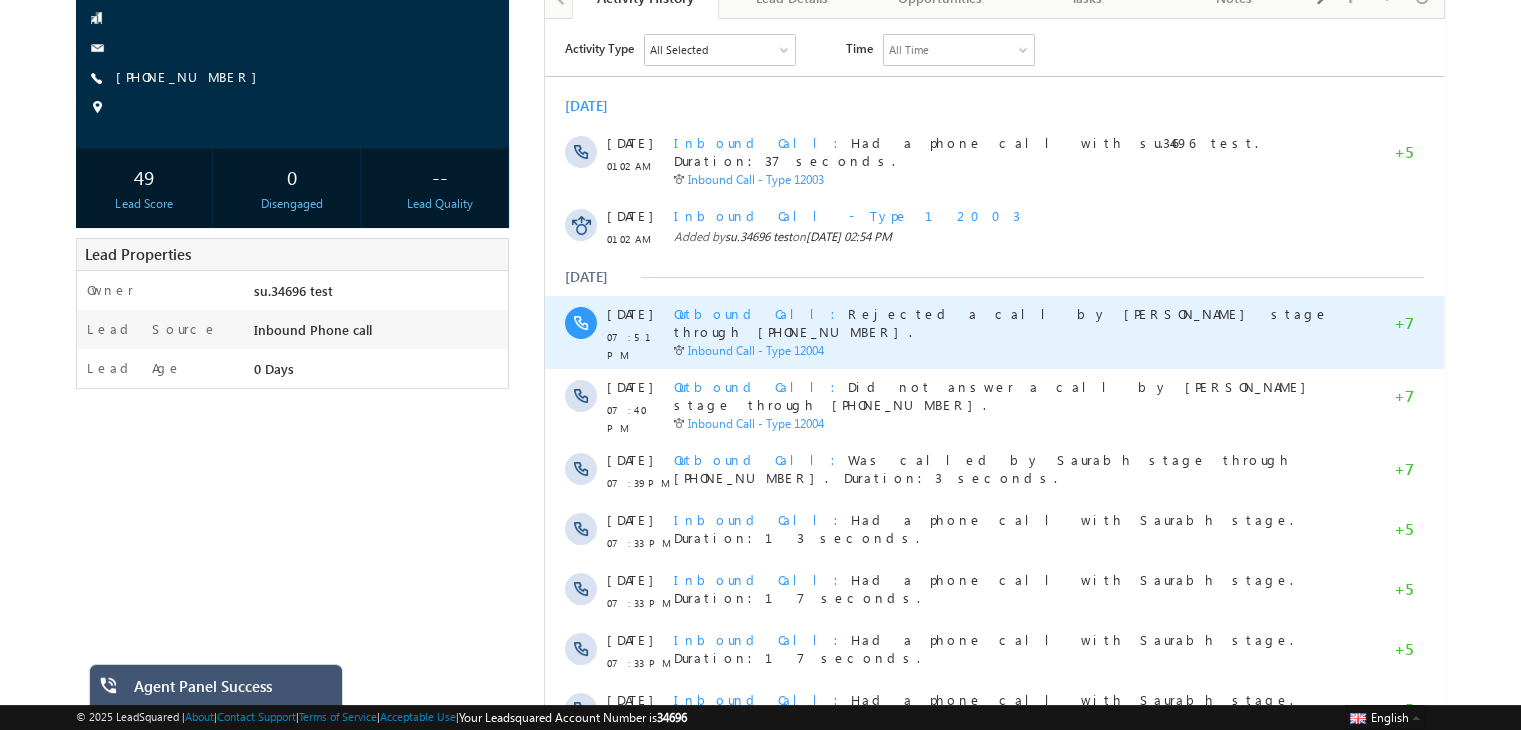 click on "Outbound Call" at bounding box center (761, 312) 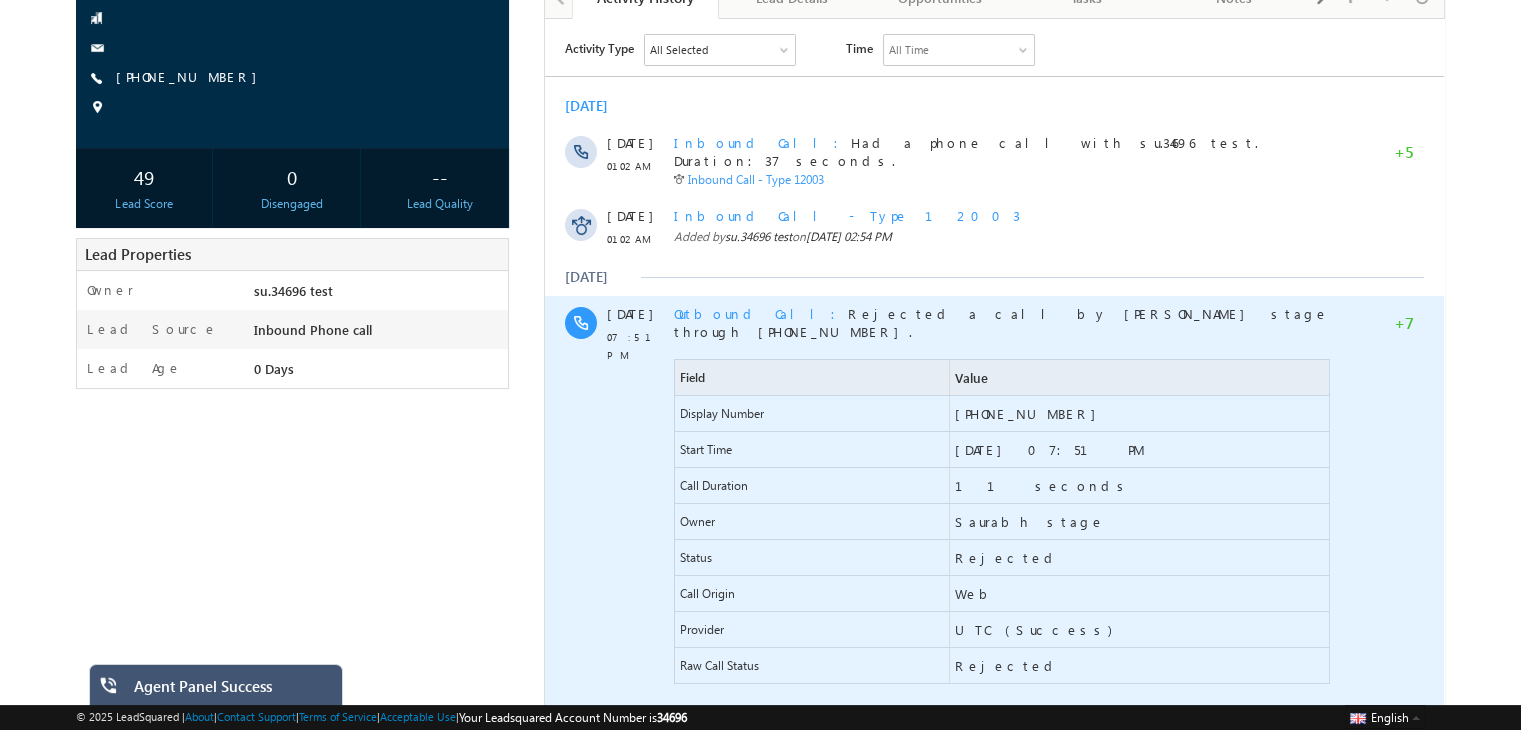 scroll, scrollTop: 0, scrollLeft: 0, axis: both 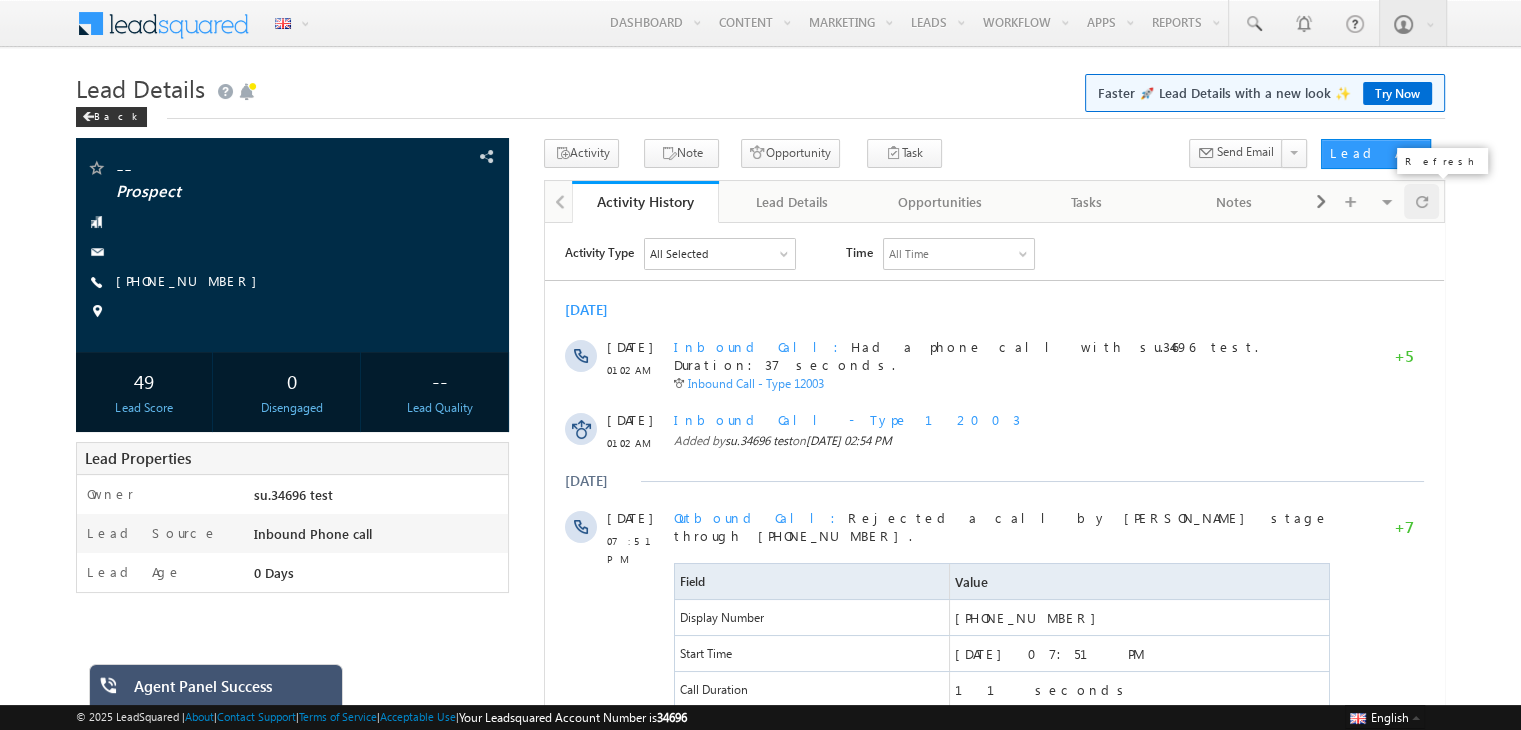 click at bounding box center (1422, 201) 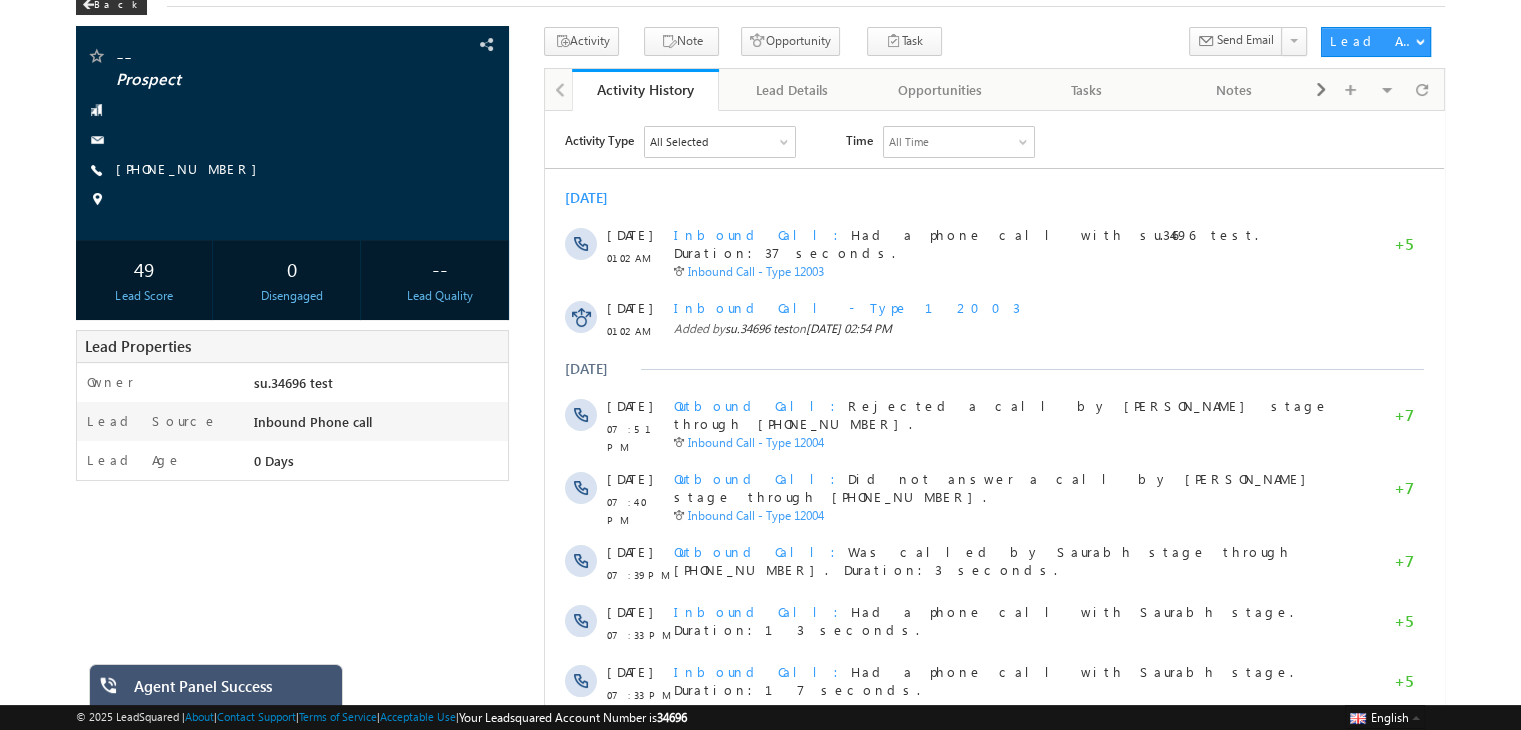 scroll, scrollTop: 0, scrollLeft: 0, axis: both 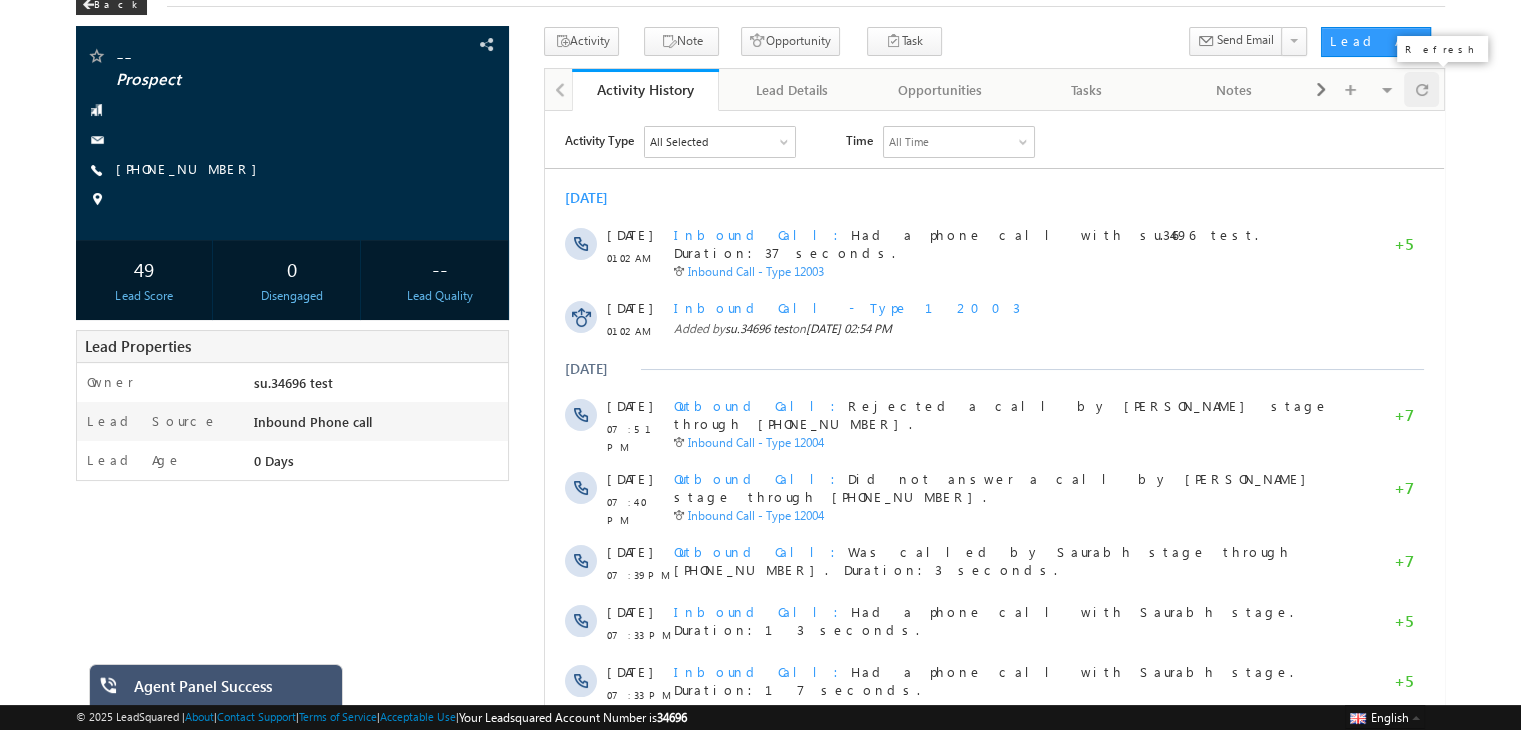 click at bounding box center [1422, 89] 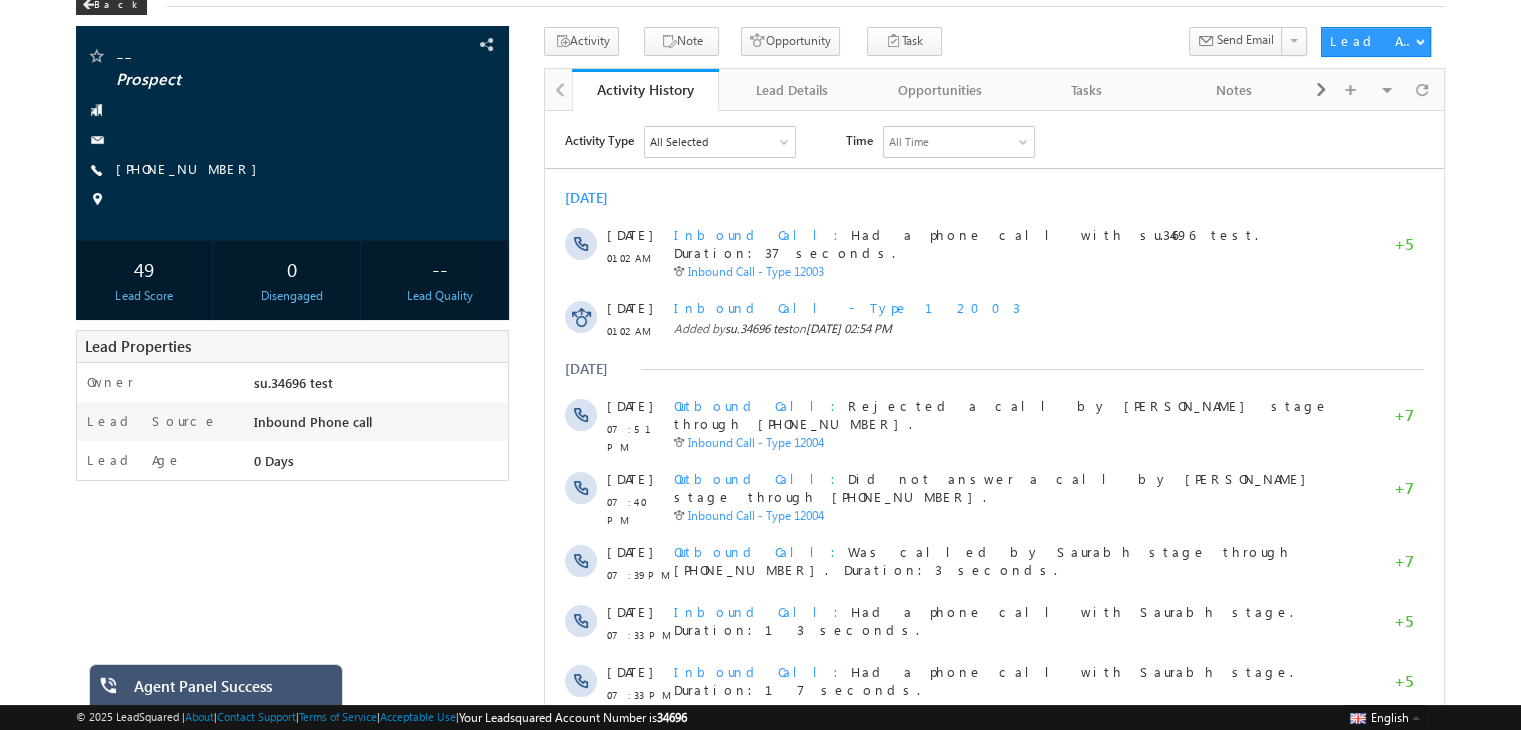scroll, scrollTop: 0, scrollLeft: 0, axis: both 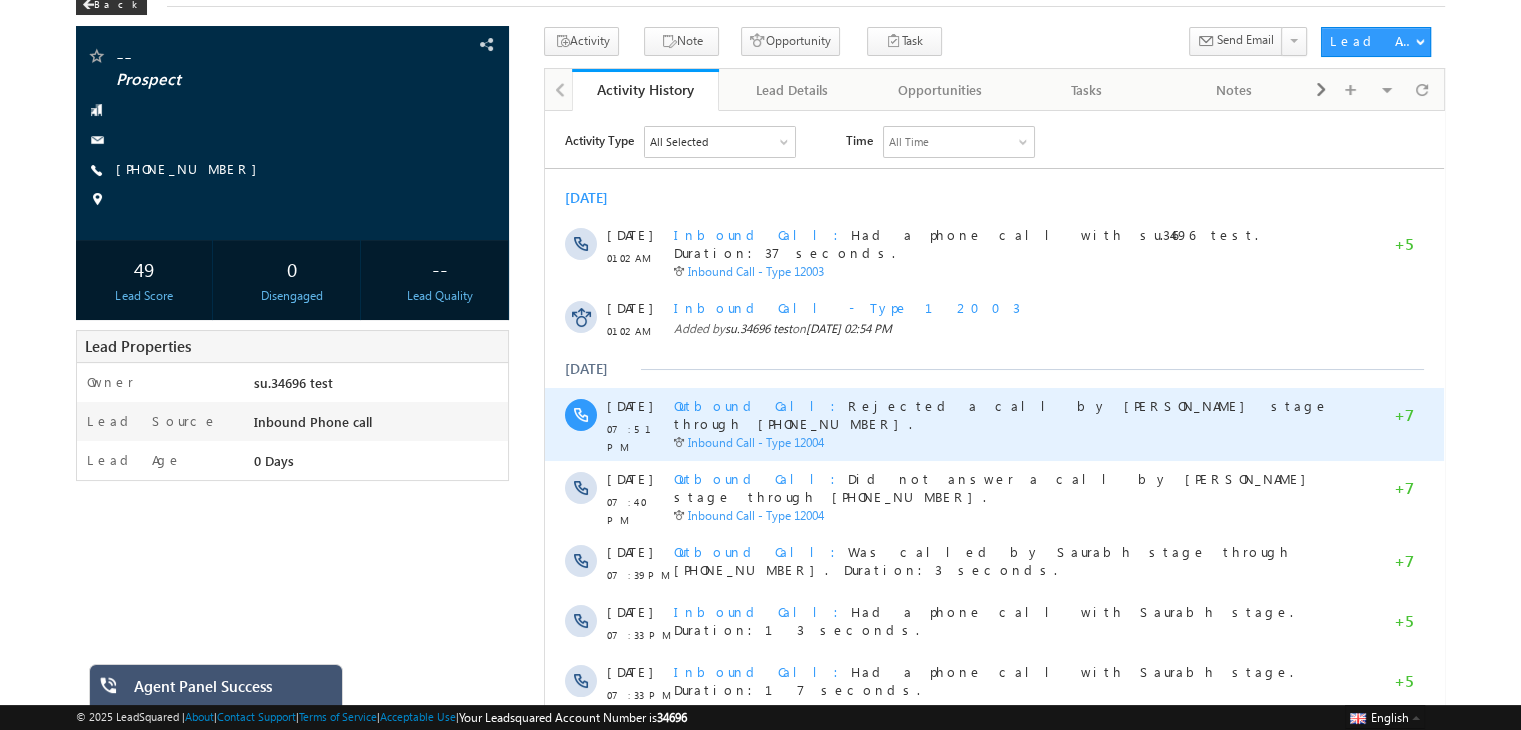 click on "Outbound Call" at bounding box center (761, 404) 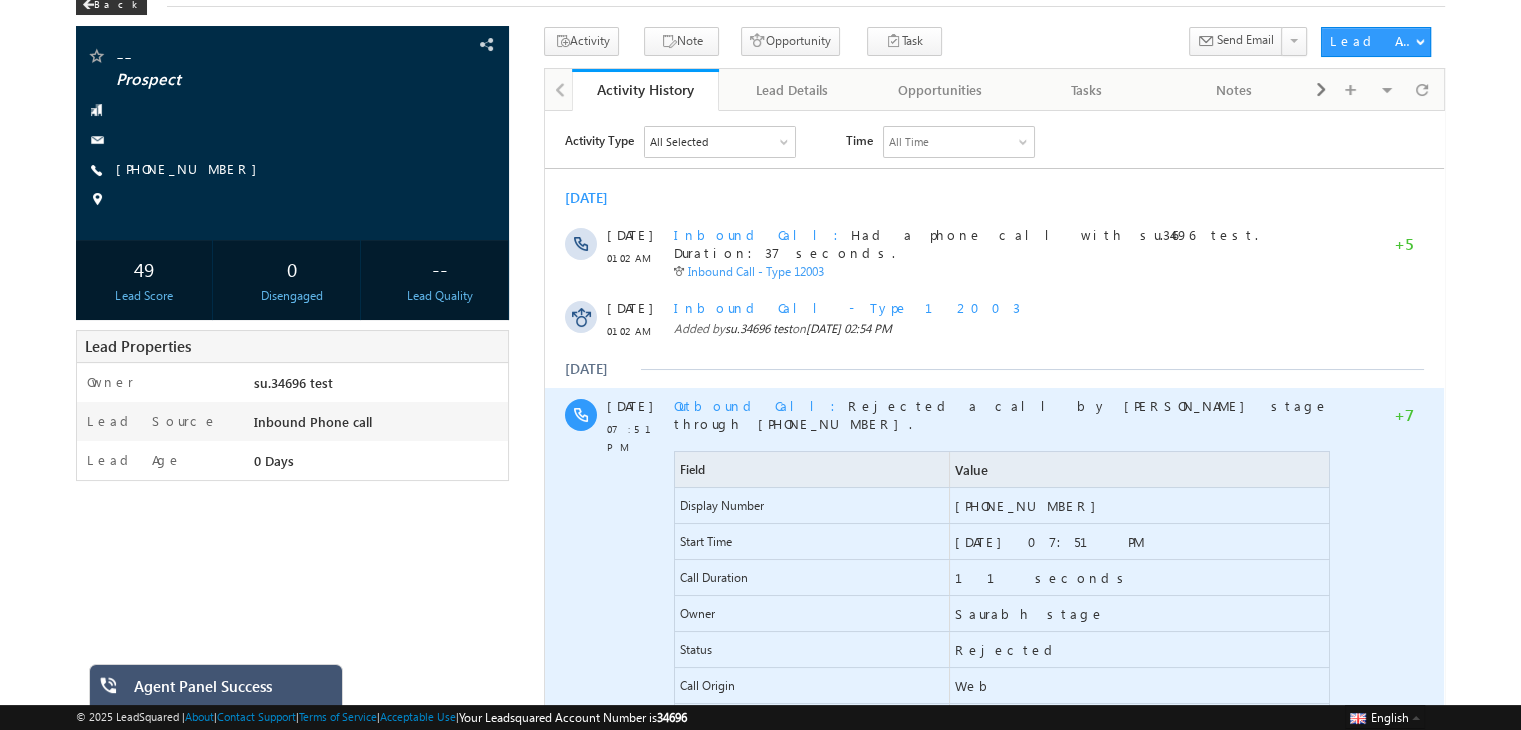 click on "Outbound Call" at bounding box center [761, 404] 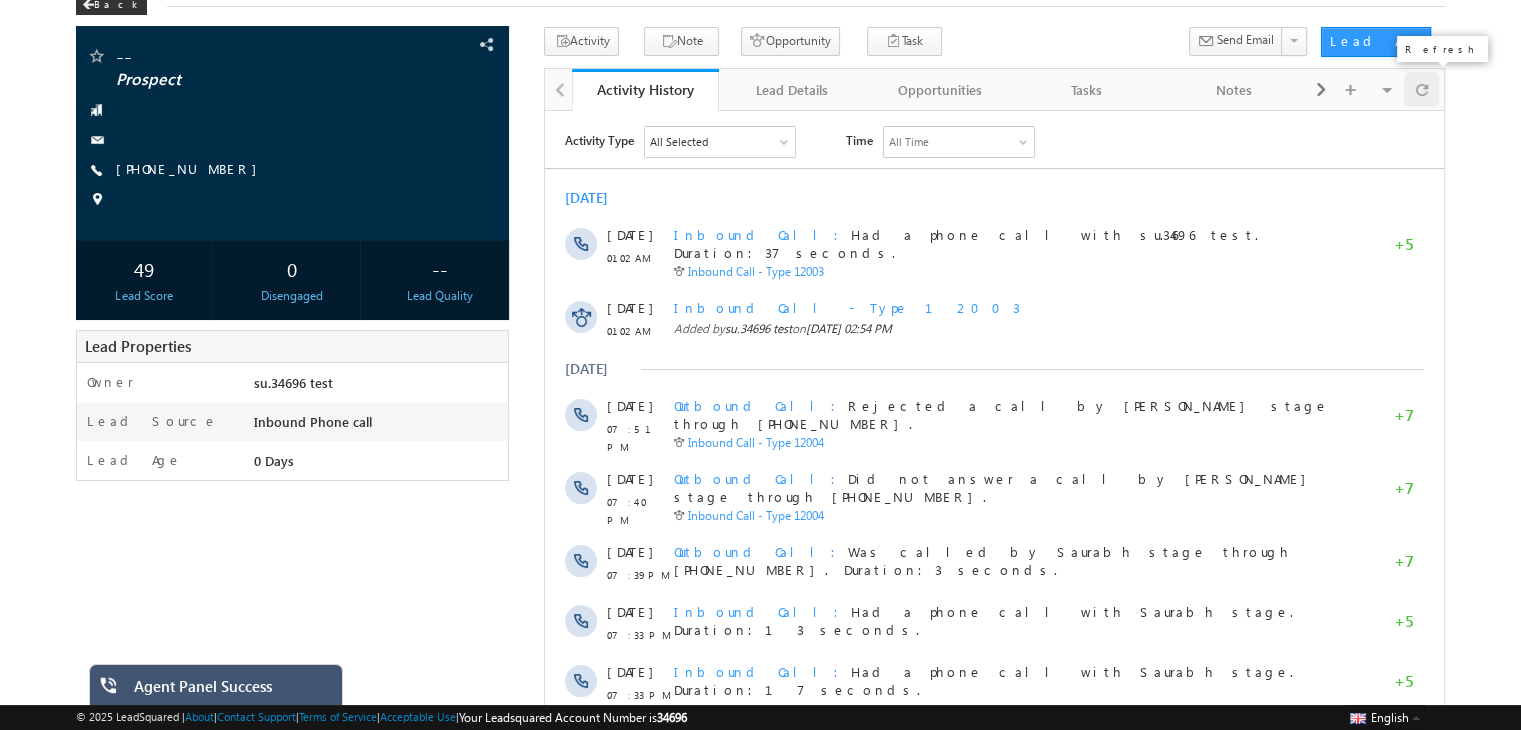 click at bounding box center (1421, 89) 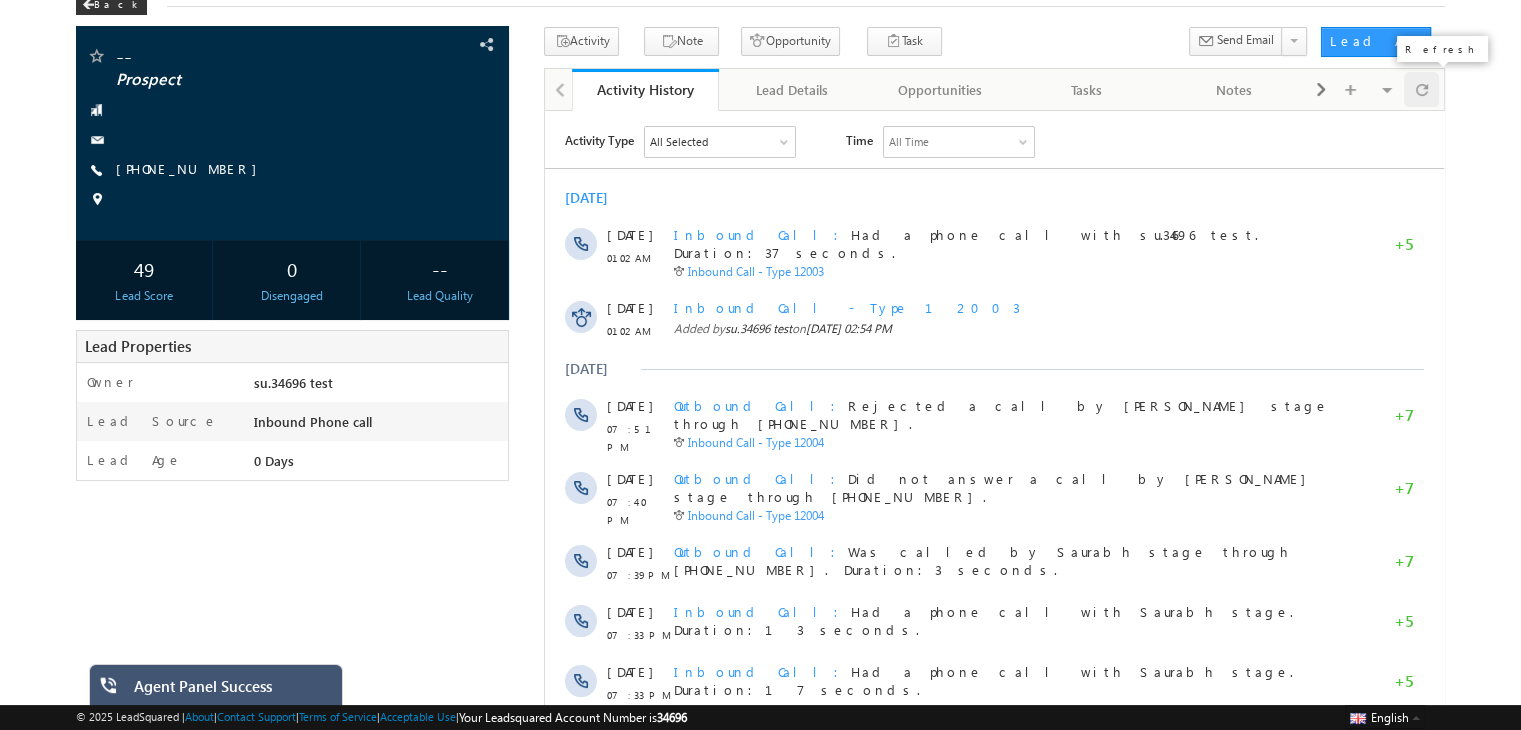 click at bounding box center [1422, 89] 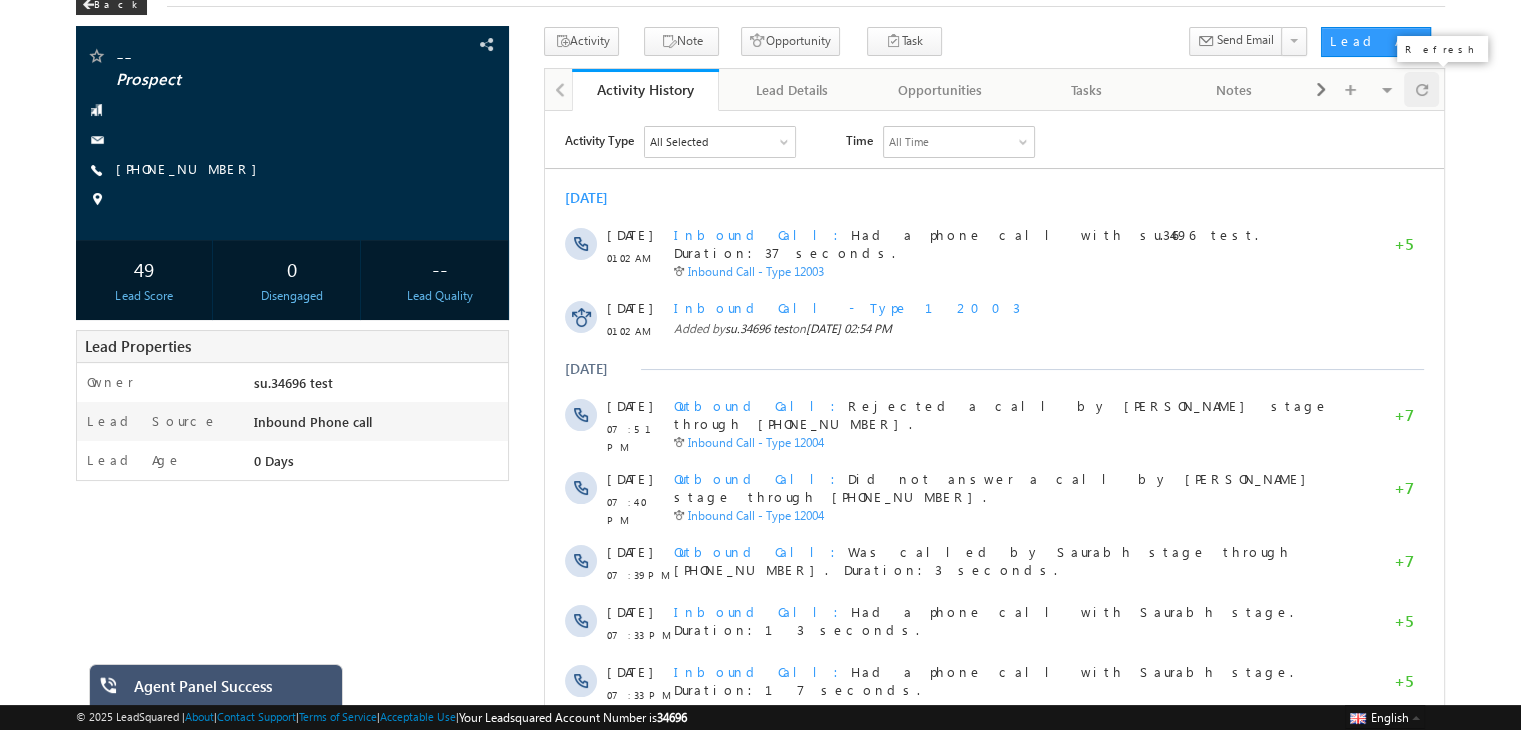 scroll, scrollTop: 0, scrollLeft: 0, axis: both 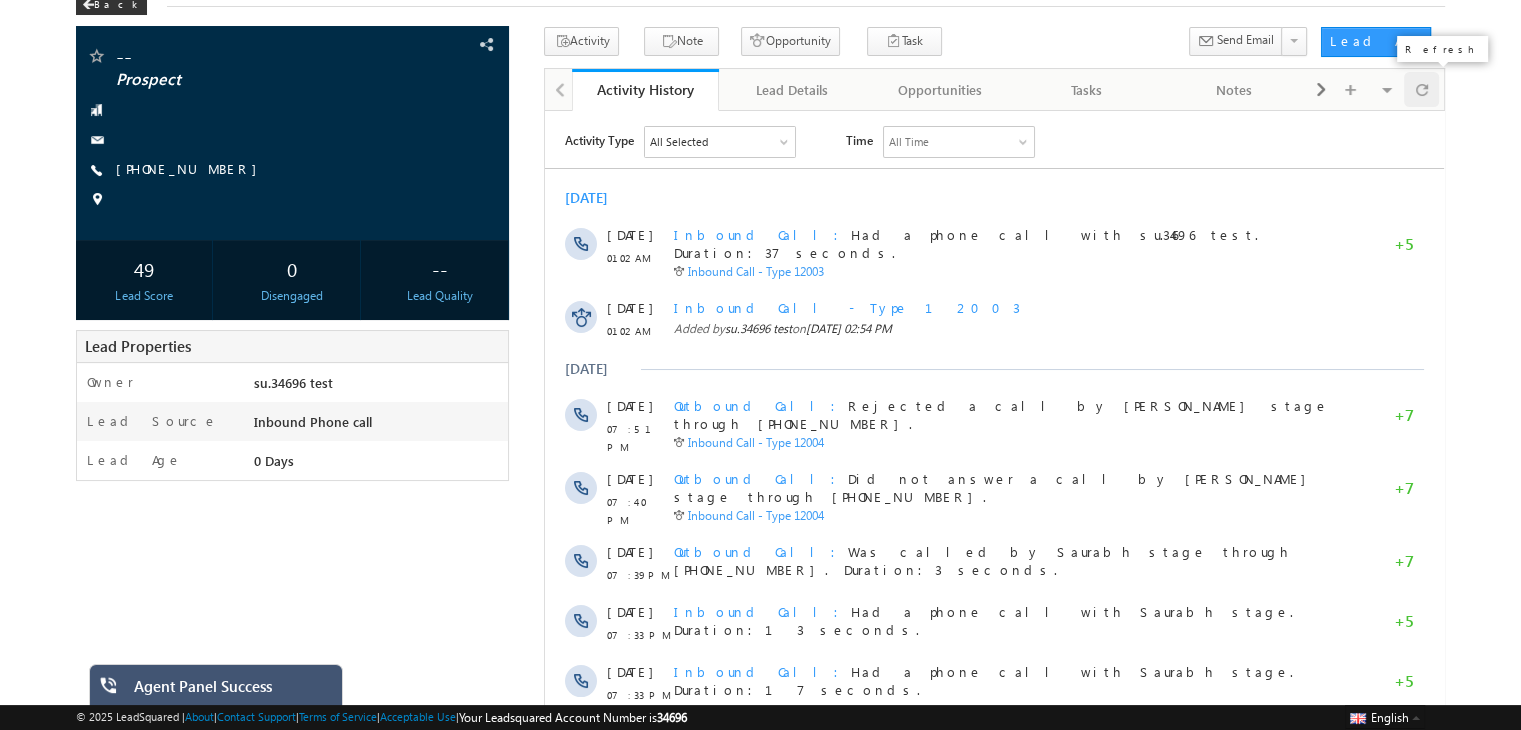 click at bounding box center (1422, 89) 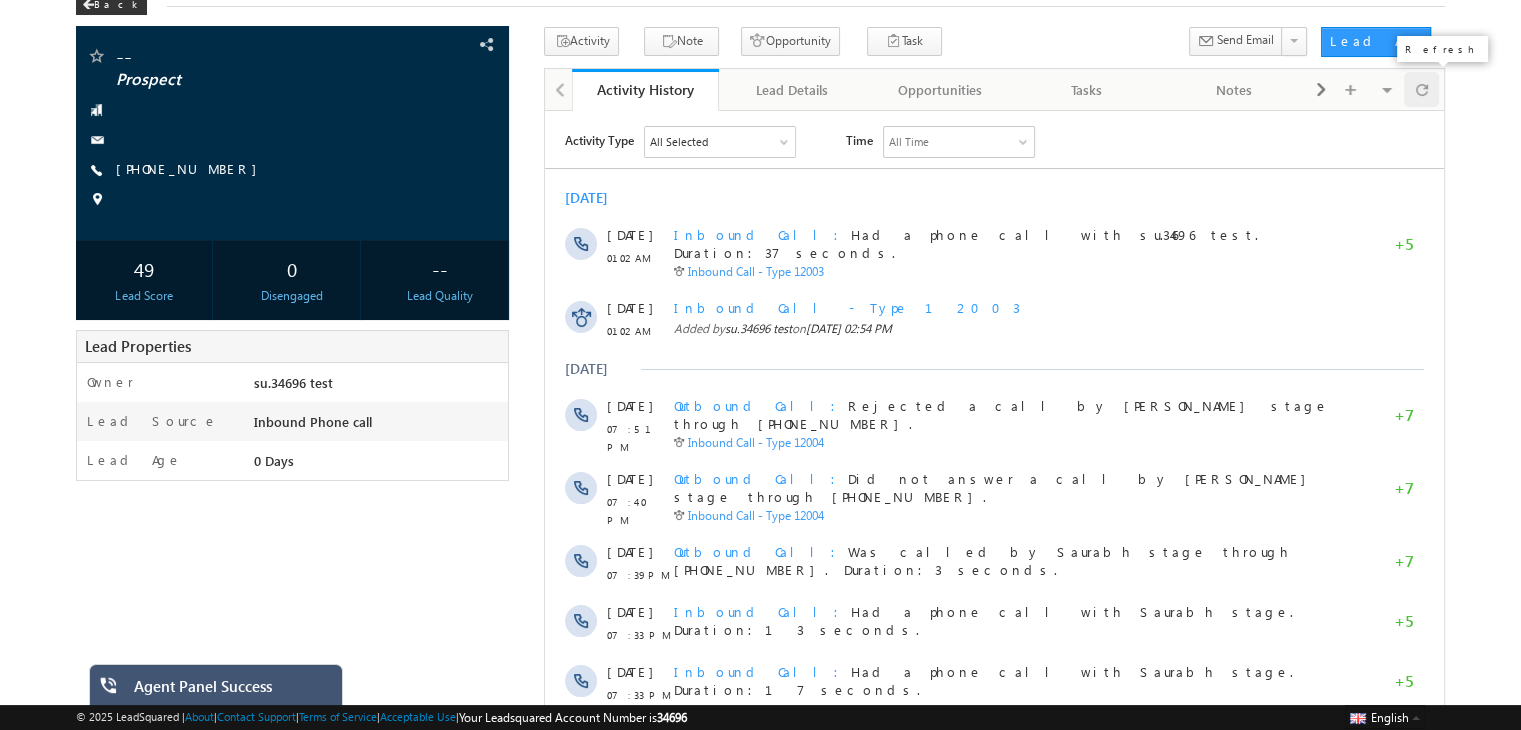 scroll, scrollTop: 0, scrollLeft: 0, axis: both 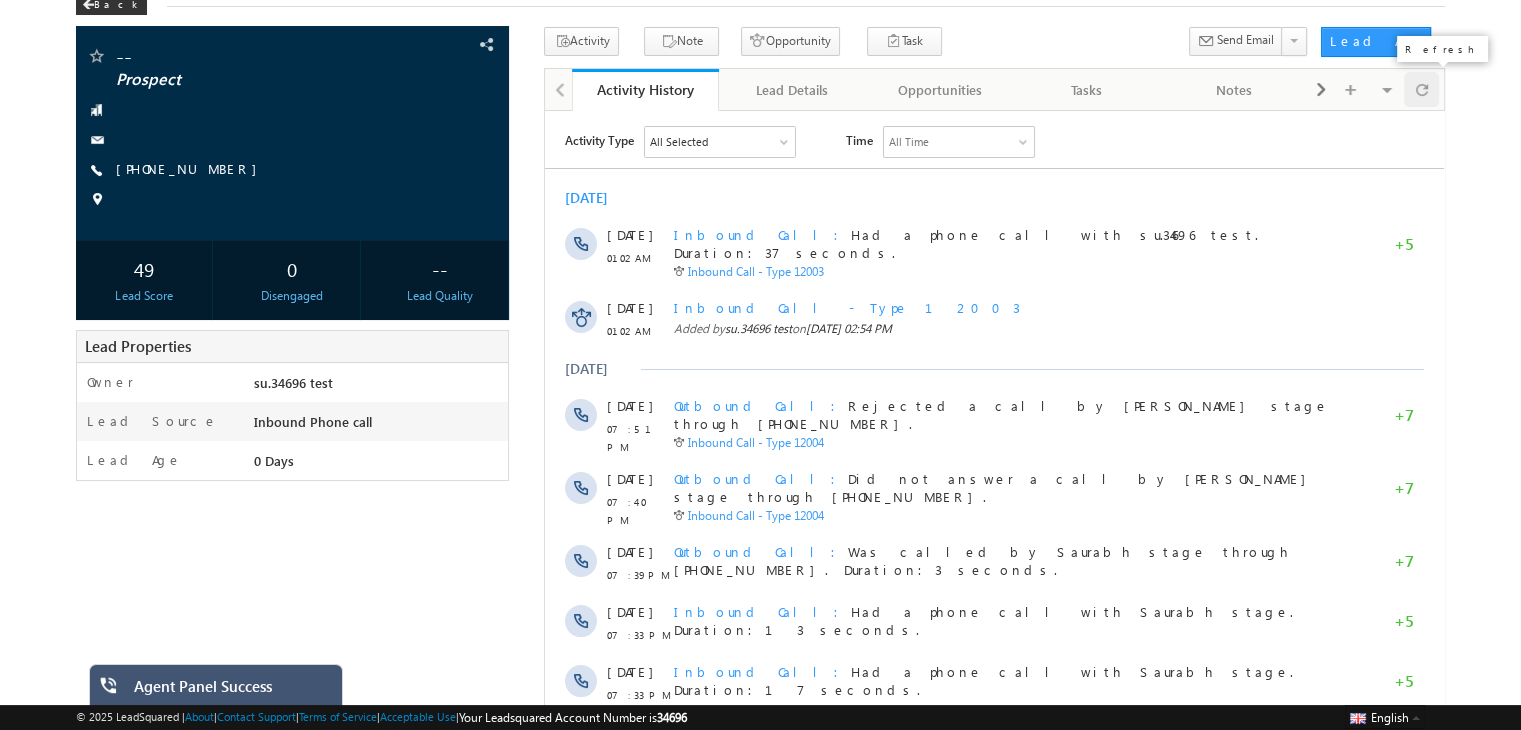 click at bounding box center (1422, 89) 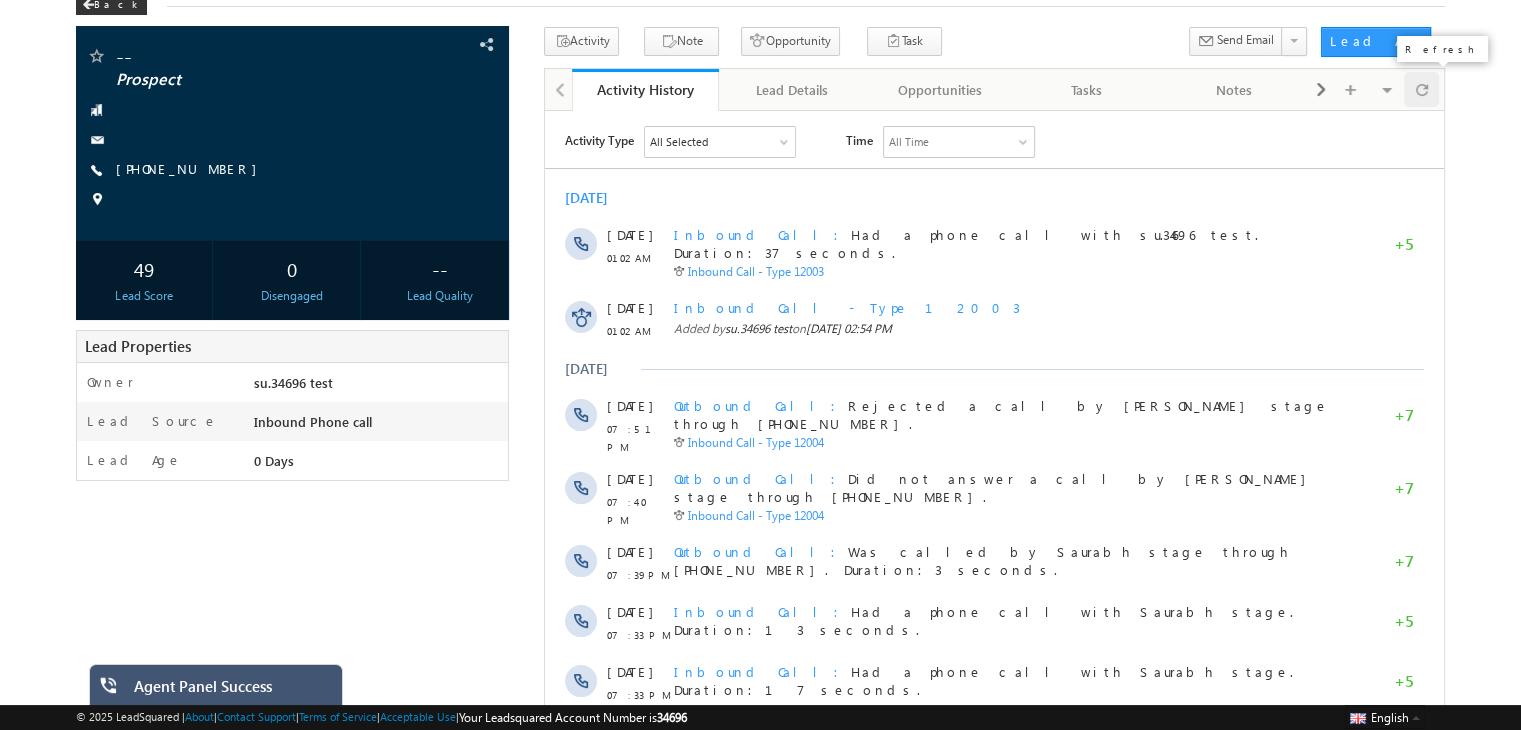 scroll, scrollTop: 0, scrollLeft: 0, axis: both 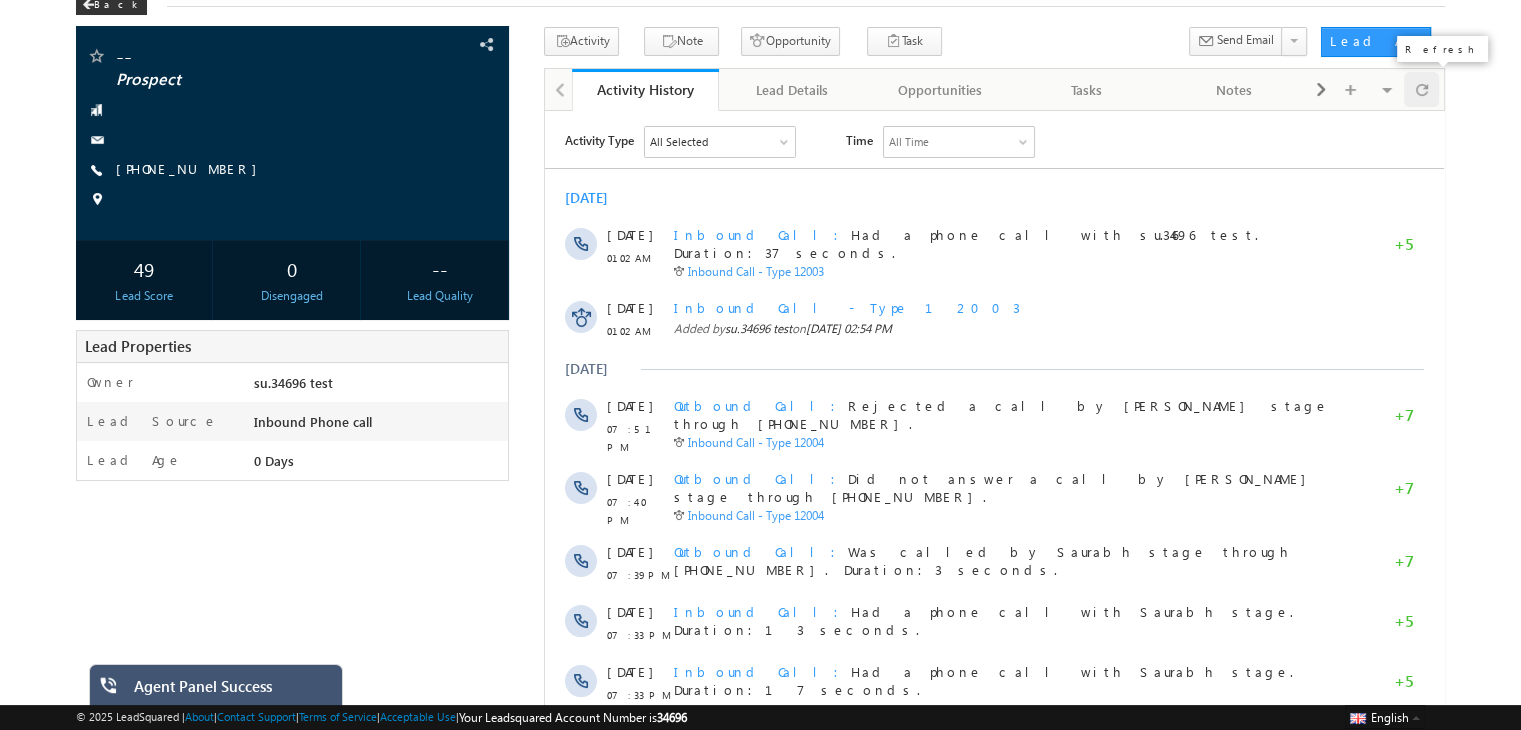 click at bounding box center [1422, 89] 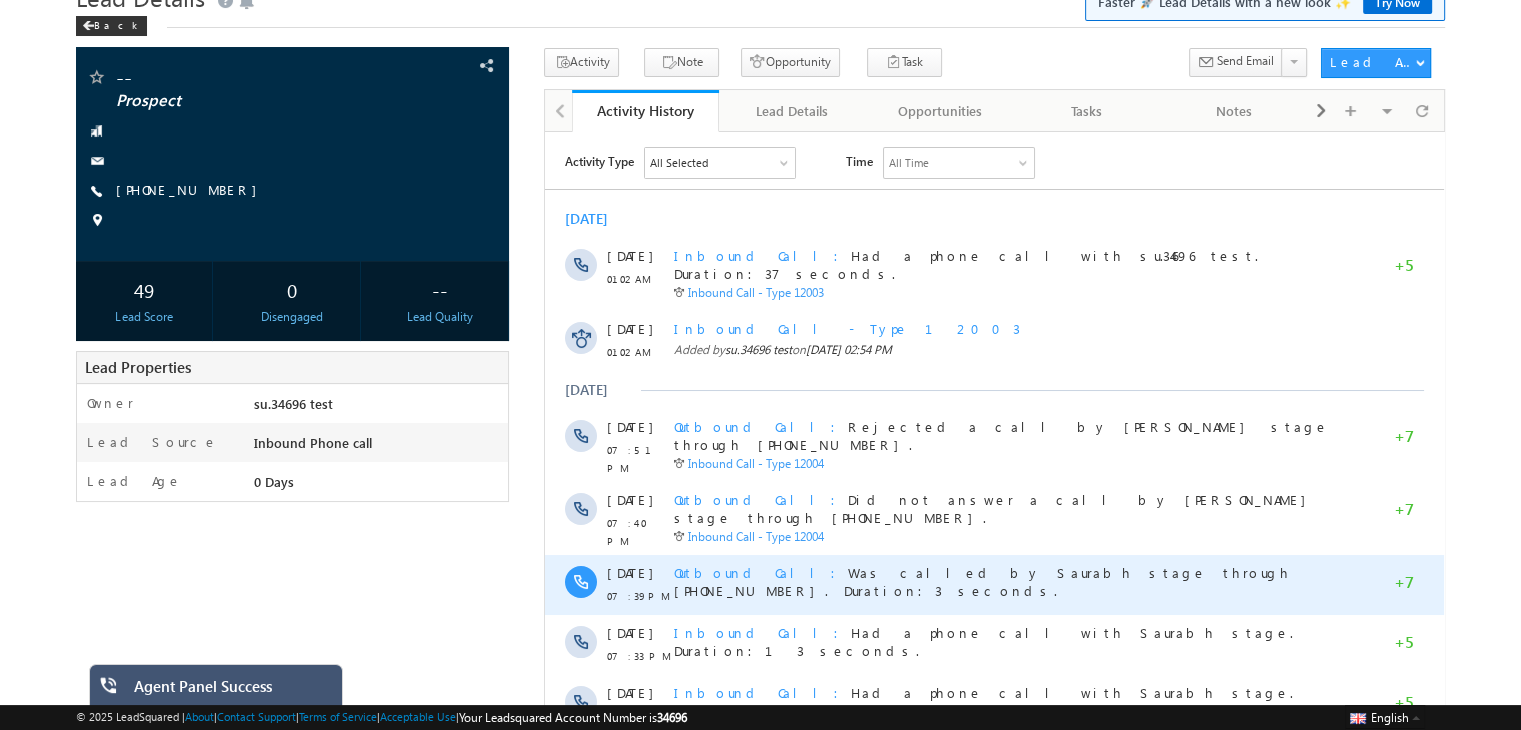 scroll, scrollTop: 90, scrollLeft: 0, axis: vertical 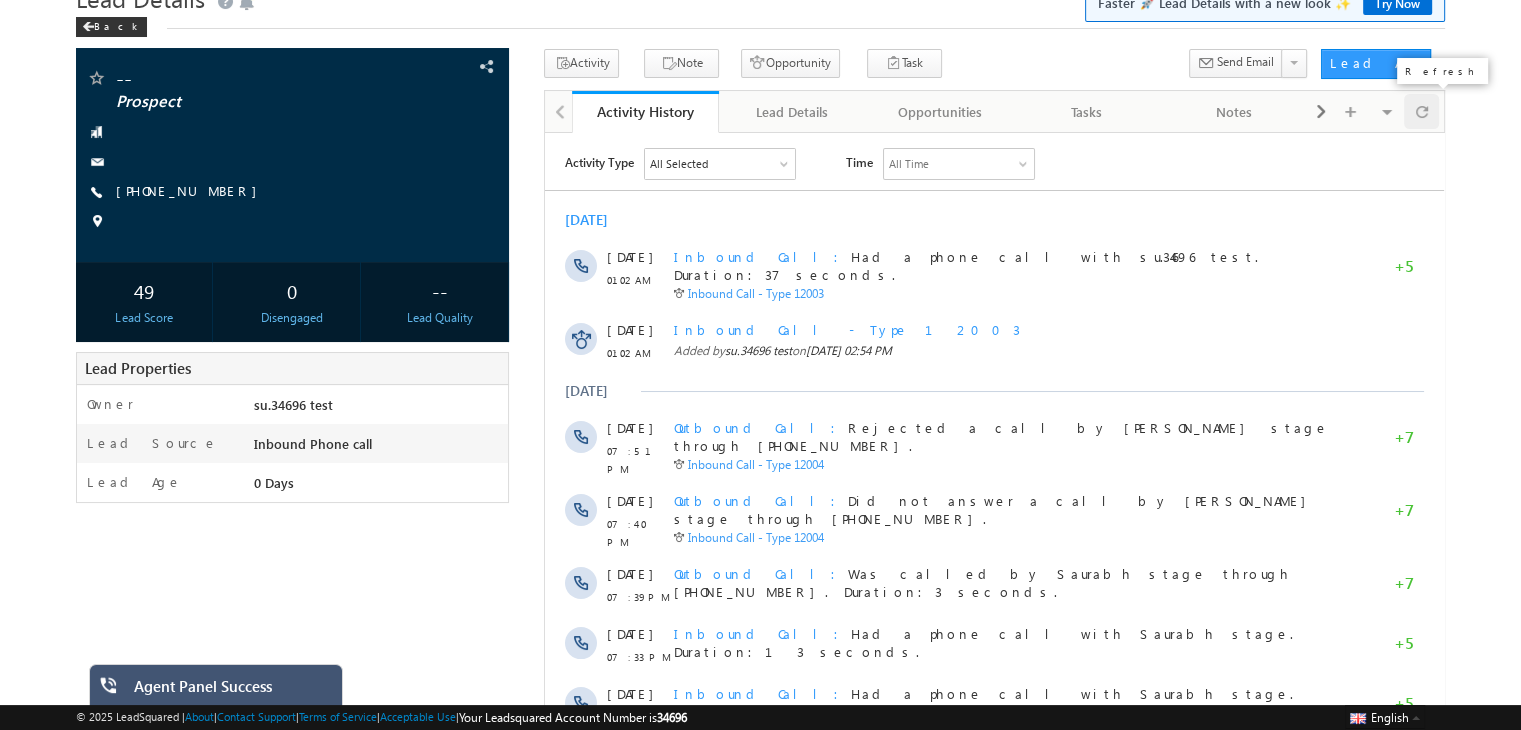 click at bounding box center [1422, 111] 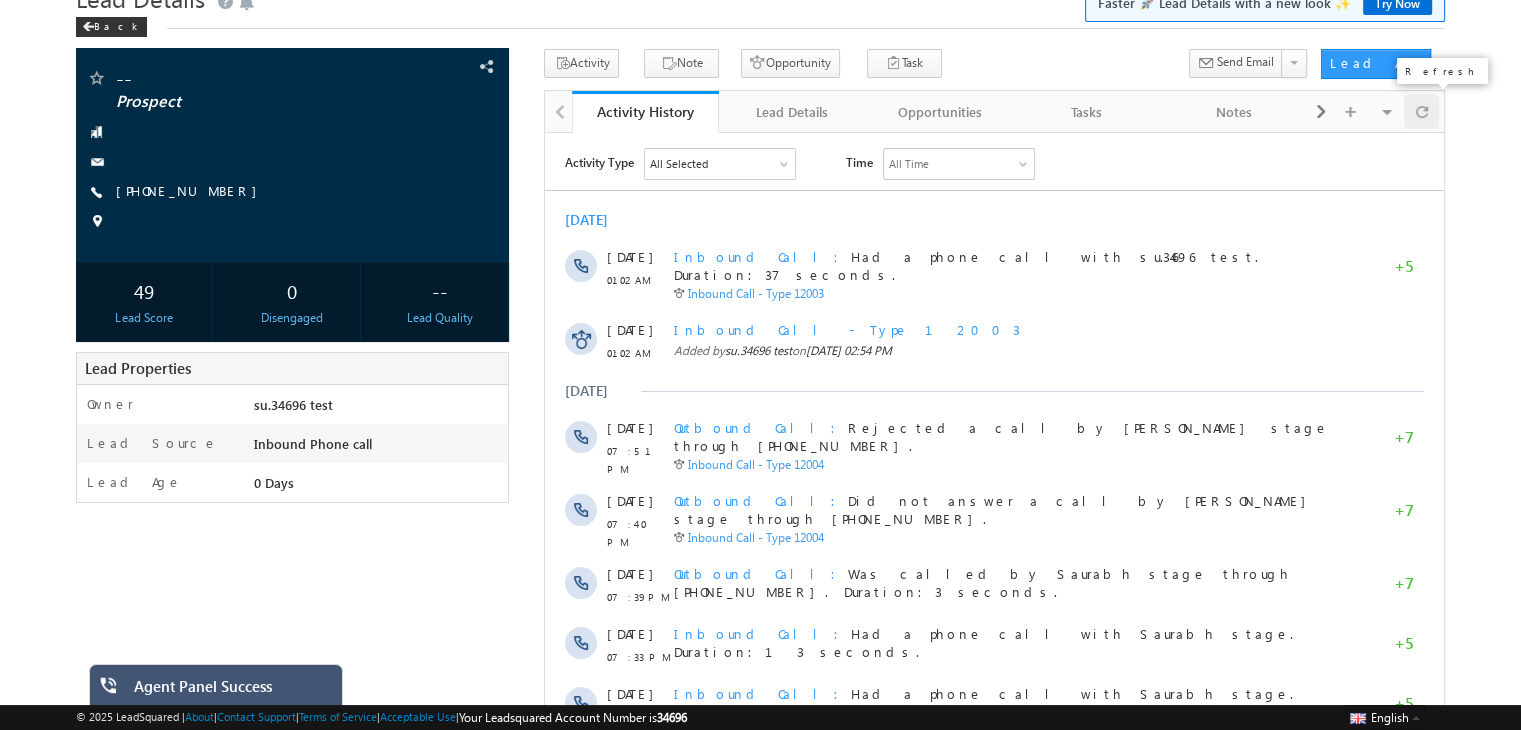 scroll, scrollTop: 0, scrollLeft: 0, axis: both 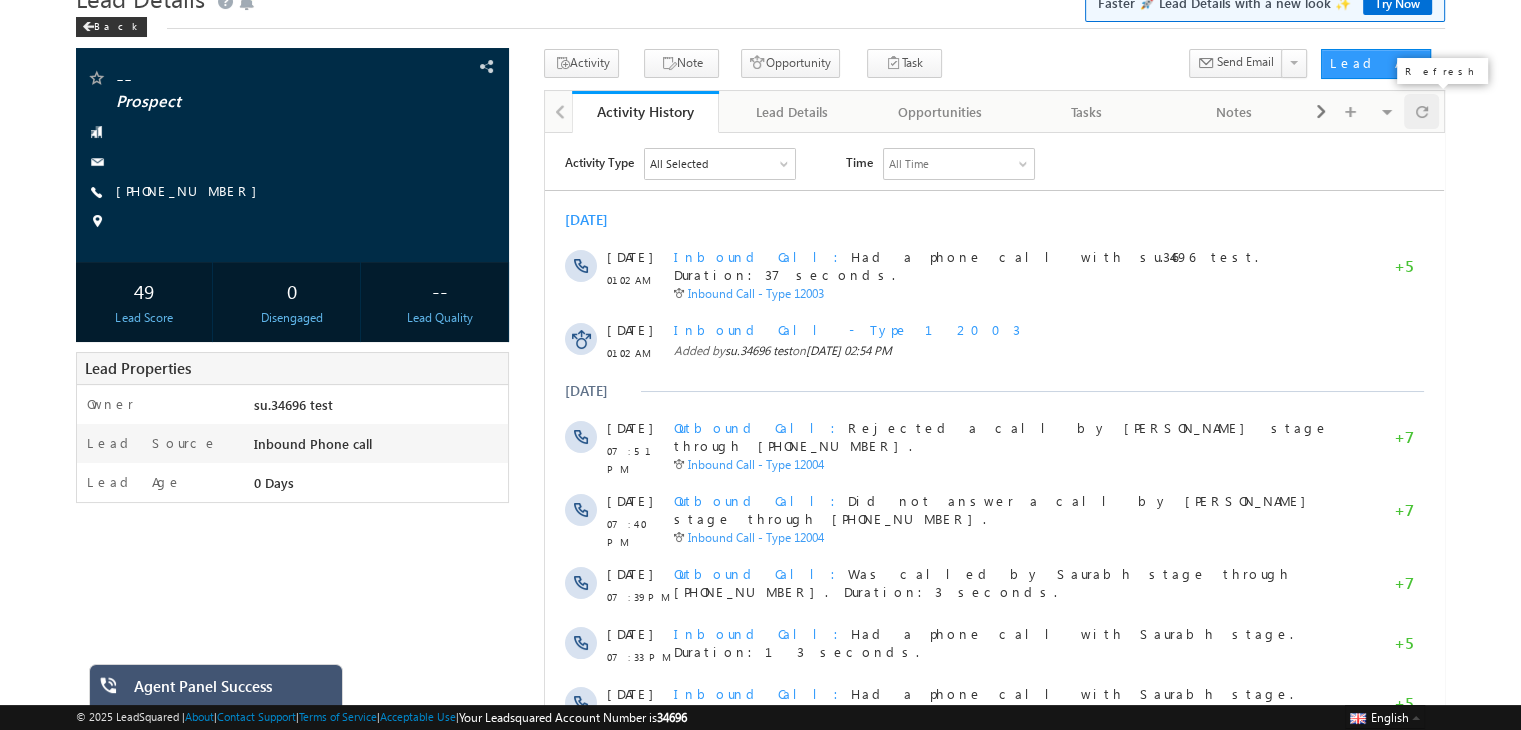 click at bounding box center [1421, 111] 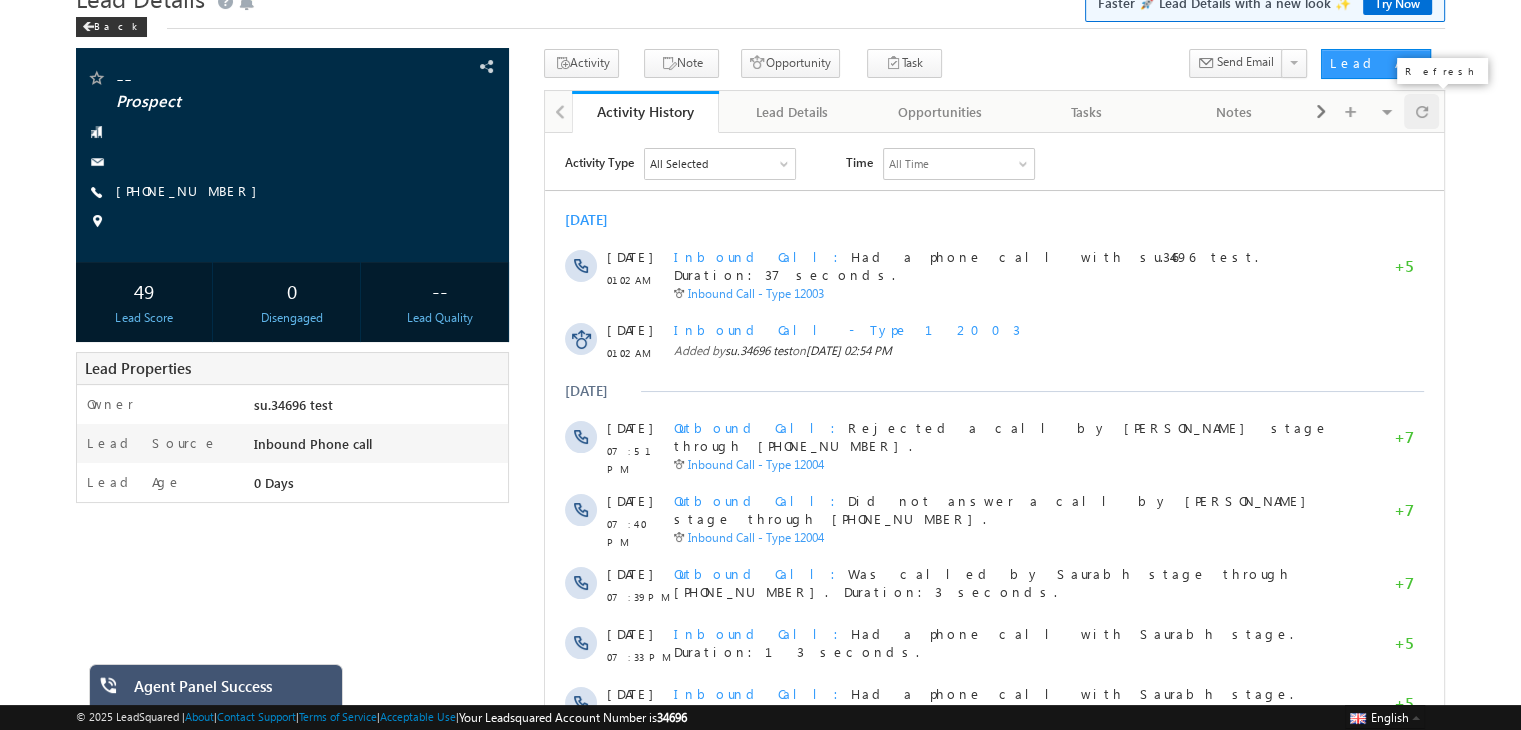 scroll, scrollTop: 0, scrollLeft: 0, axis: both 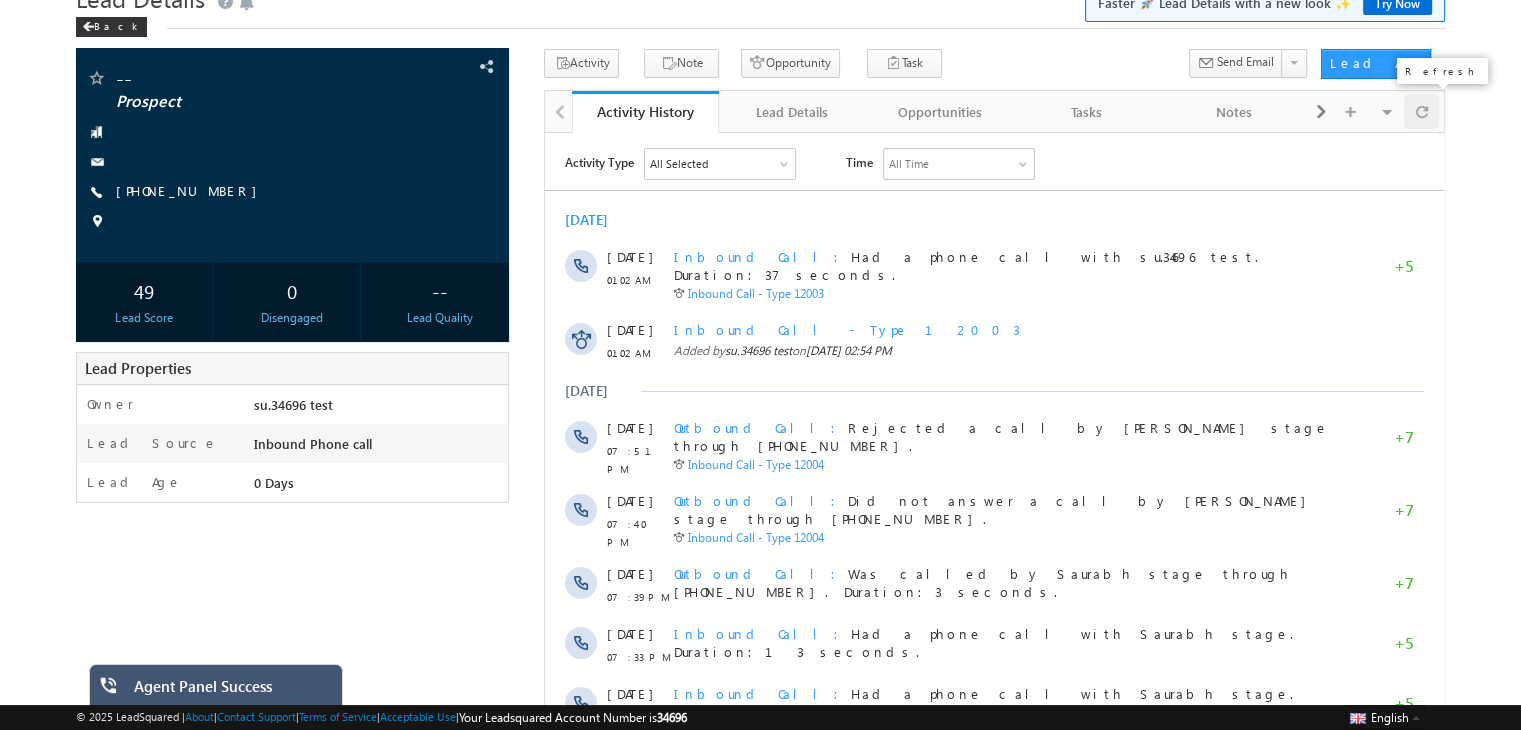 click at bounding box center (1421, 111) 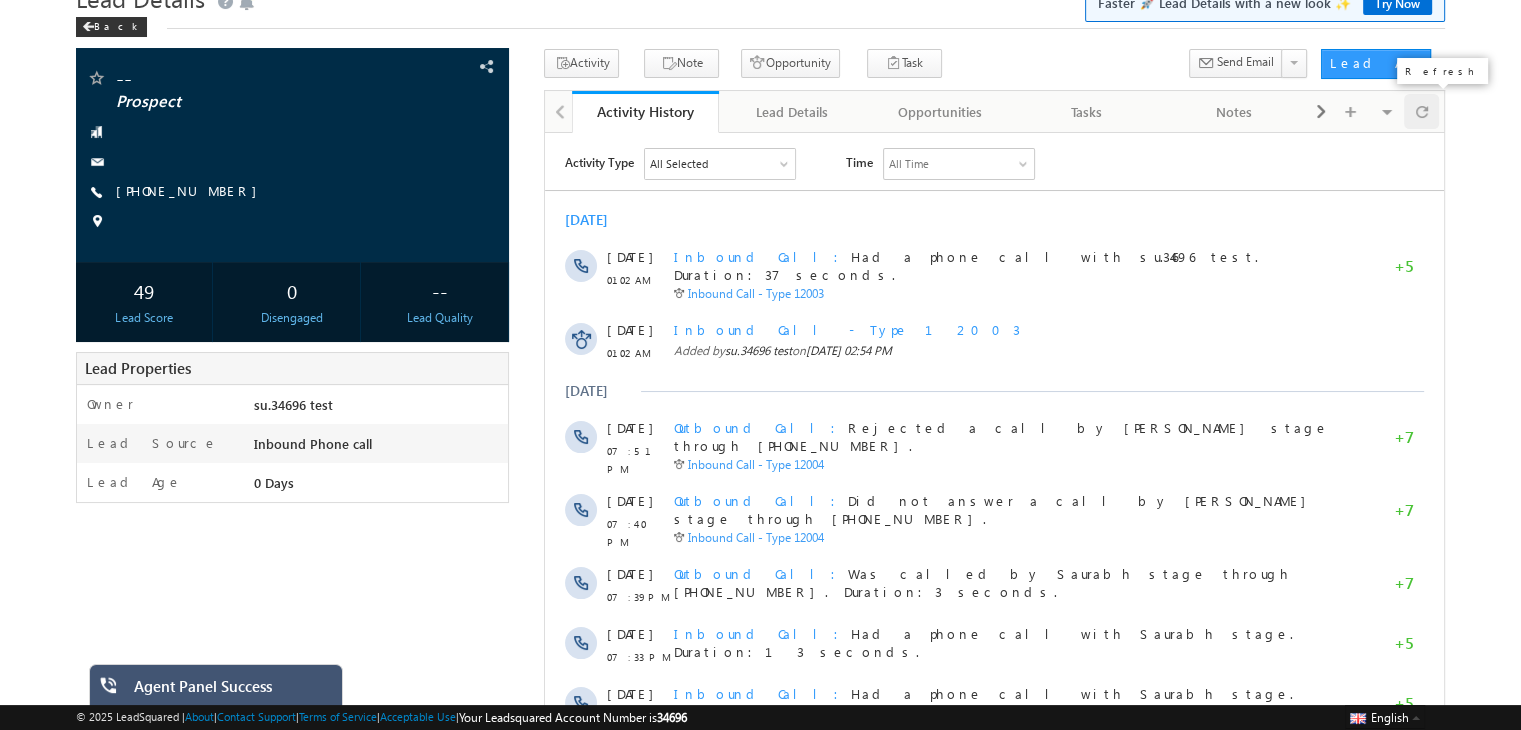 scroll, scrollTop: 0, scrollLeft: 0, axis: both 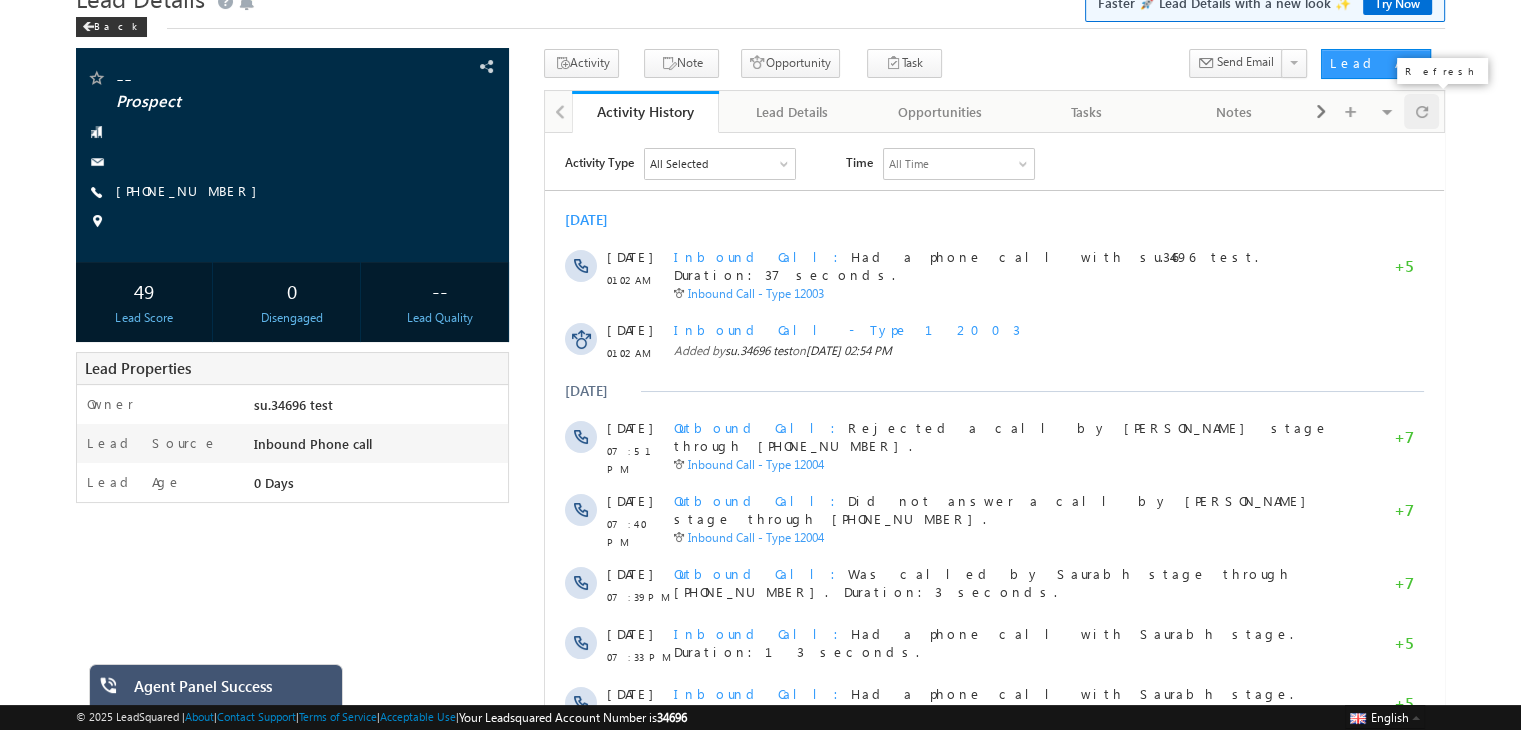click at bounding box center (1421, 111) 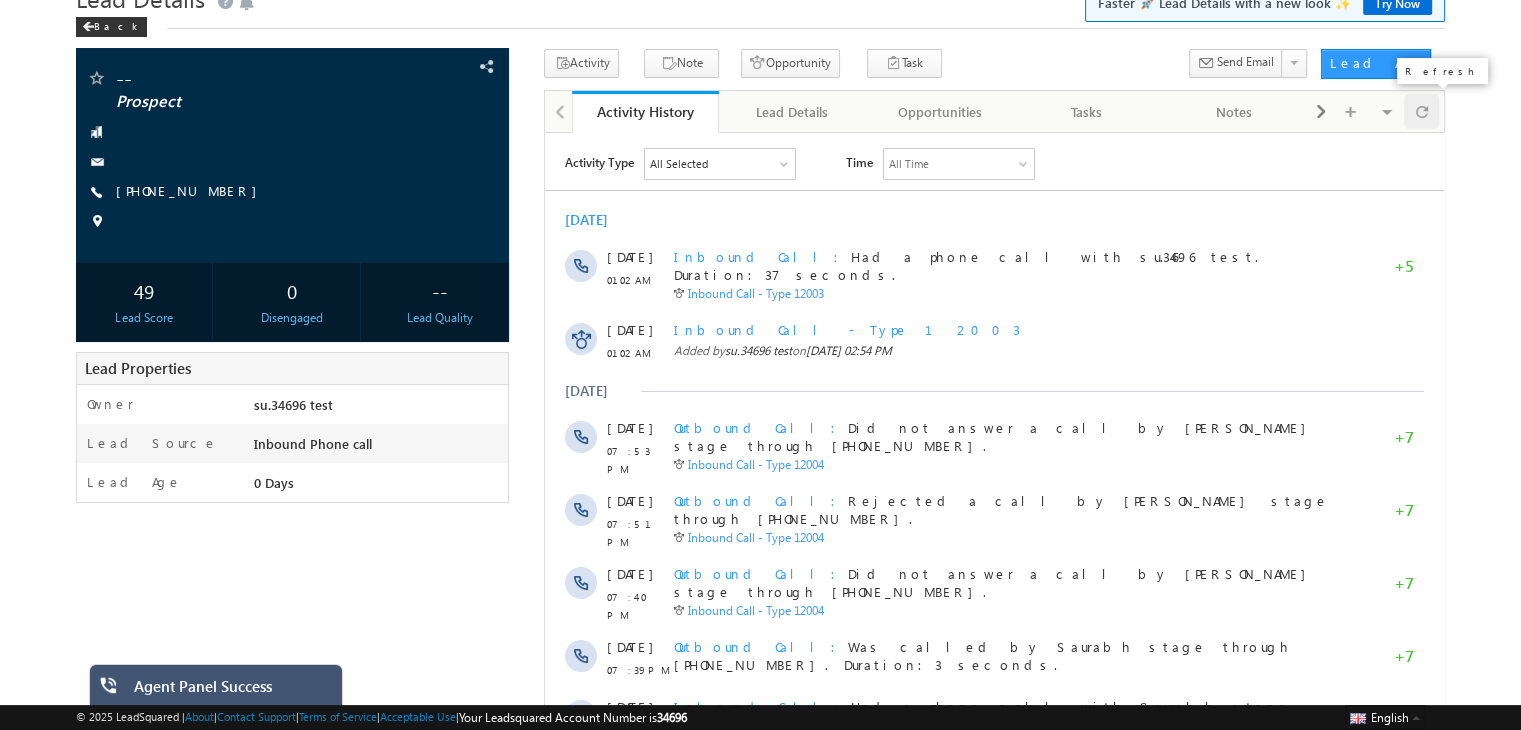 scroll, scrollTop: 0, scrollLeft: 0, axis: both 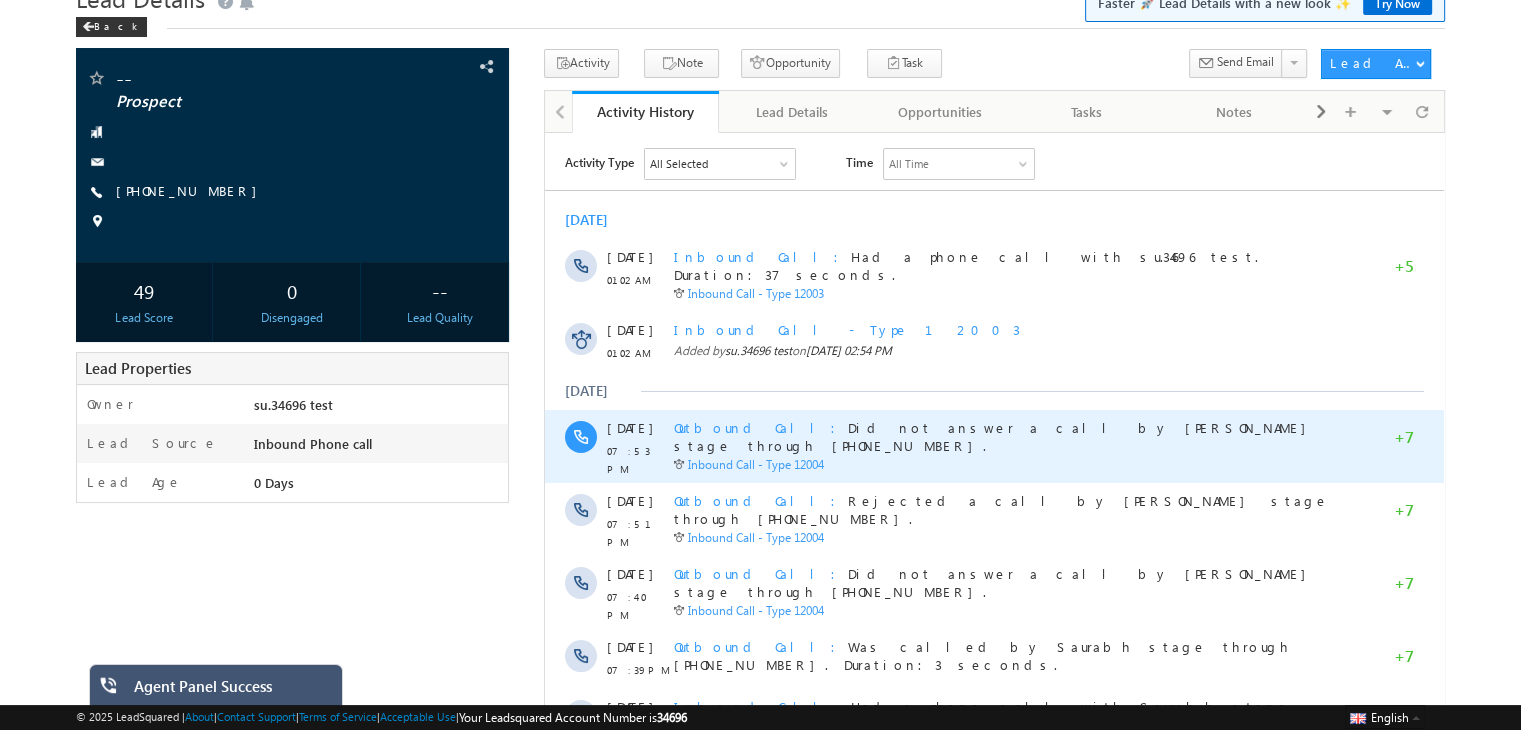 click on "Outbound Call" at bounding box center (761, 426) 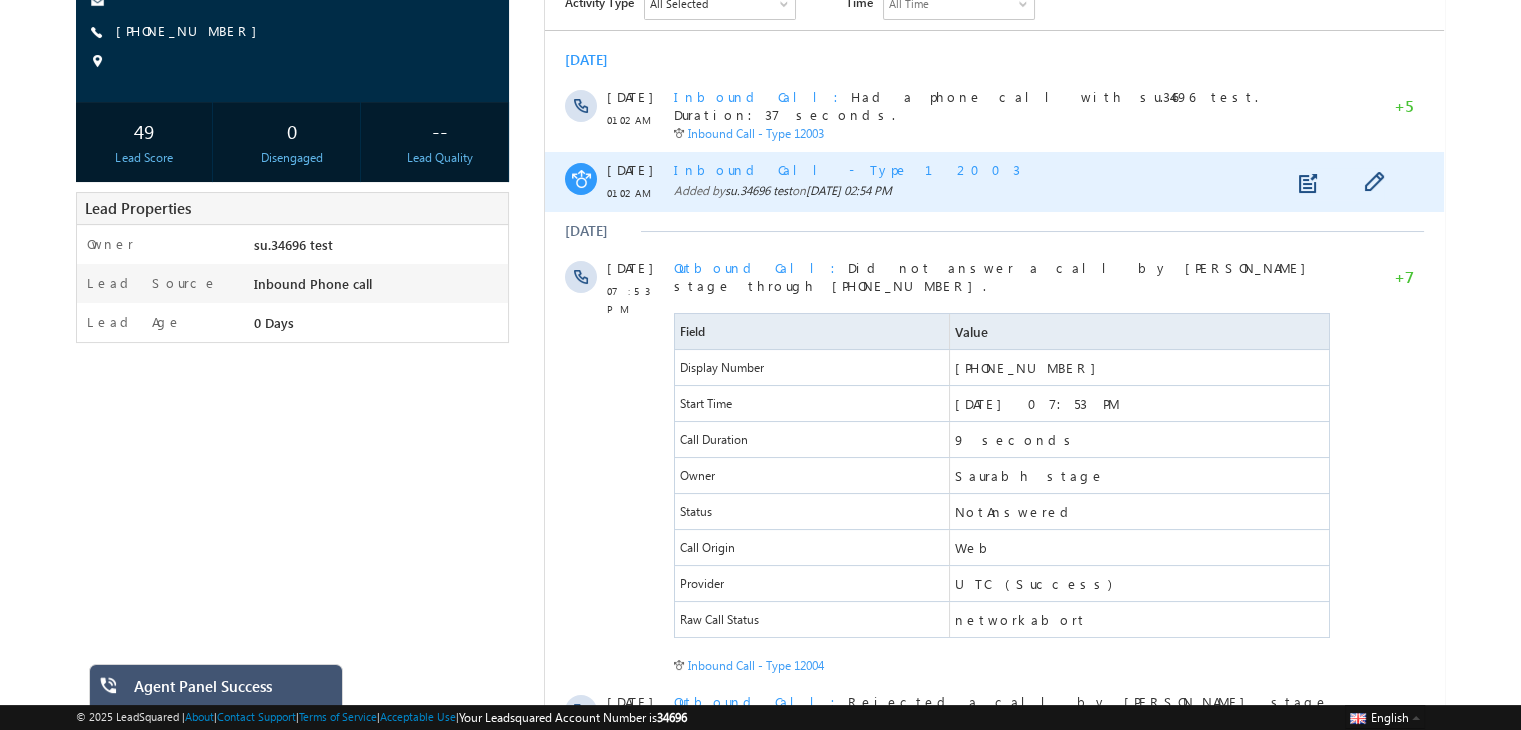 scroll, scrollTop: 0, scrollLeft: 0, axis: both 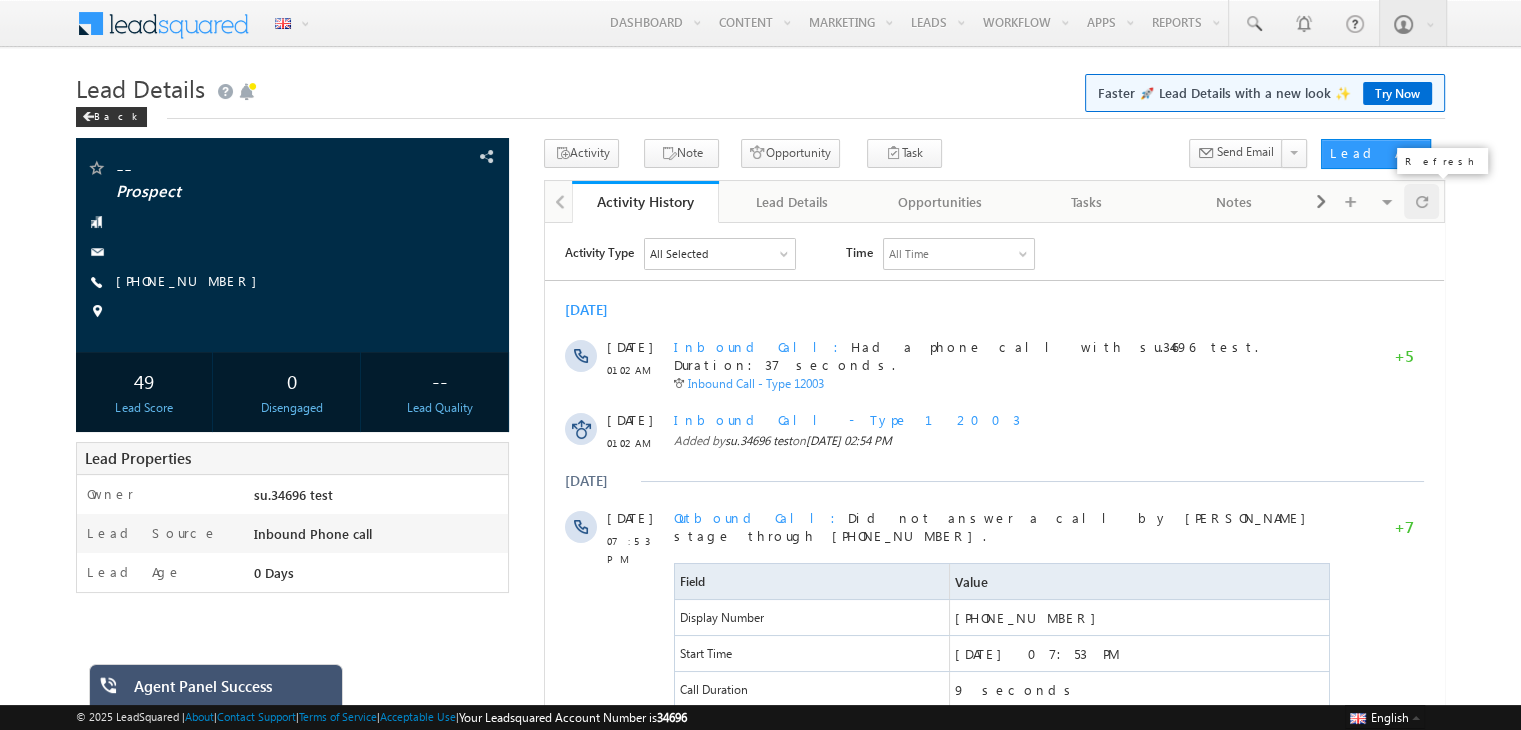 click at bounding box center [1422, 201] 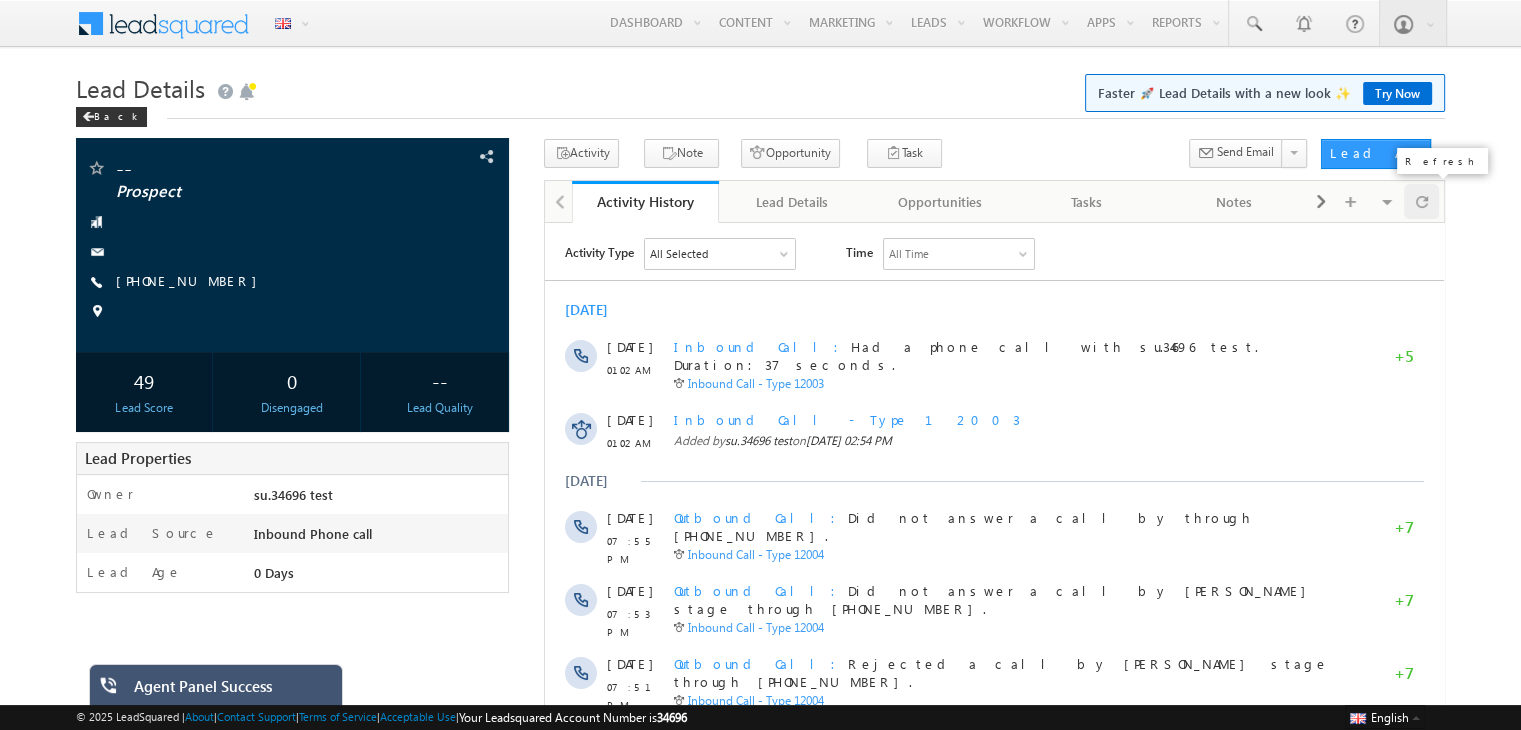 scroll, scrollTop: 0, scrollLeft: 0, axis: both 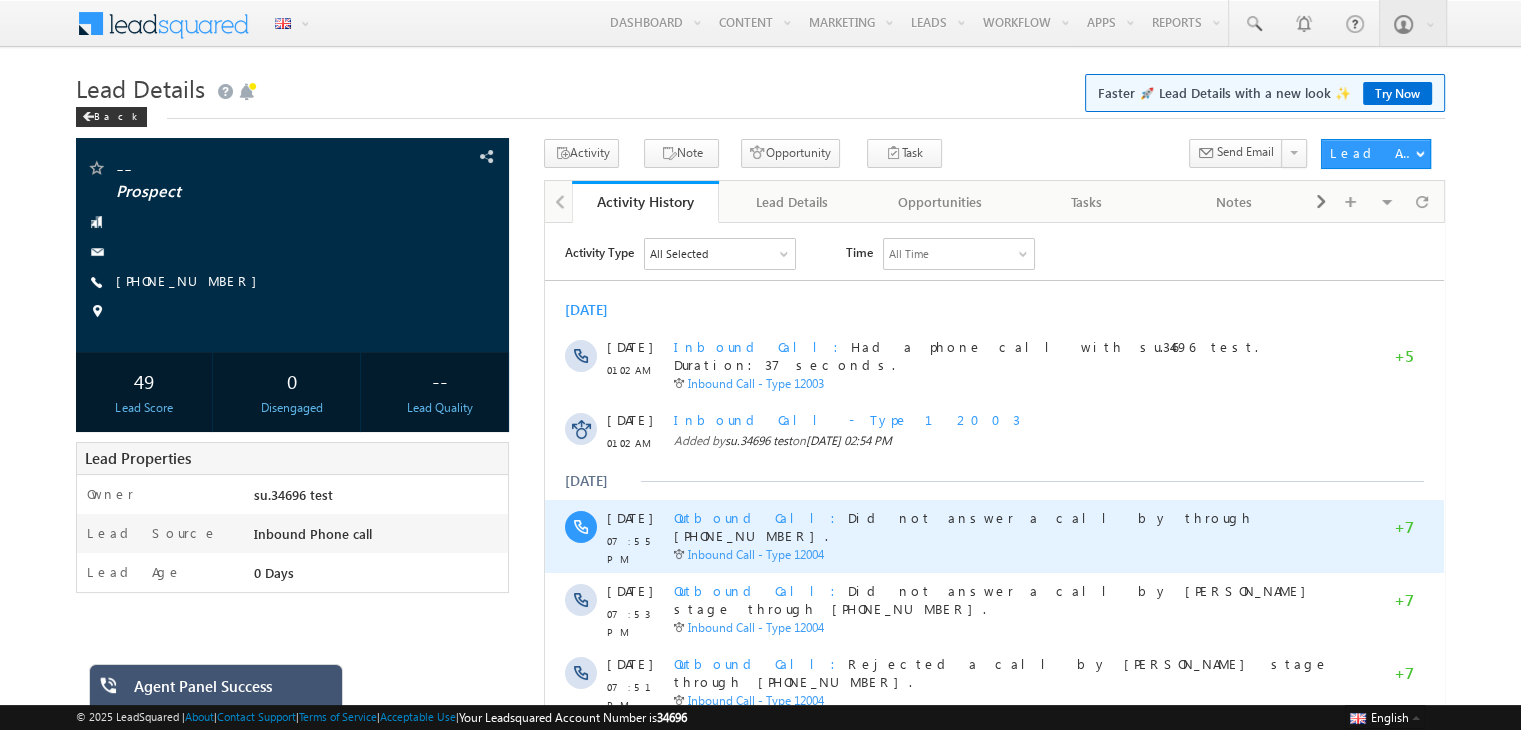 click on "Outbound Call" at bounding box center (761, 516) 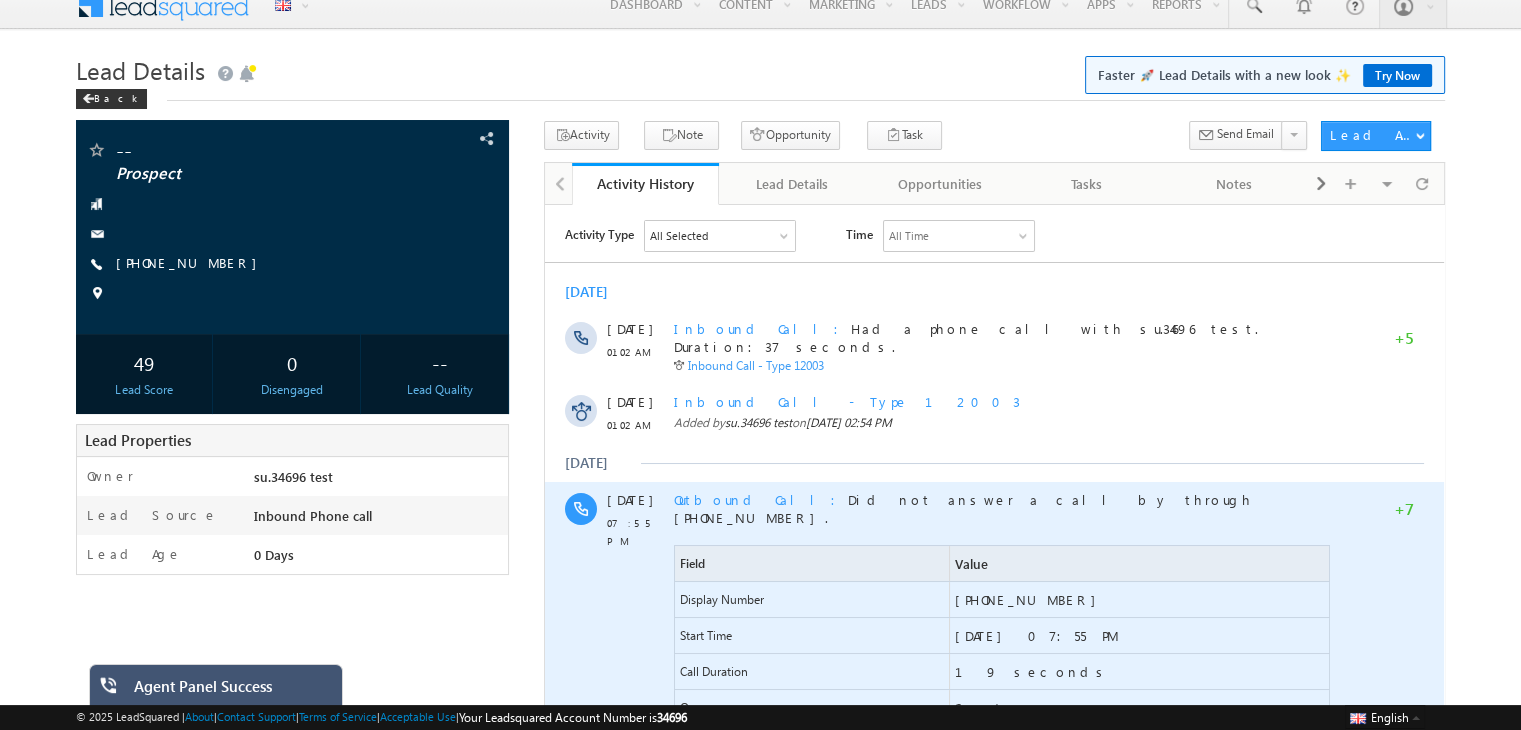 scroll, scrollTop: 16, scrollLeft: 0, axis: vertical 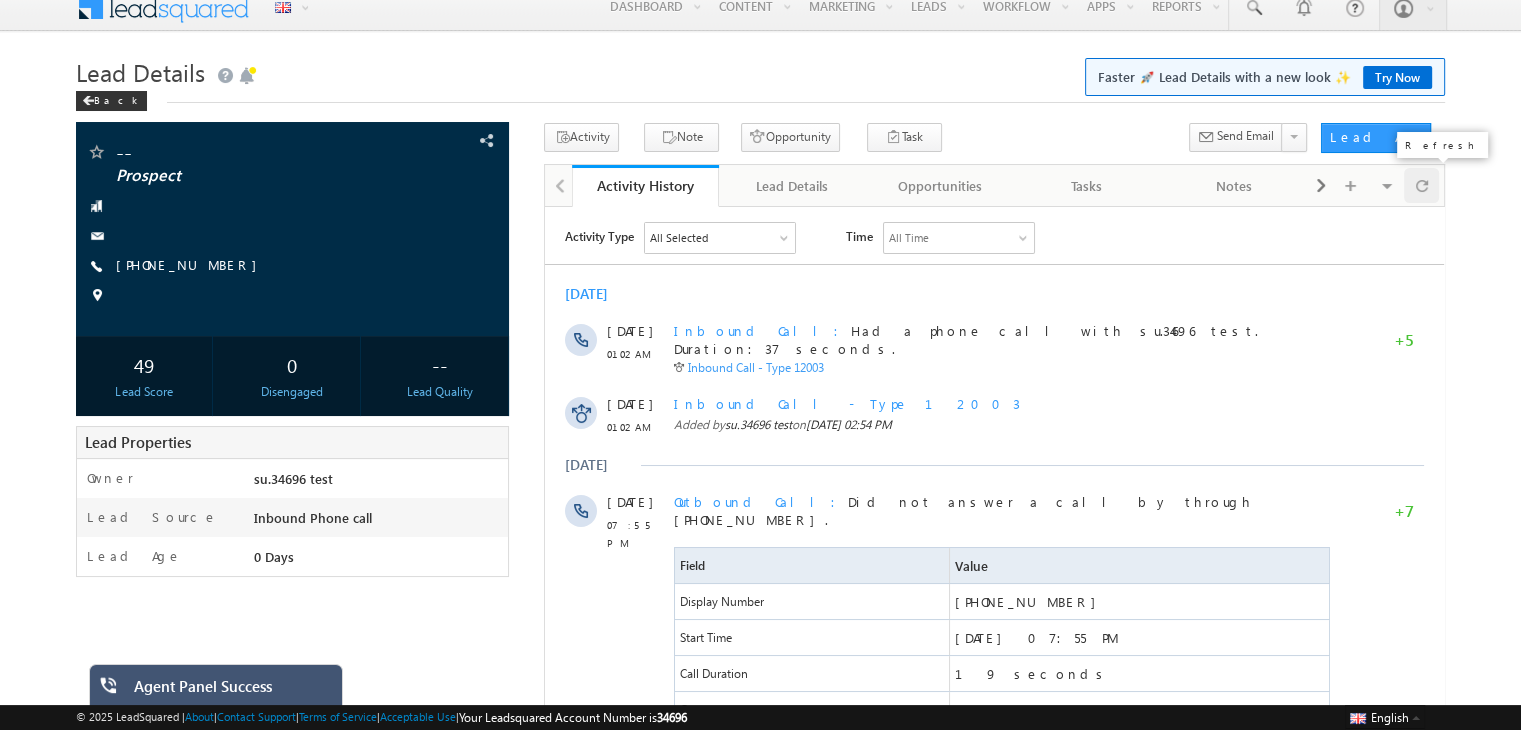 click at bounding box center [1422, 185] 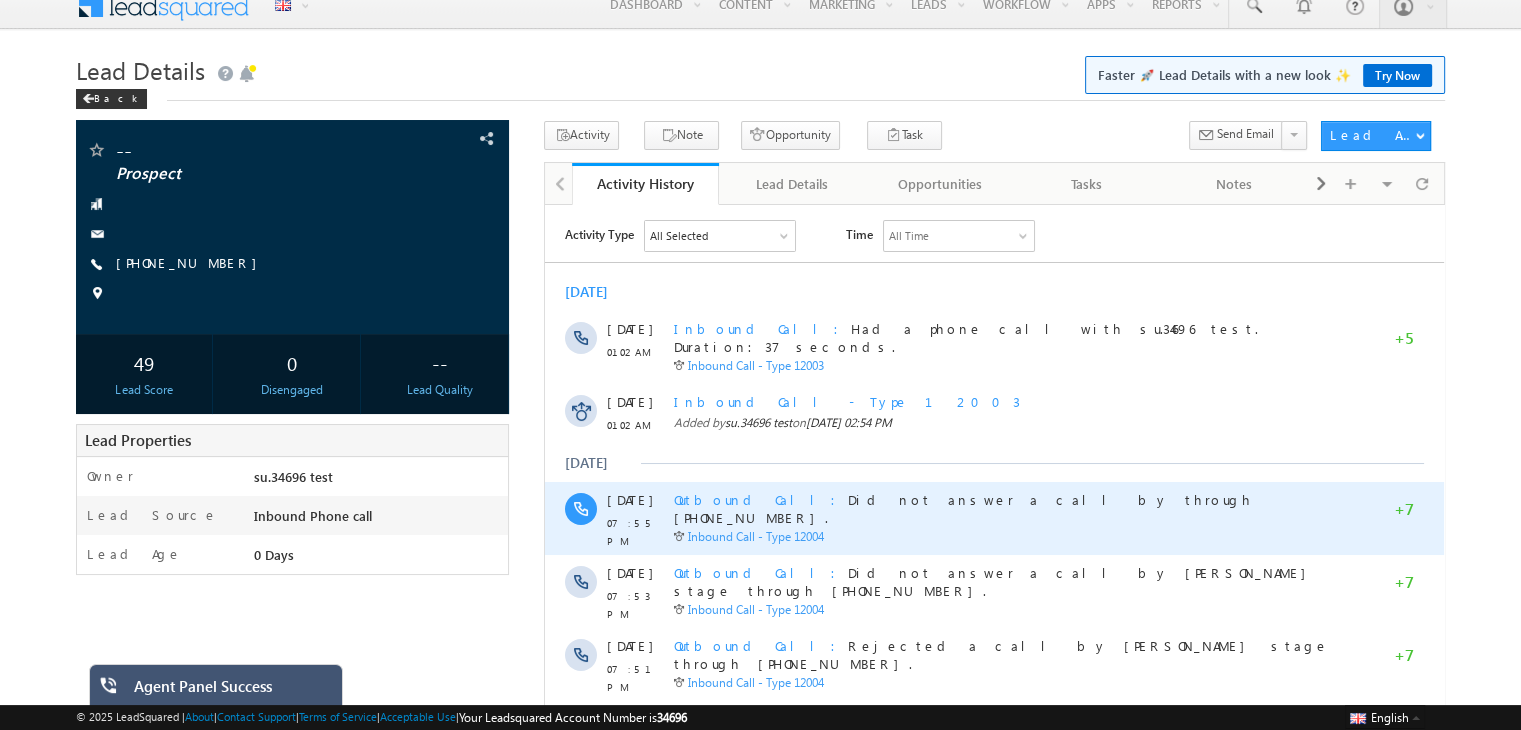 scroll, scrollTop: 4, scrollLeft: 0, axis: vertical 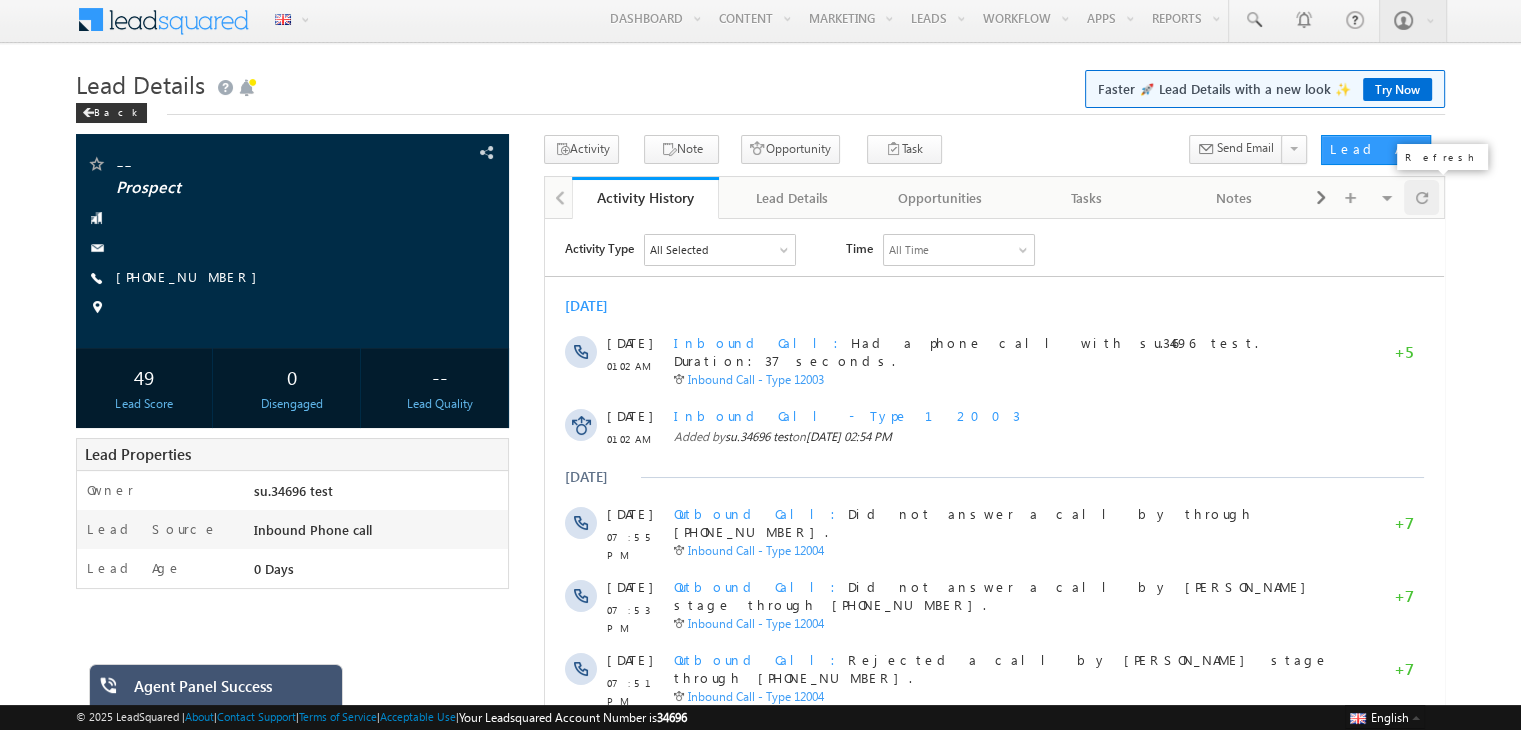 click at bounding box center [1422, 197] 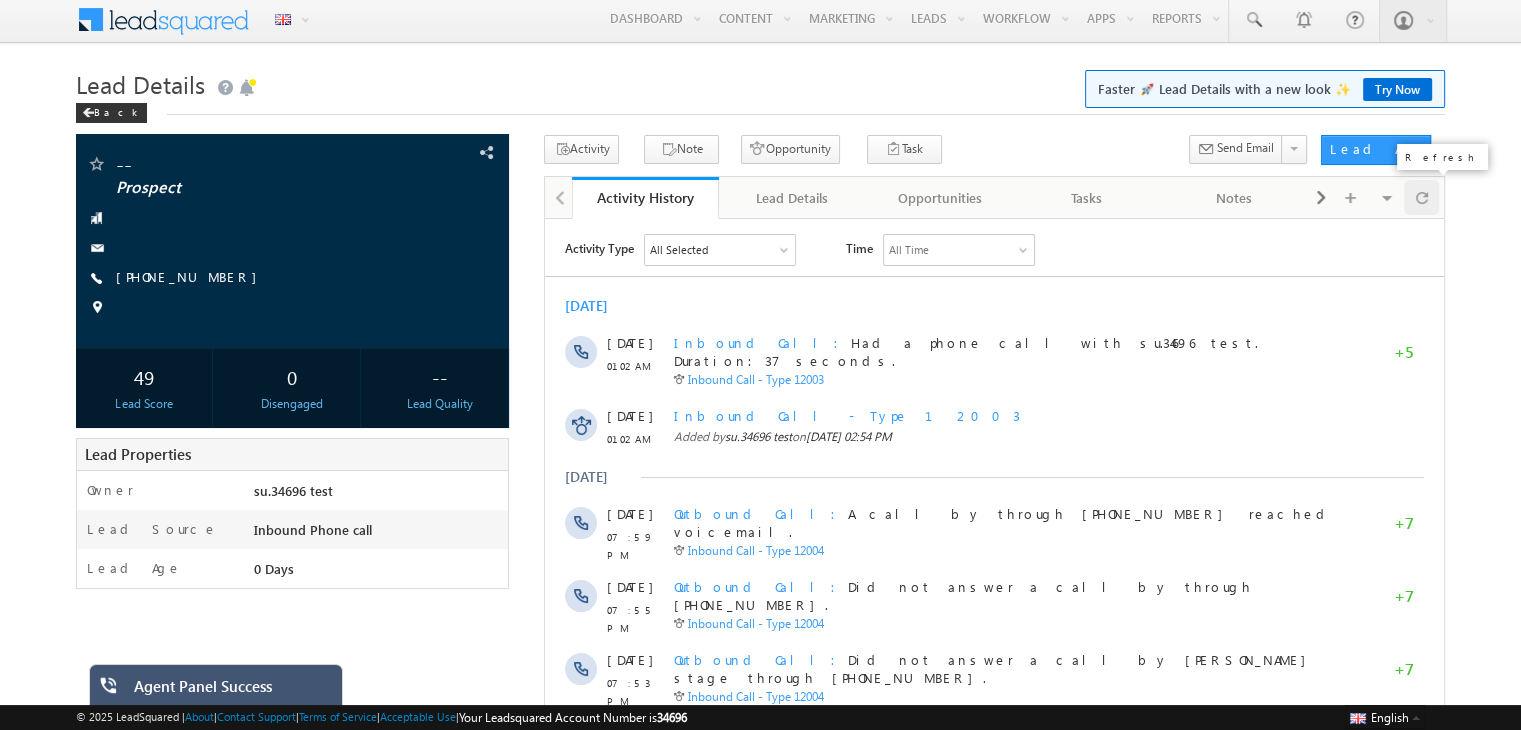 scroll, scrollTop: 0, scrollLeft: 0, axis: both 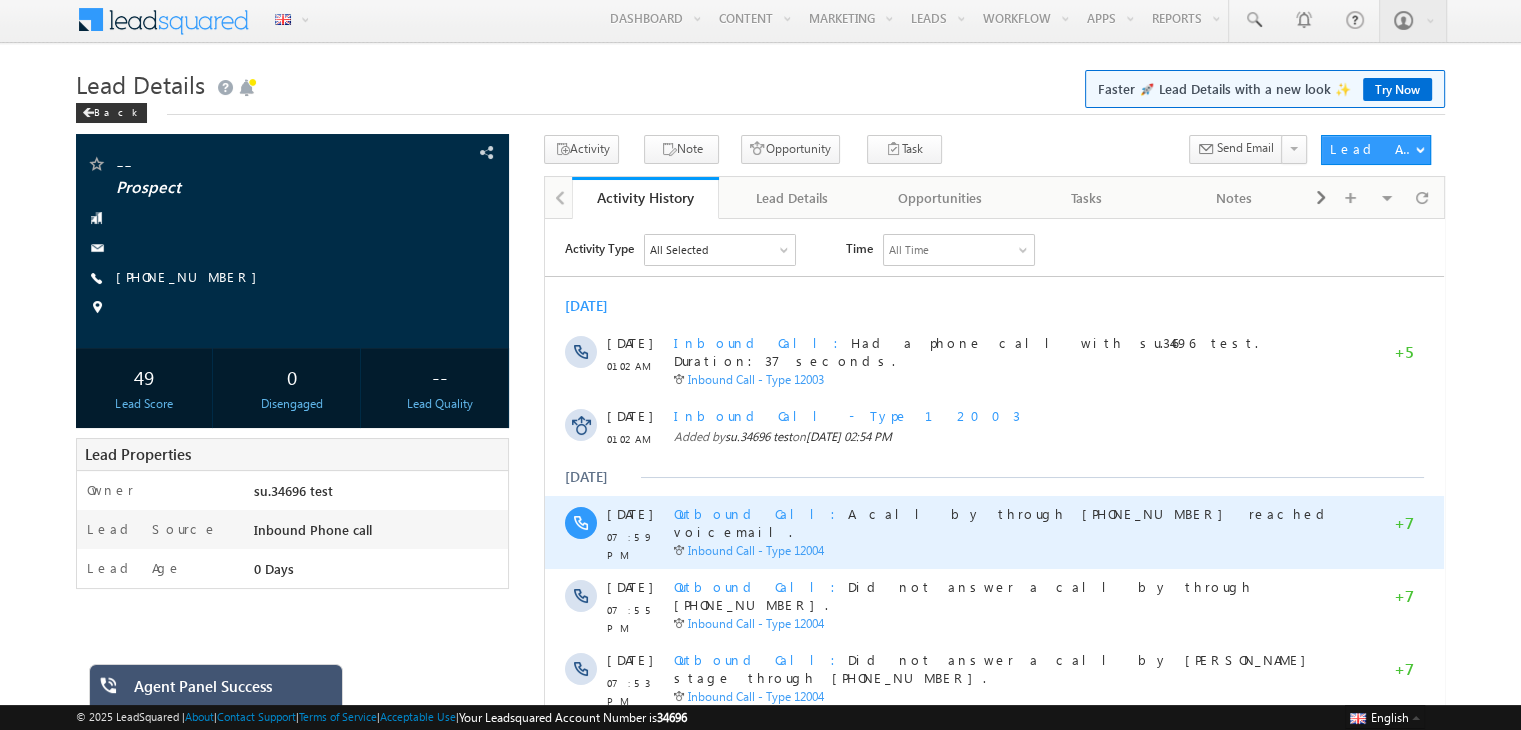 click on "Outbound Call" at bounding box center (761, 512) 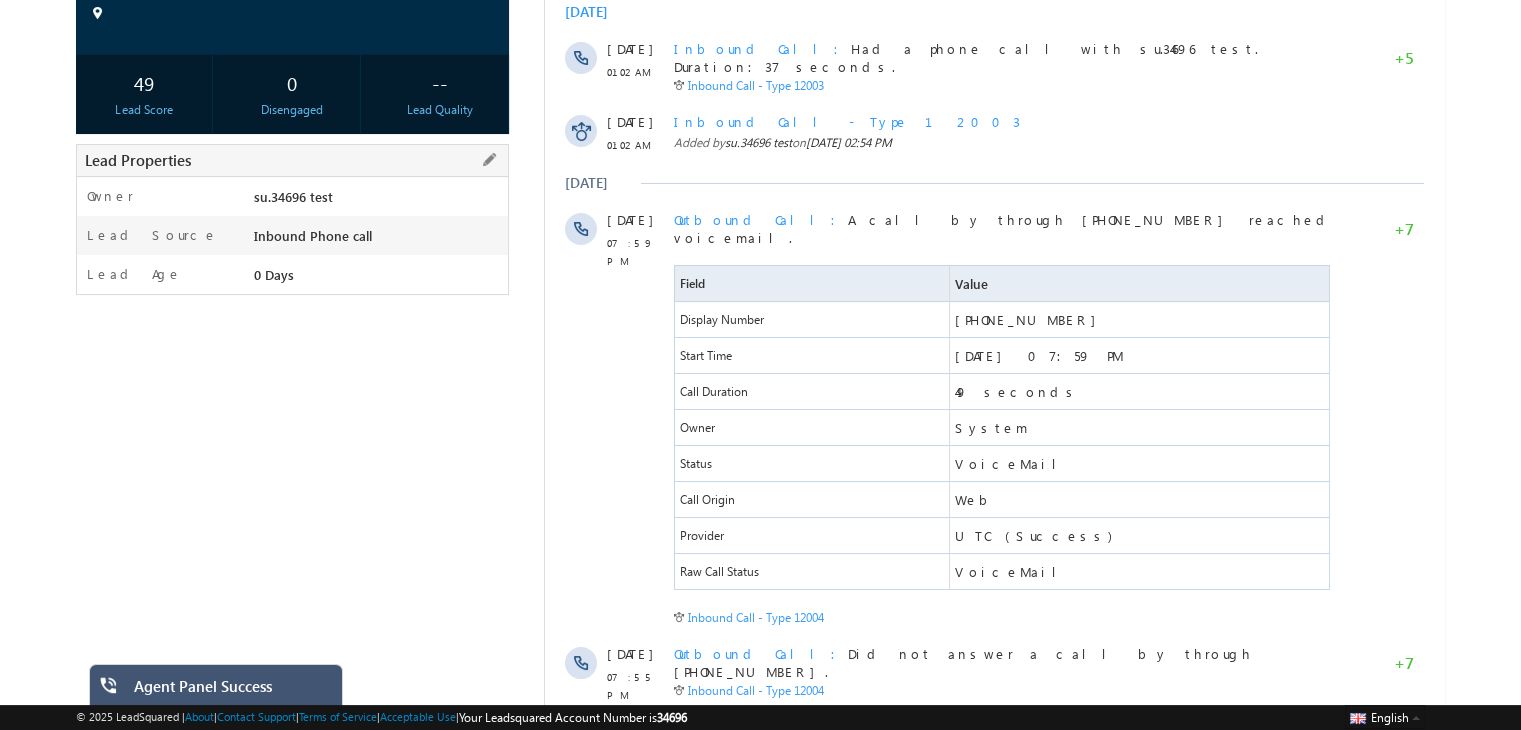 scroll, scrollTop: 0, scrollLeft: 0, axis: both 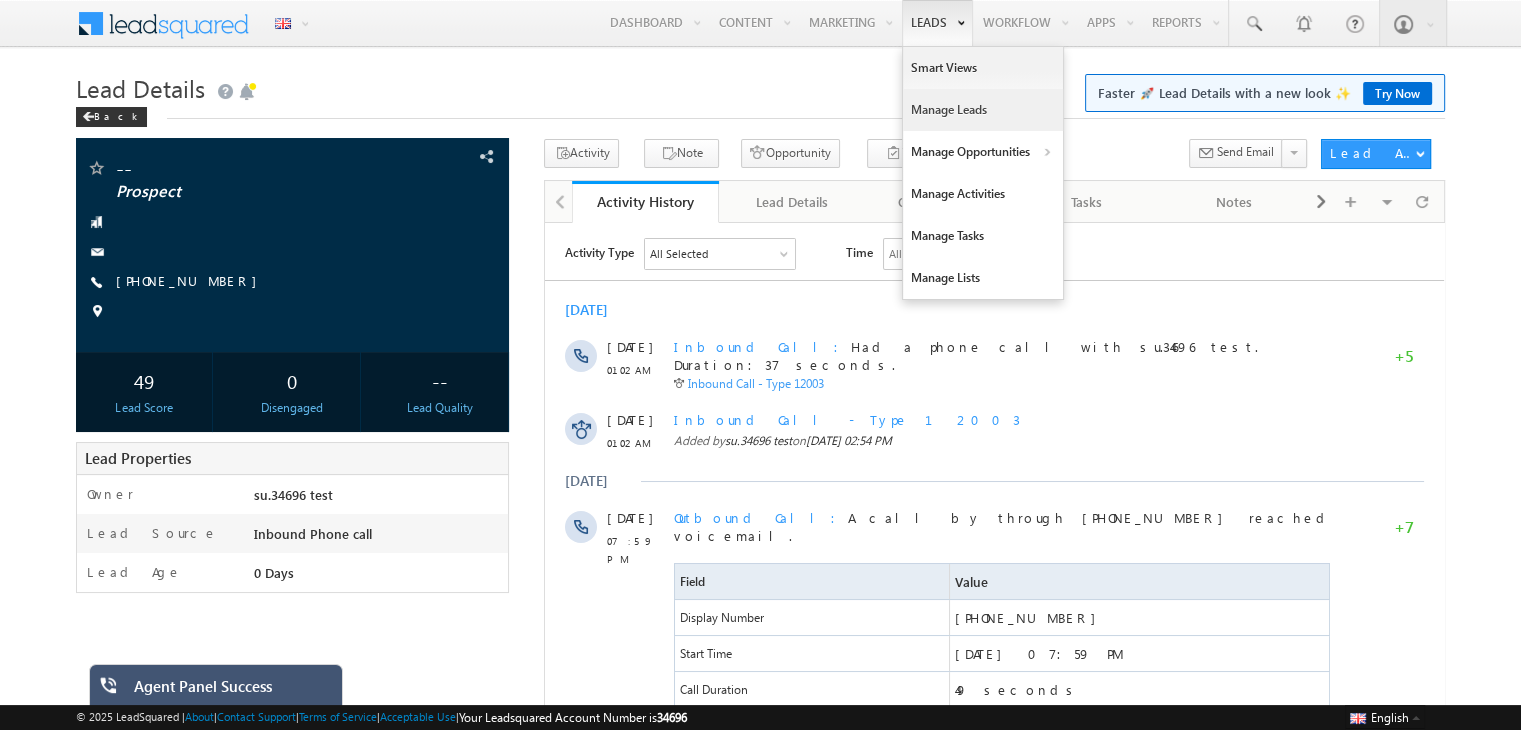 click on "Manage Leads" at bounding box center (983, 110) 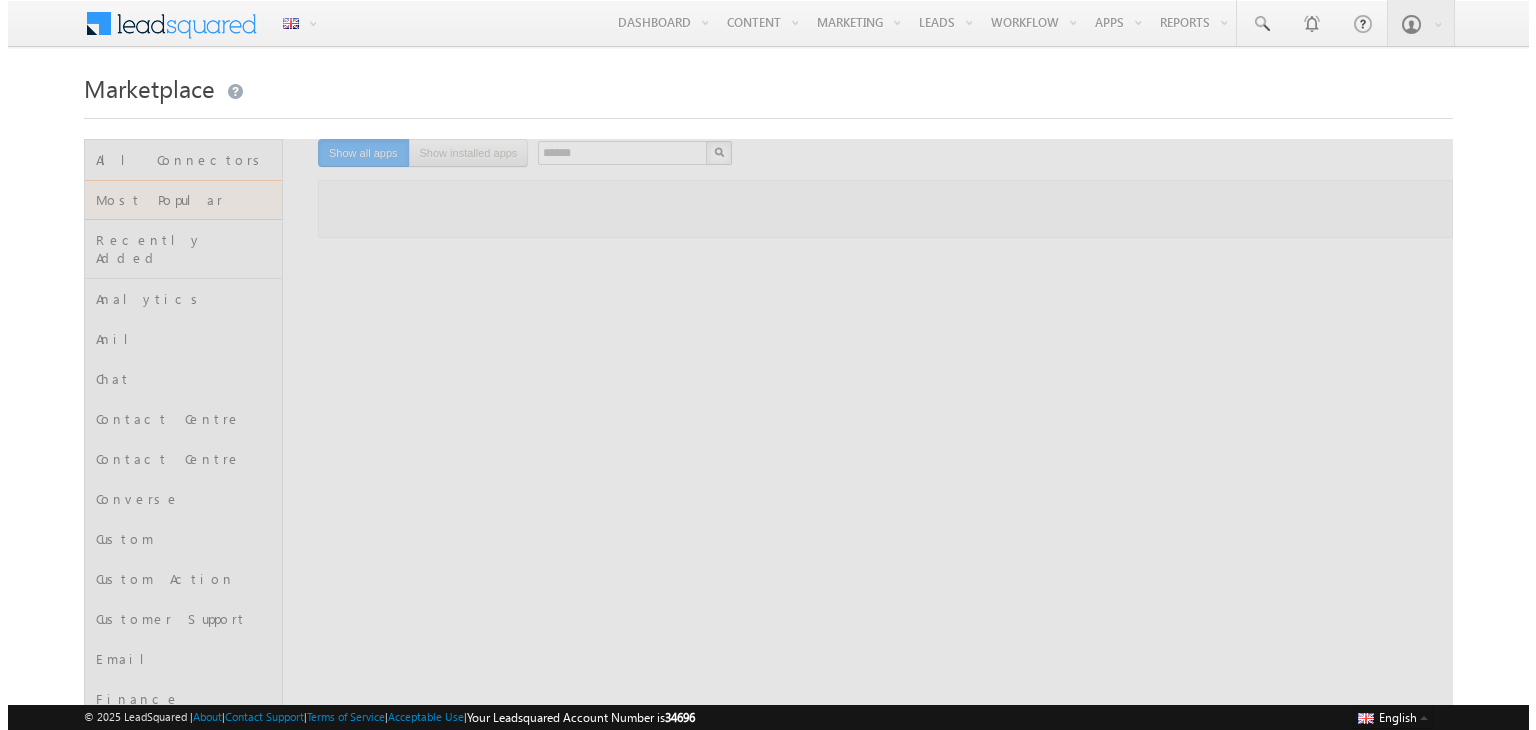 scroll, scrollTop: 0, scrollLeft: 0, axis: both 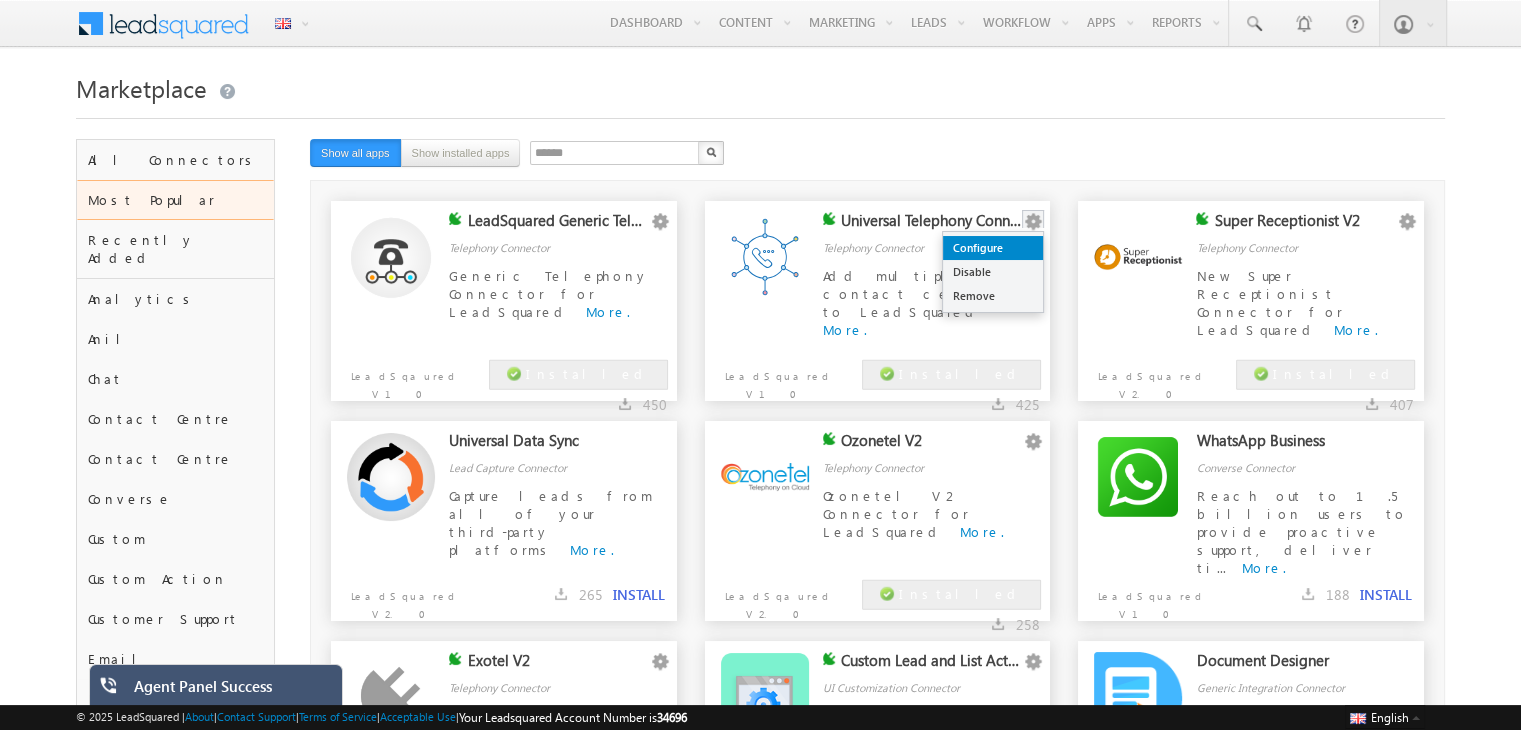click on "Configure" at bounding box center (993, 248) 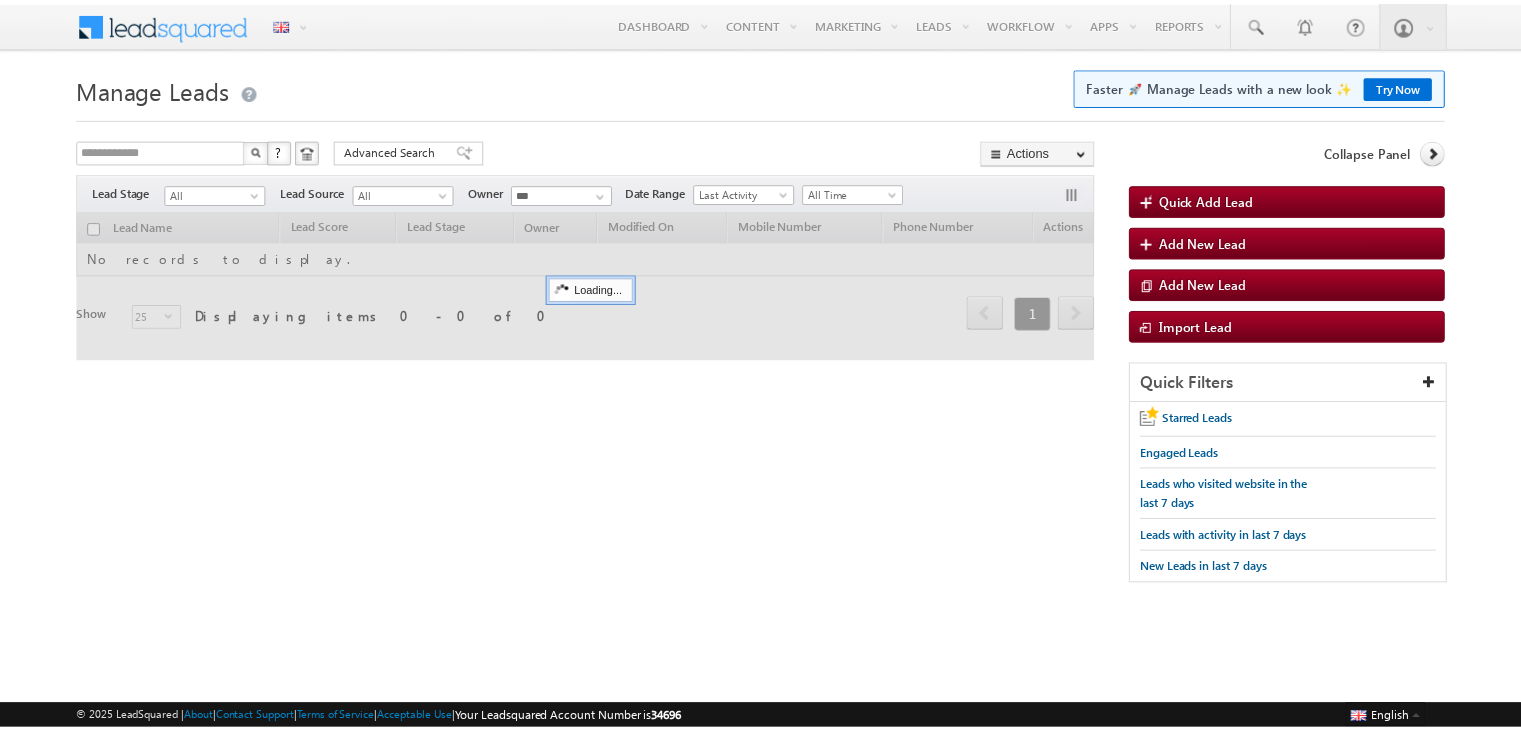scroll, scrollTop: 0, scrollLeft: 0, axis: both 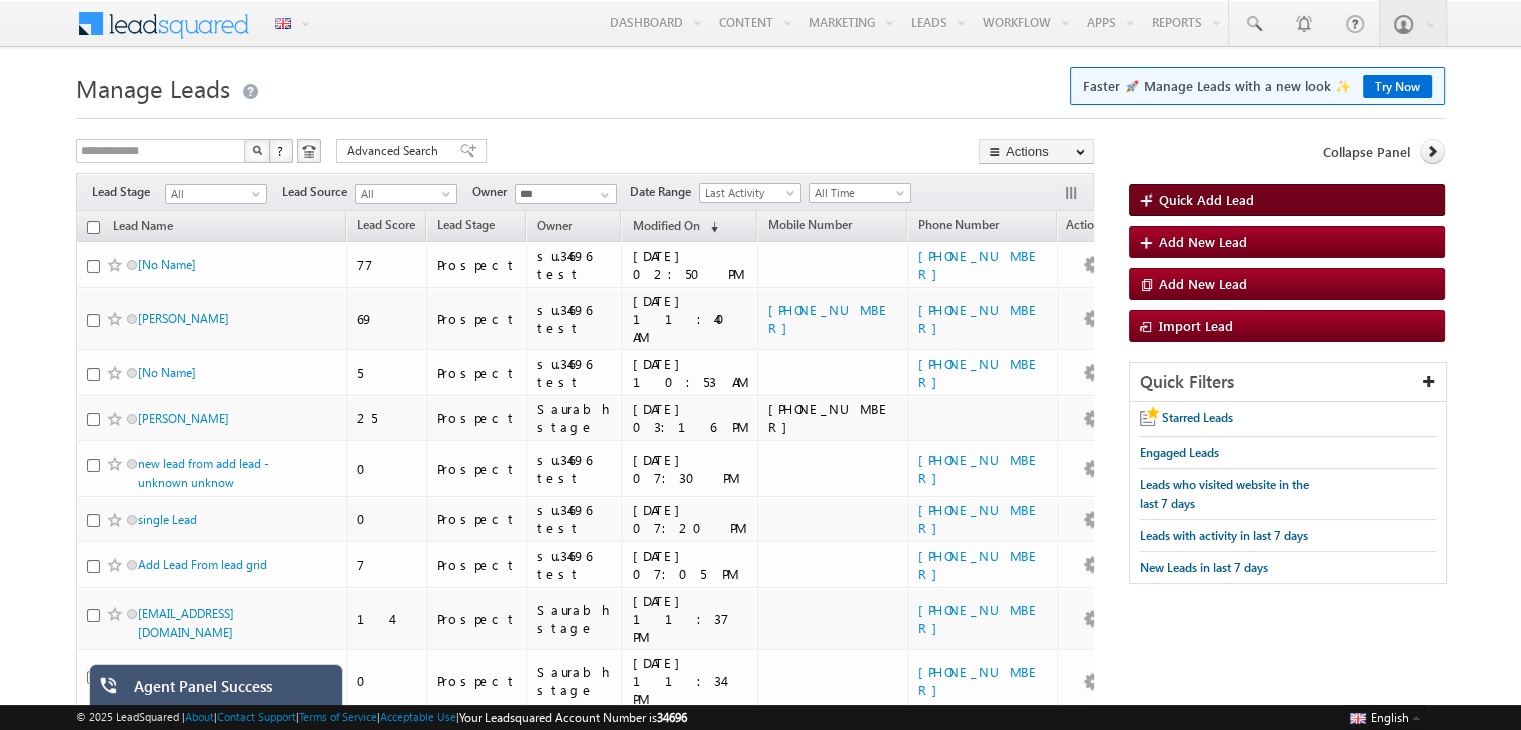 click on "Quick Add Lead" at bounding box center [1206, 199] 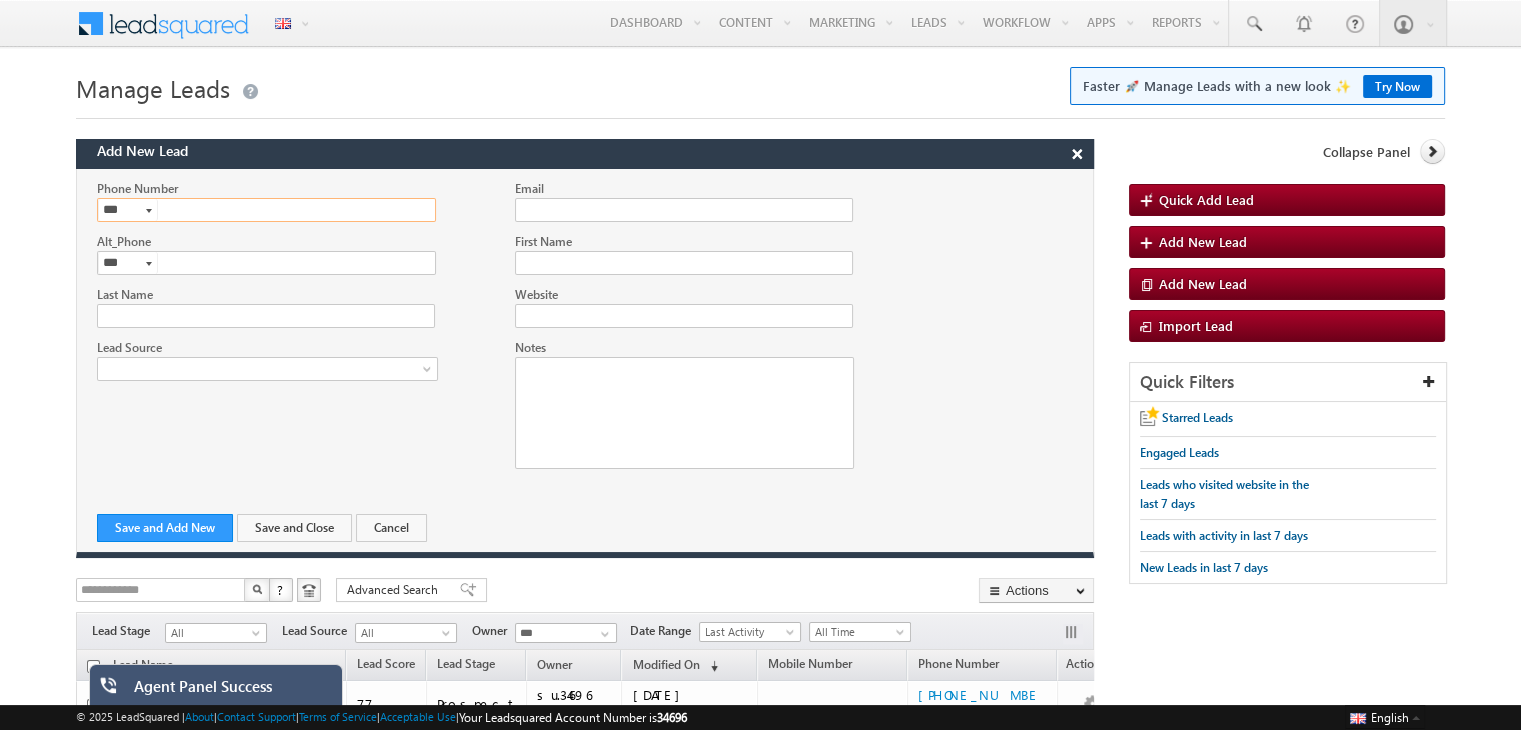 click at bounding box center (266, 210) 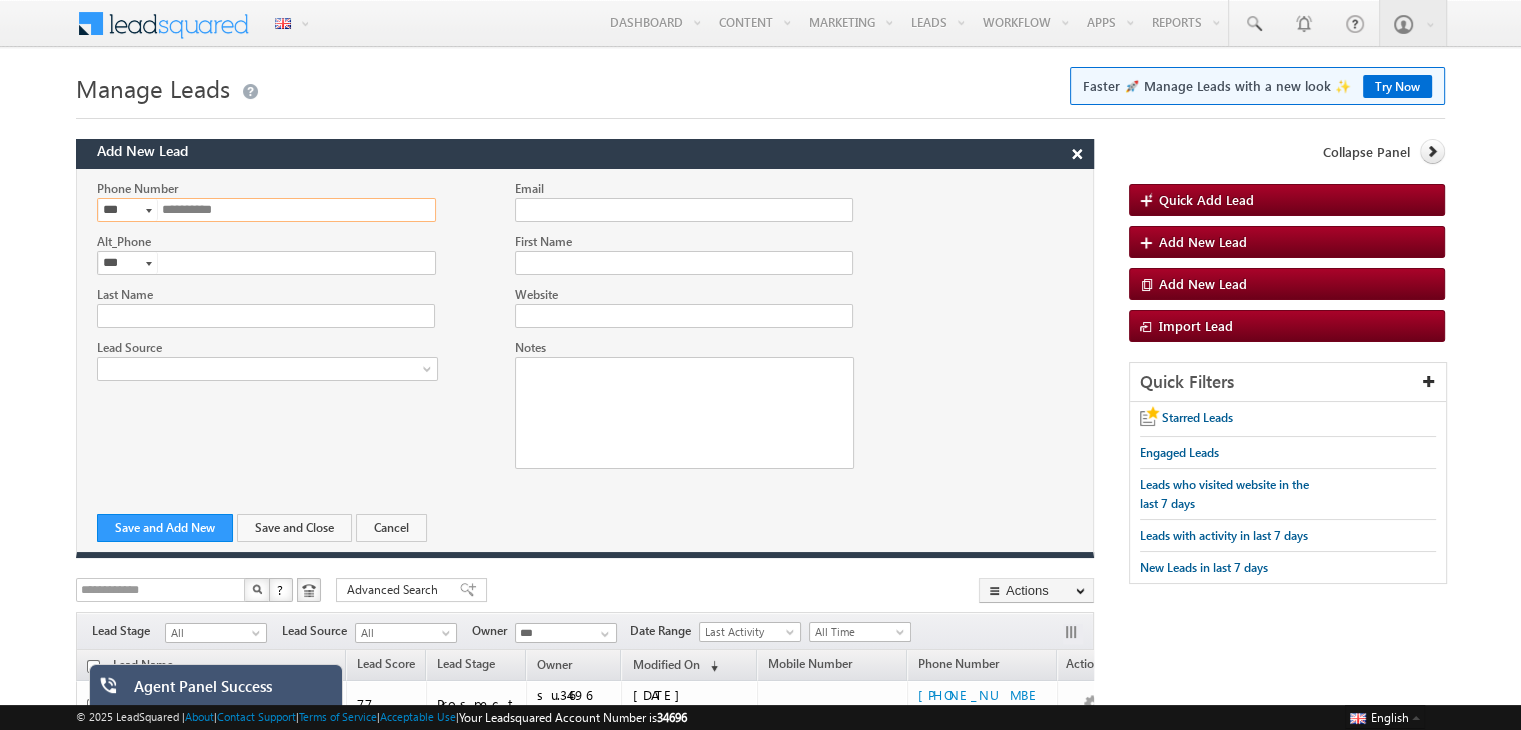 click on "**********" at bounding box center (266, 210) 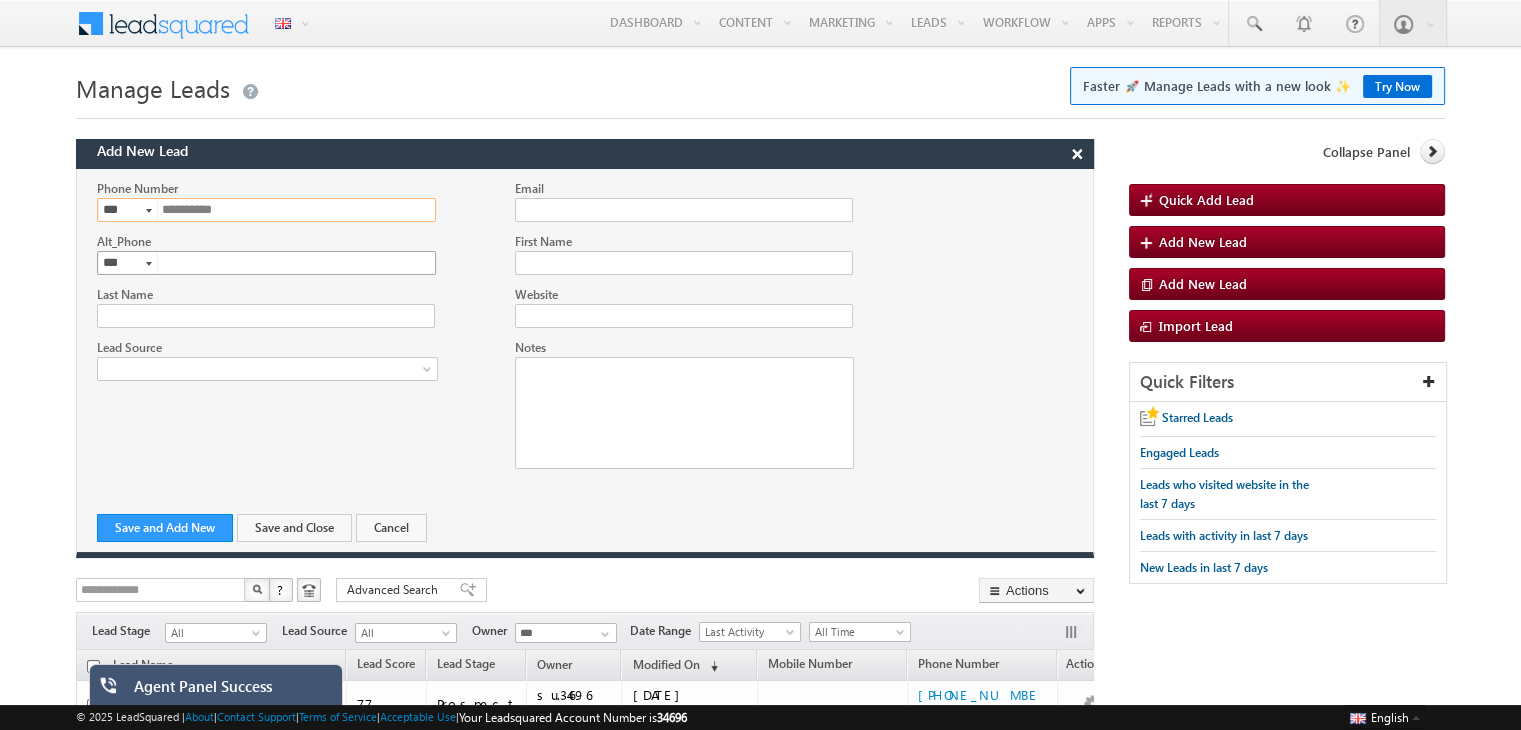 type on "**********" 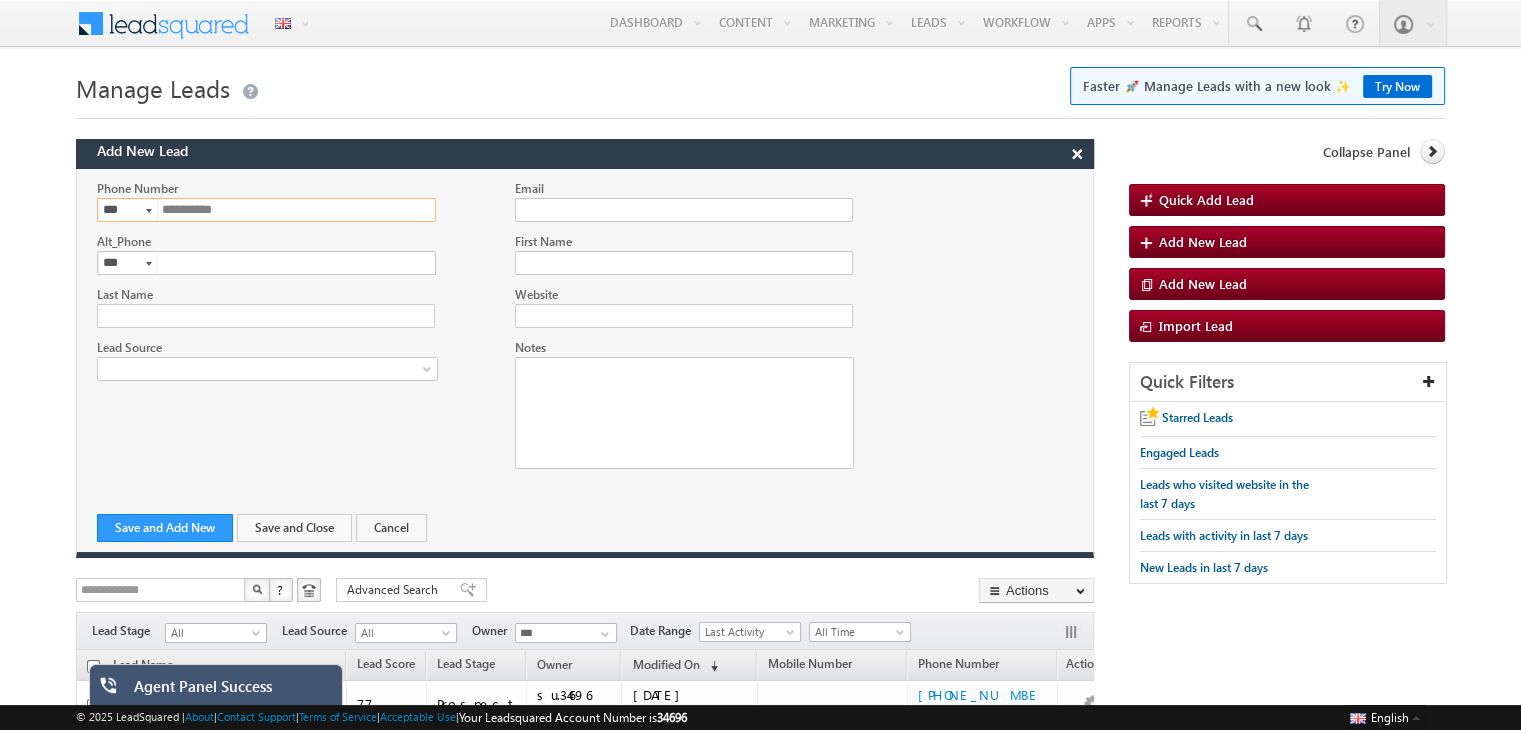 click on "***" at bounding box center (128, 210) 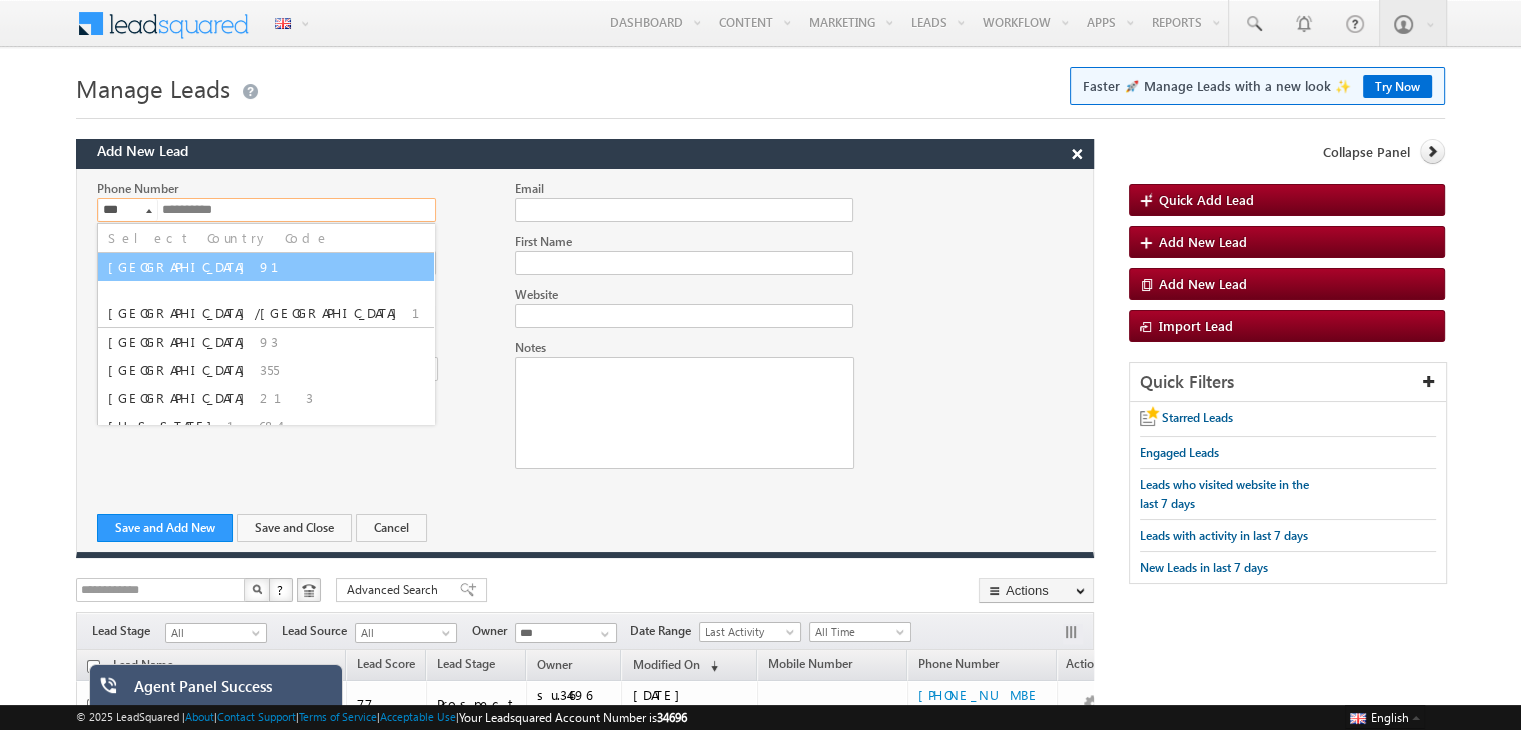 click on "91" at bounding box center [281, 266] 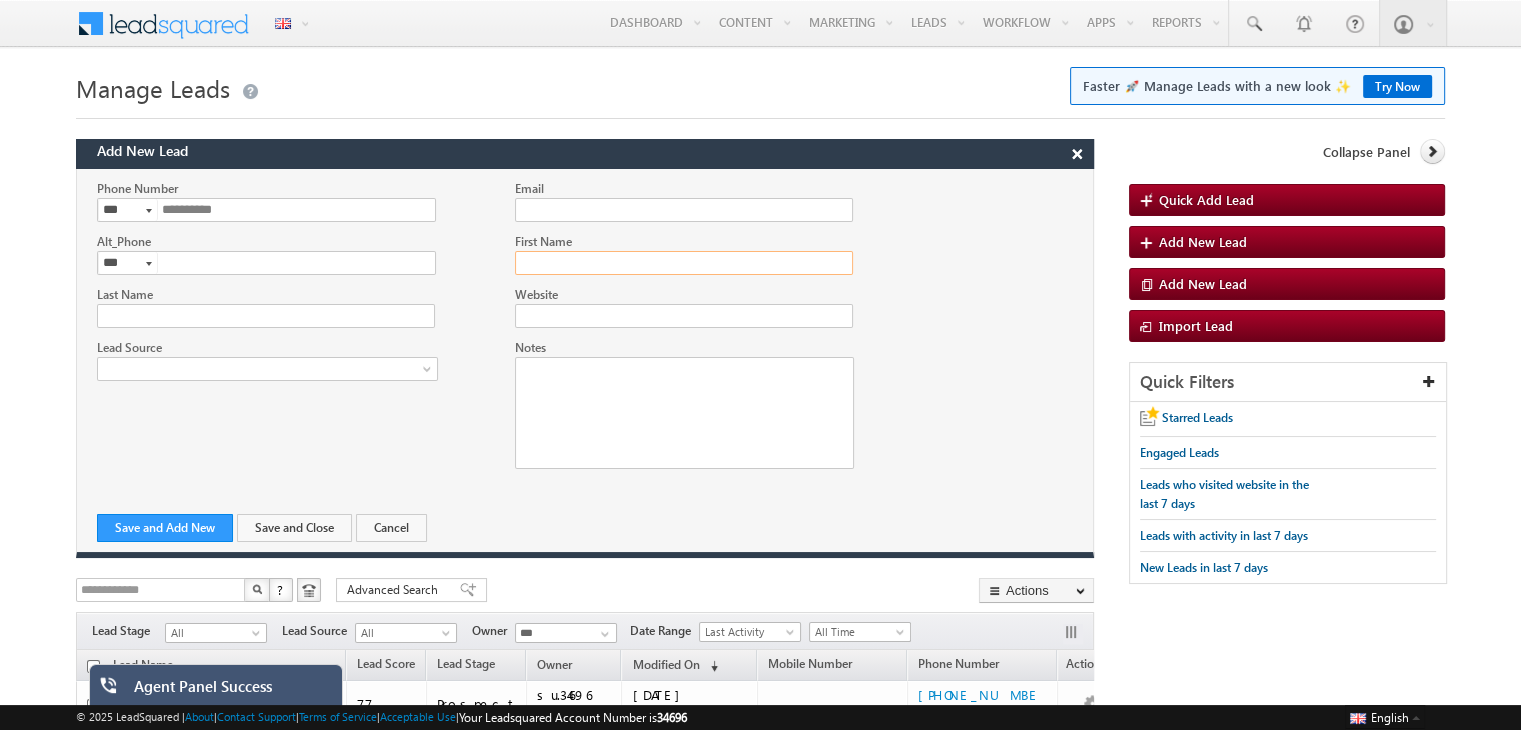 click on "First Name" at bounding box center [684, 263] 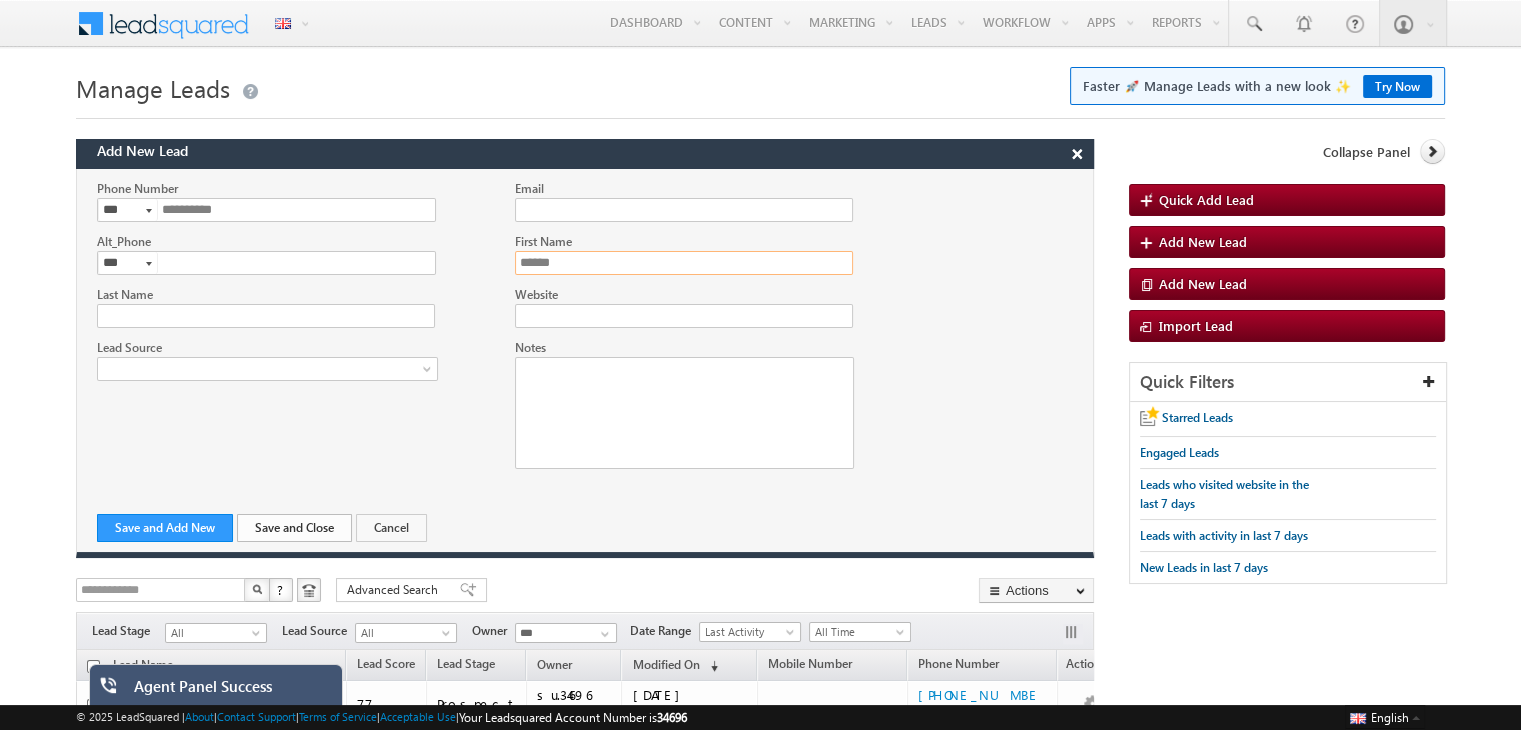 type on "******" 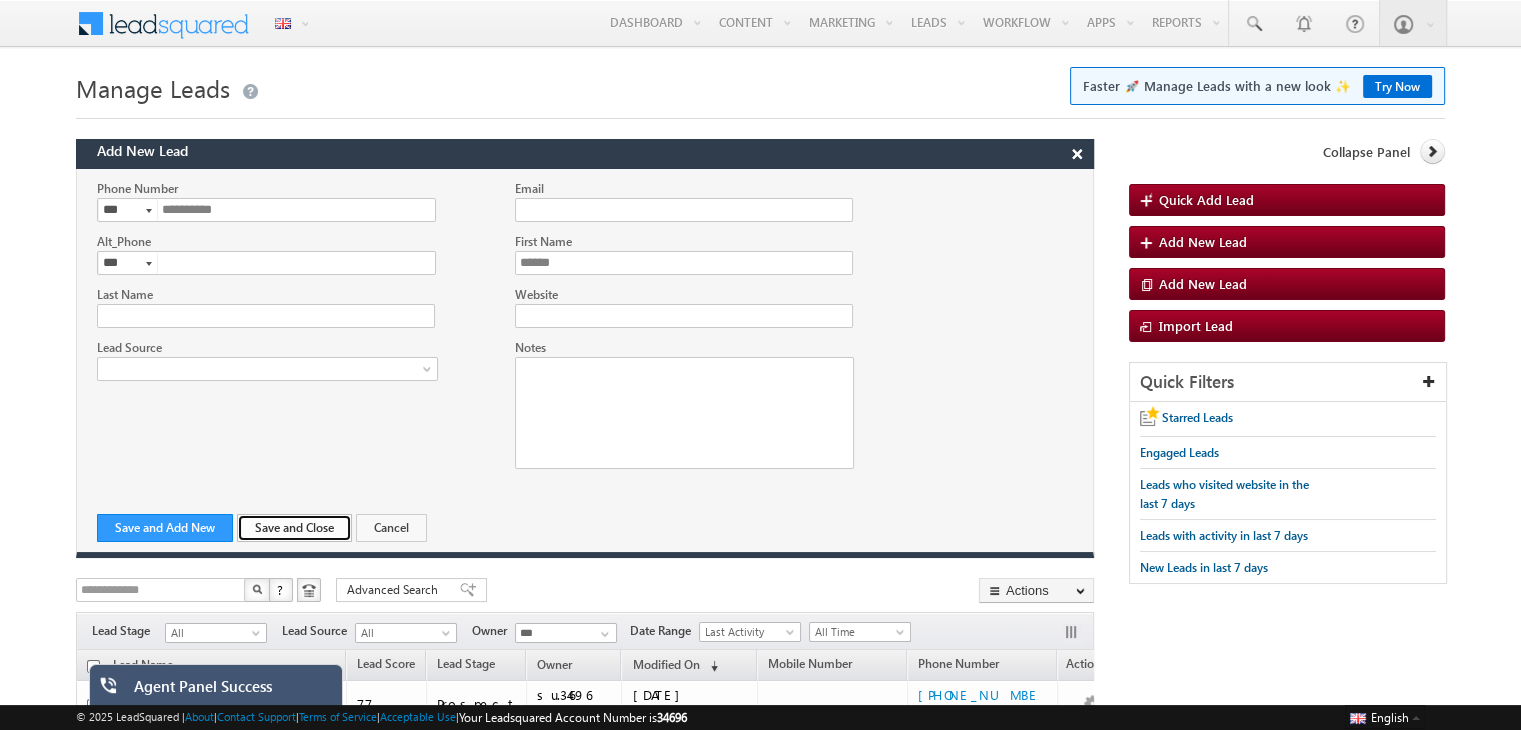 click on "Save and Close" at bounding box center (294, 528) 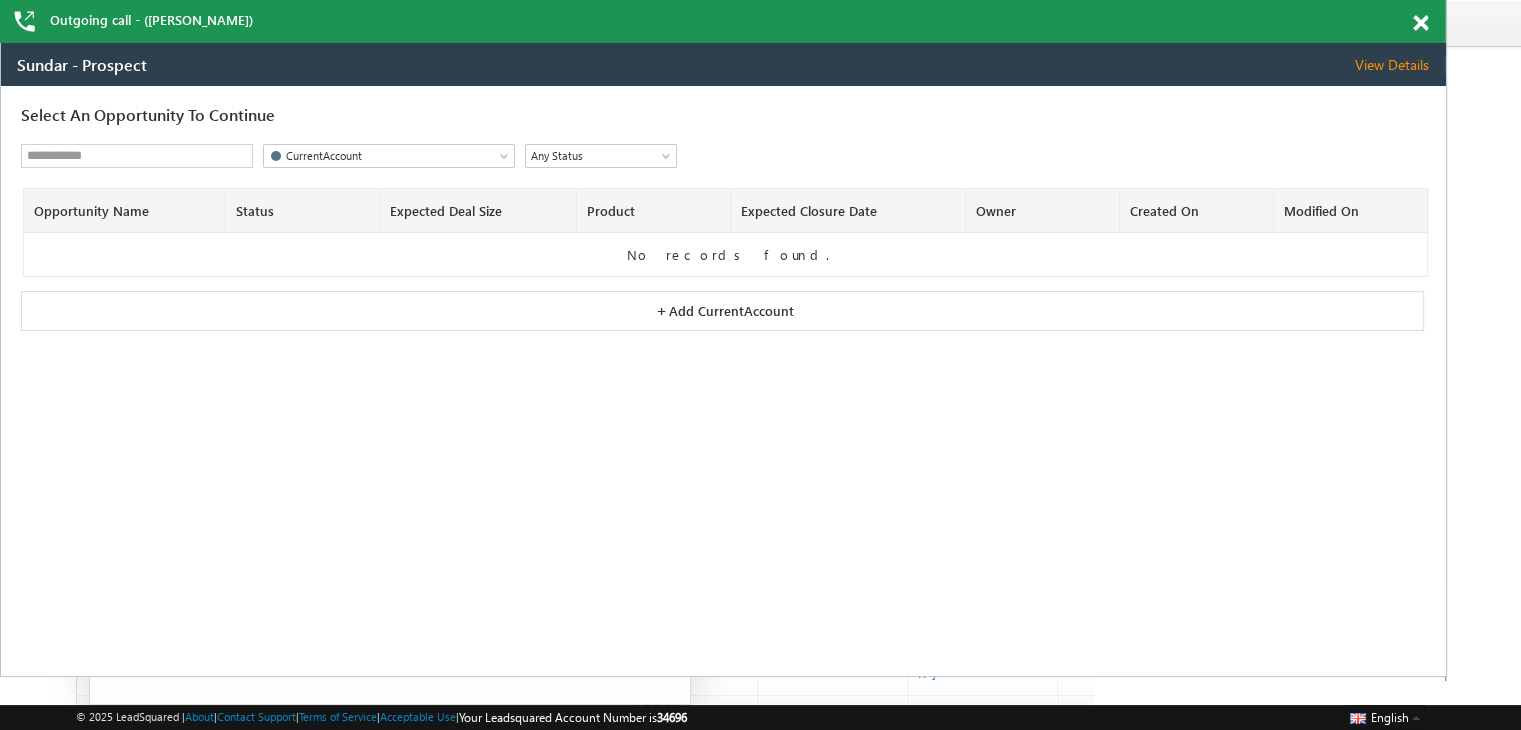 scroll, scrollTop: 0, scrollLeft: 0, axis: both 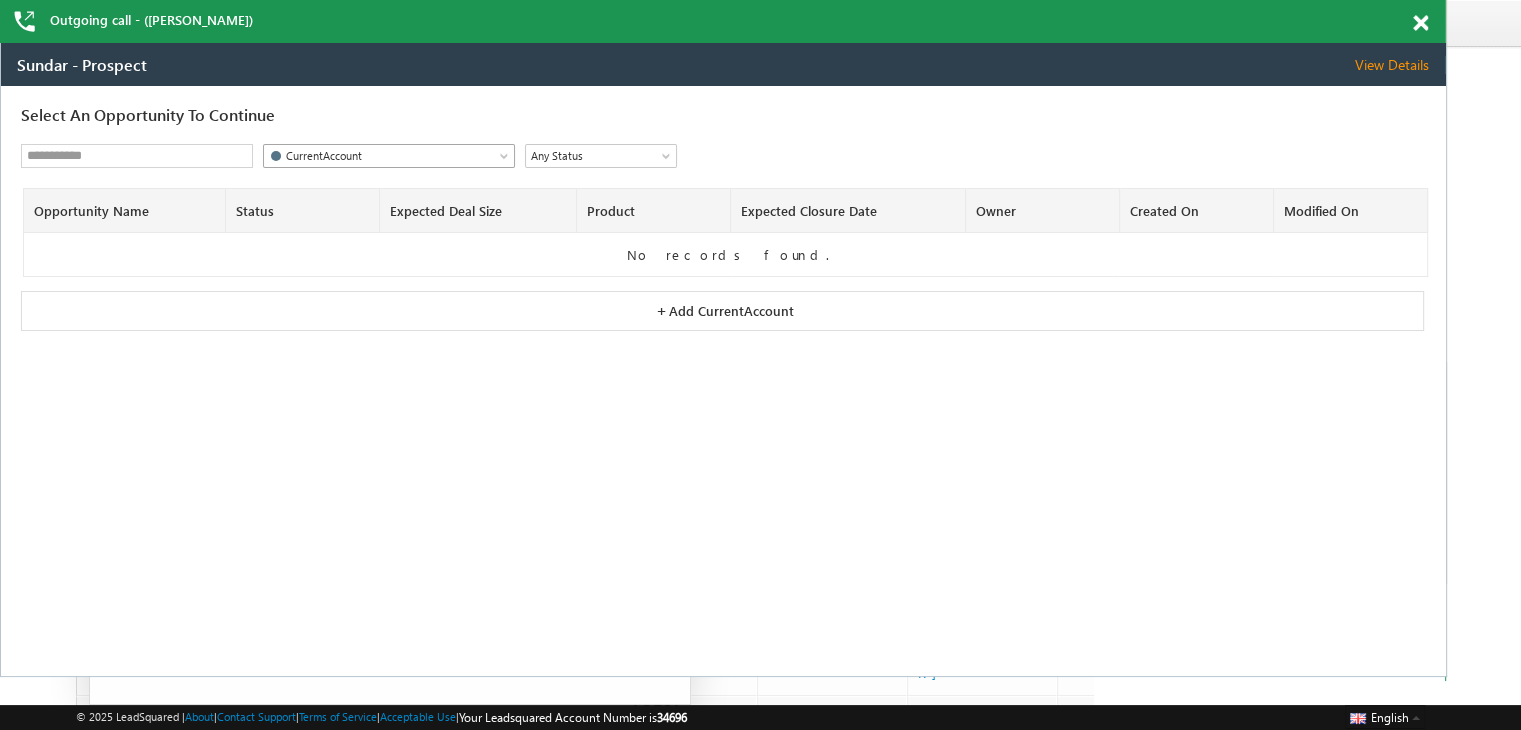 click on "CurrentAccount" at bounding box center [374, 156] 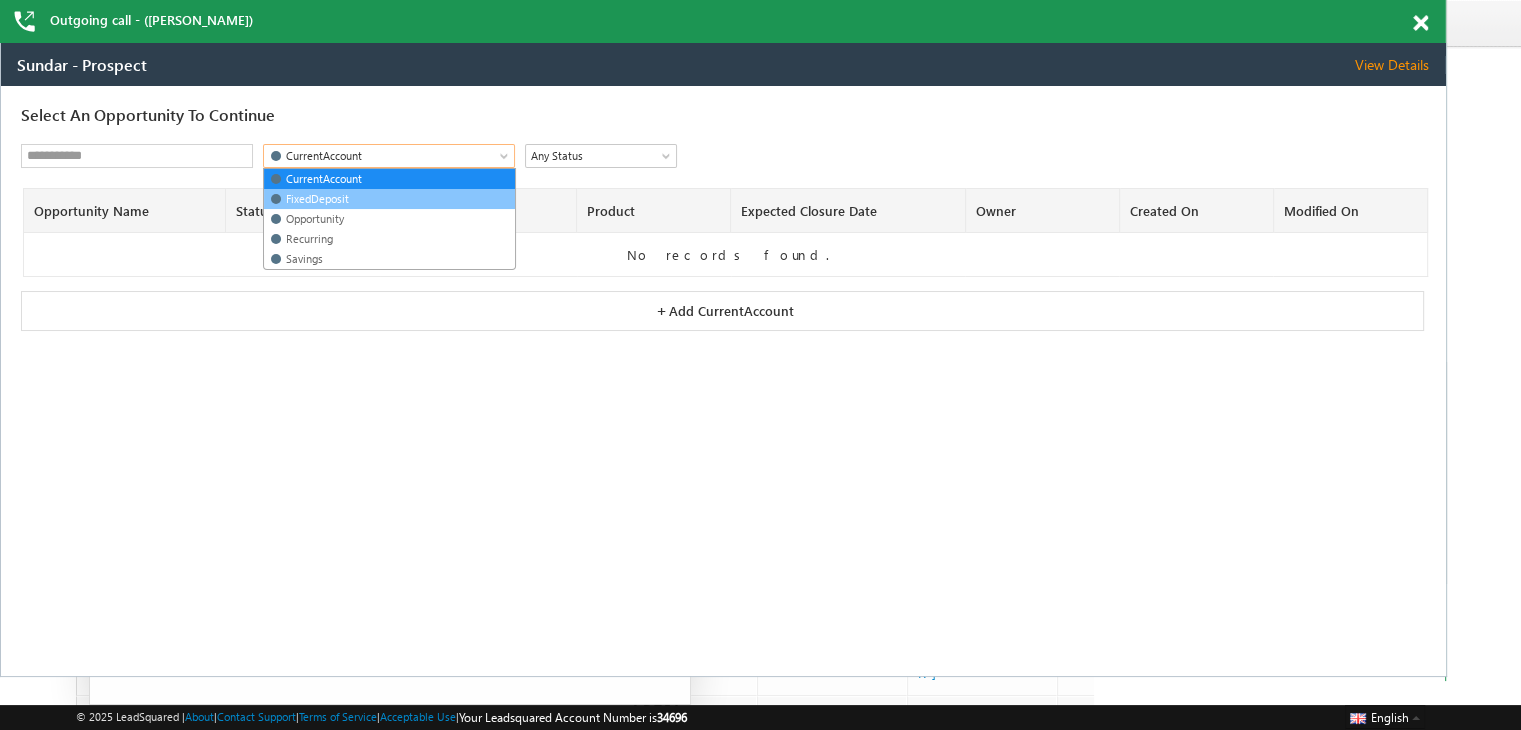 click on "FixedDeposit" at bounding box center (388, 199) 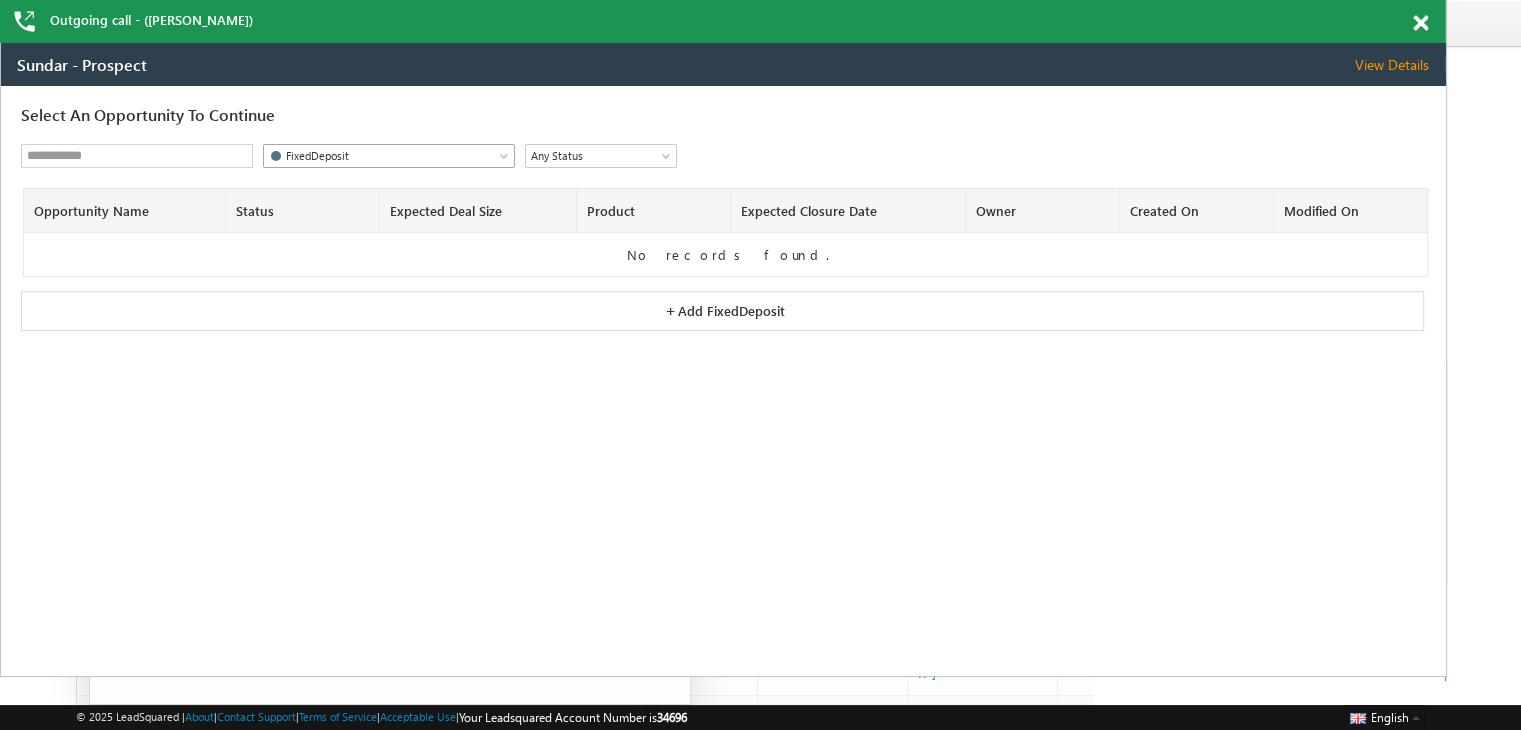 click on "FixedDeposit" at bounding box center (374, 156) 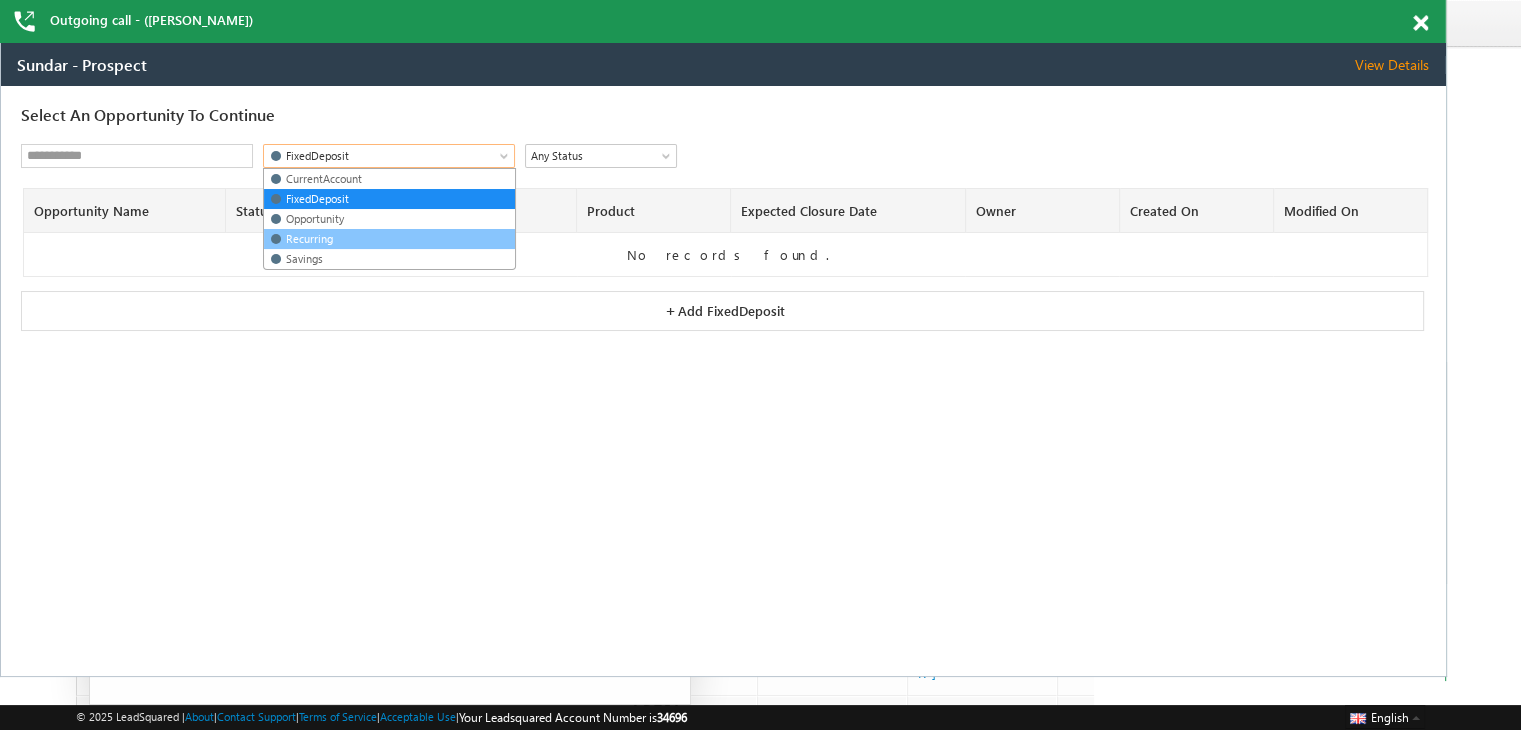 click on "Recurring" at bounding box center [388, 239] 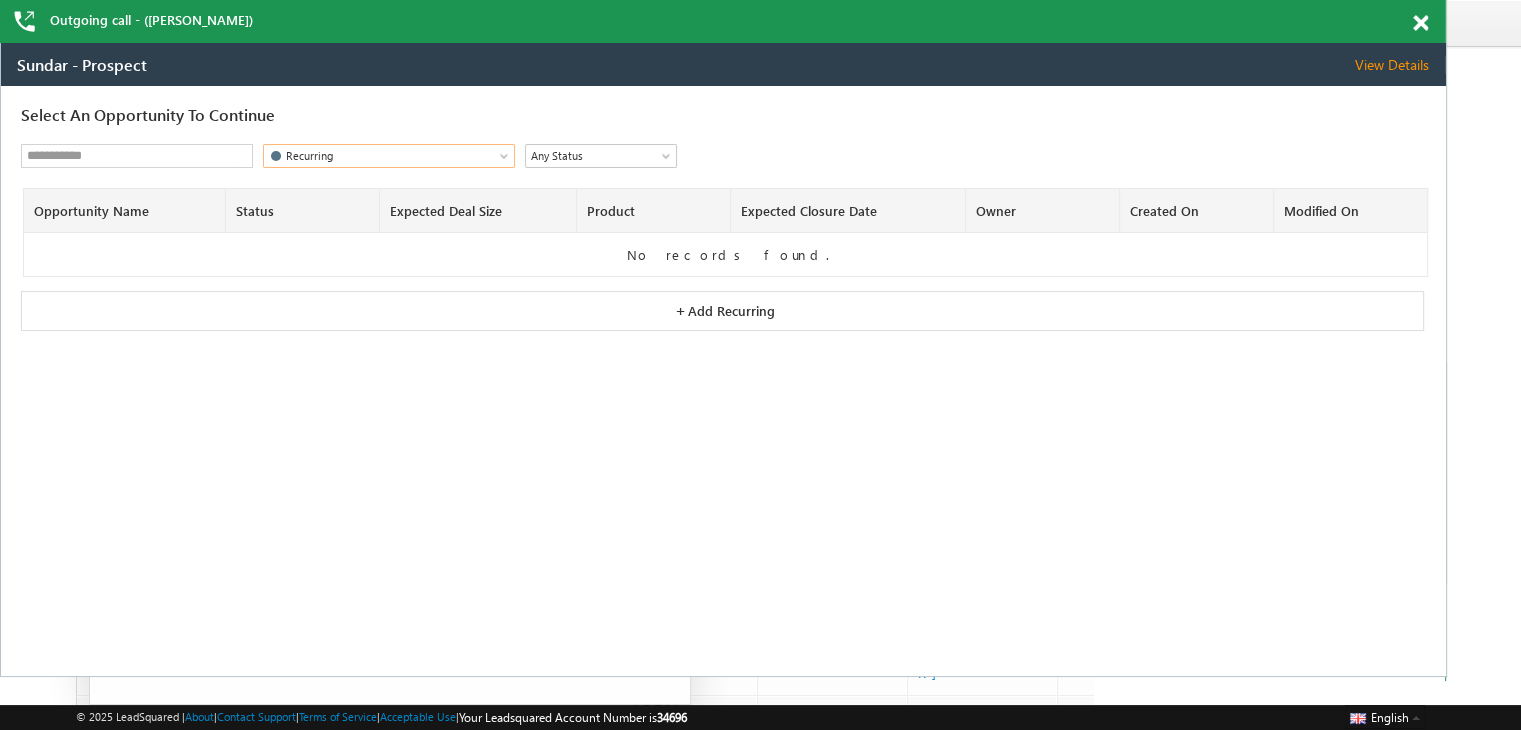 click on "Add Recurring" at bounding box center [723, 310] 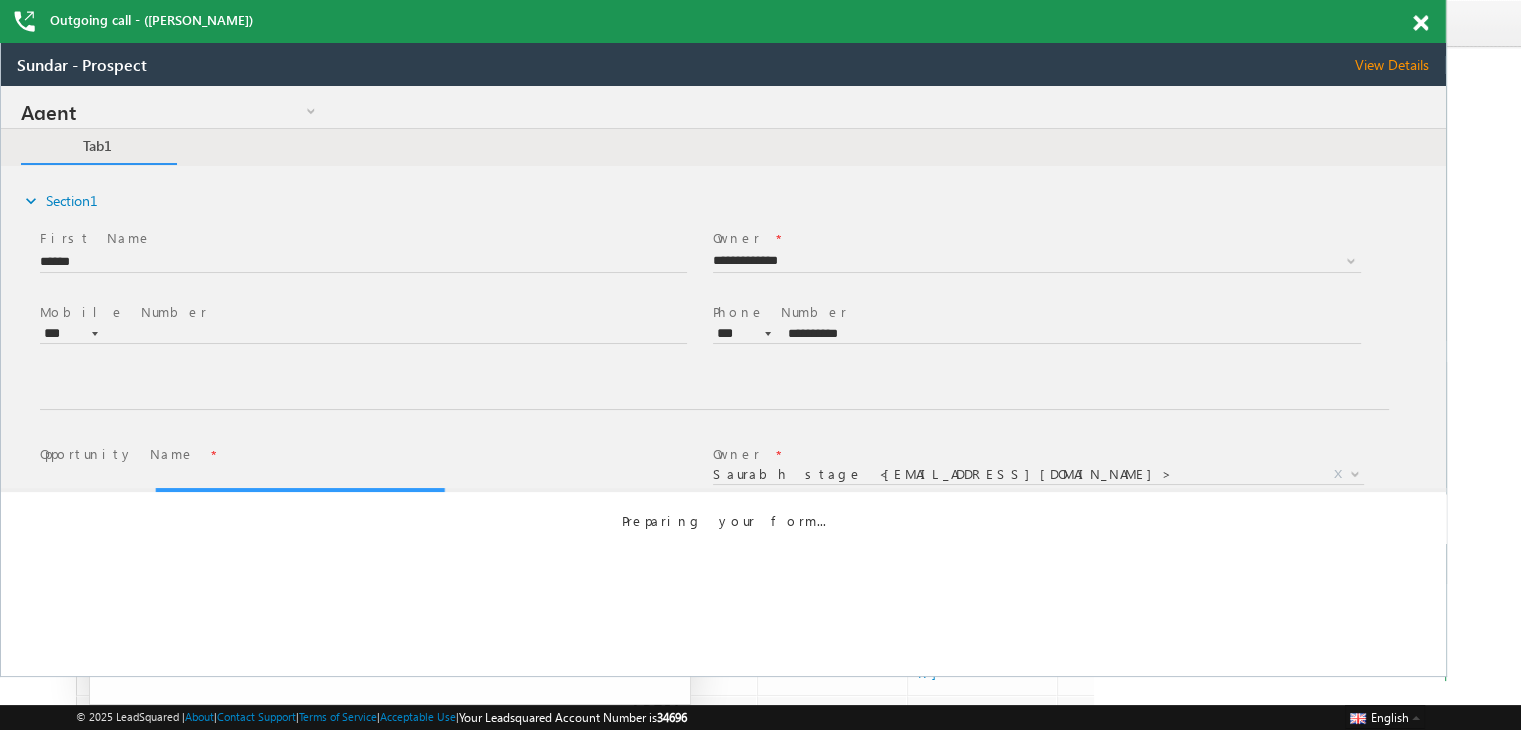 scroll, scrollTop: 0, scrollLeft: 0, axis: both 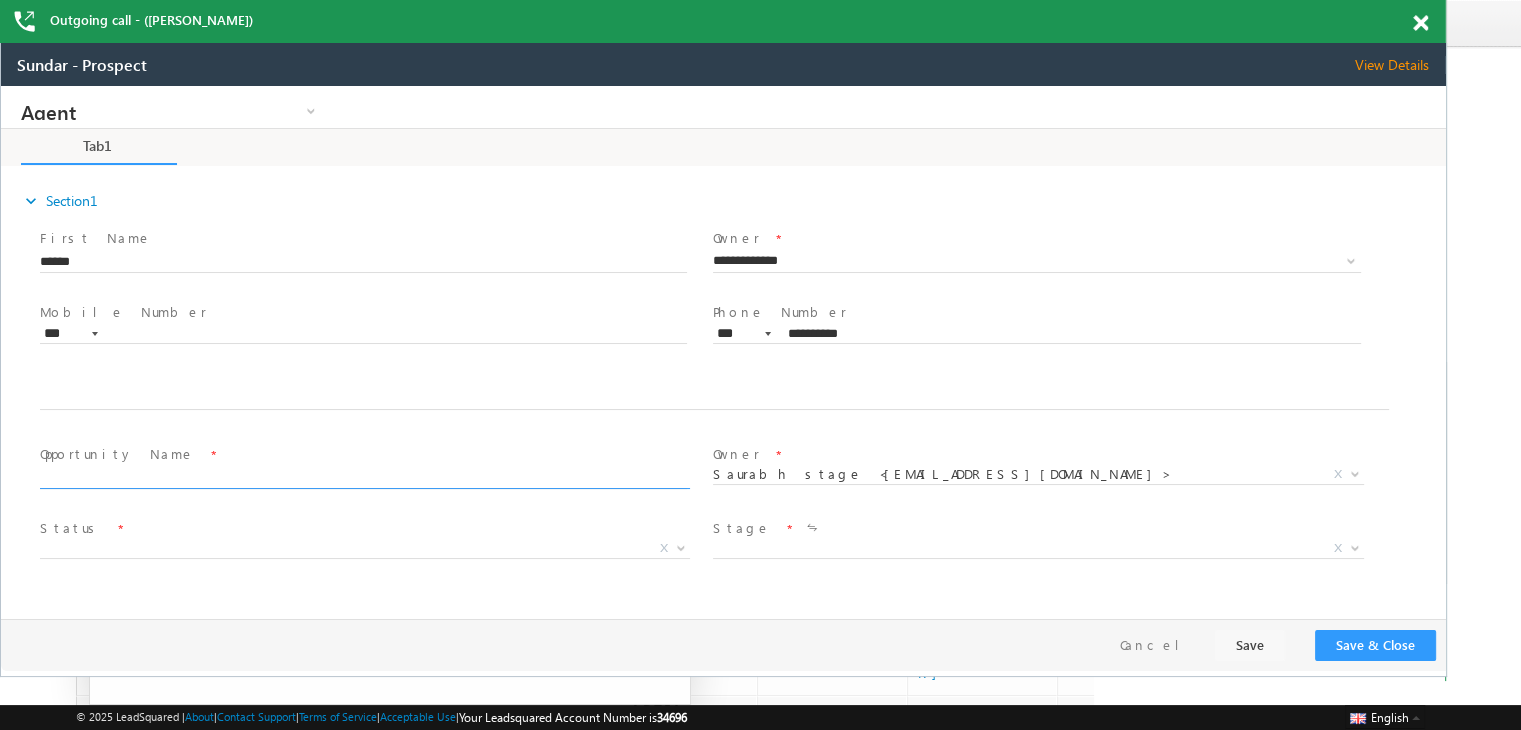 click at bounding box center (363, 479) 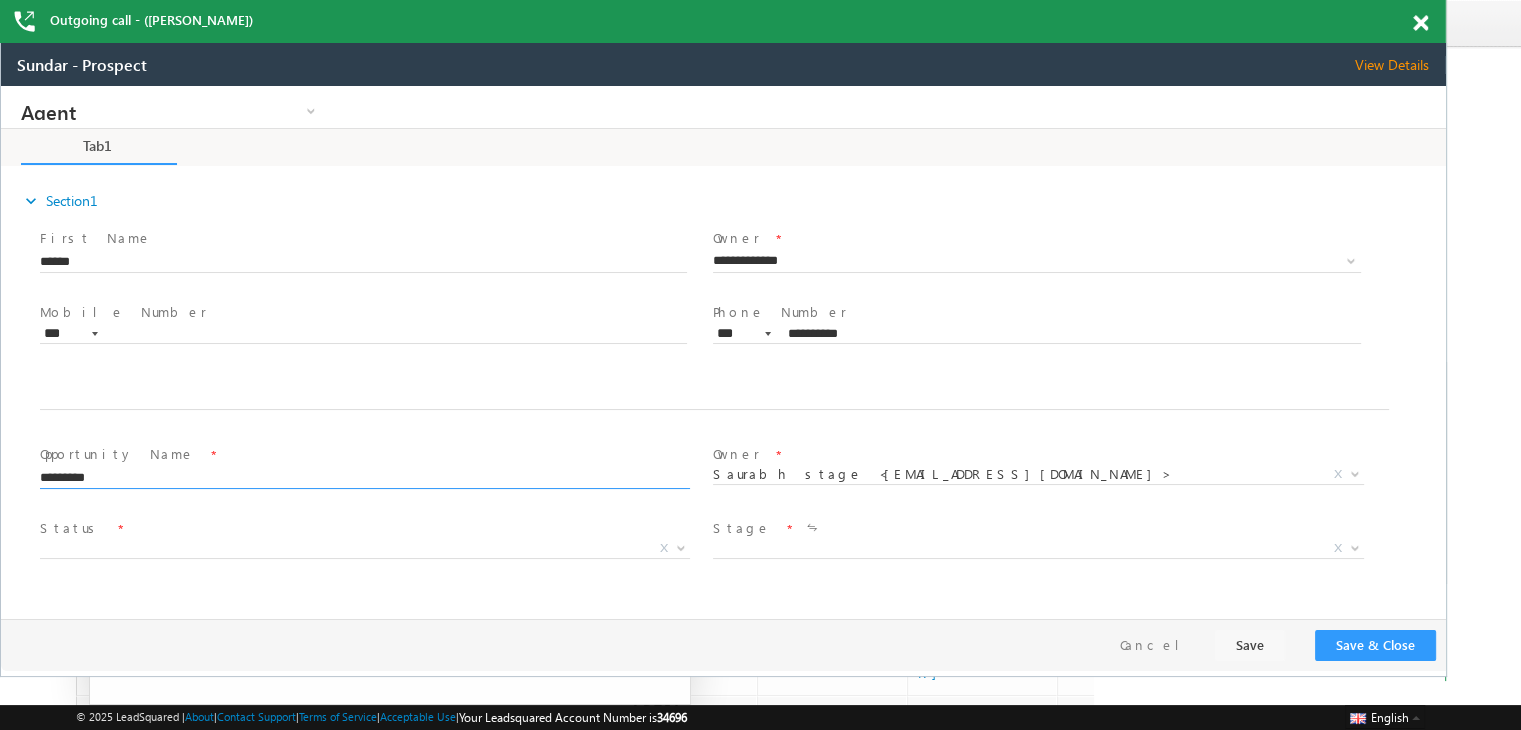 type on "*********" 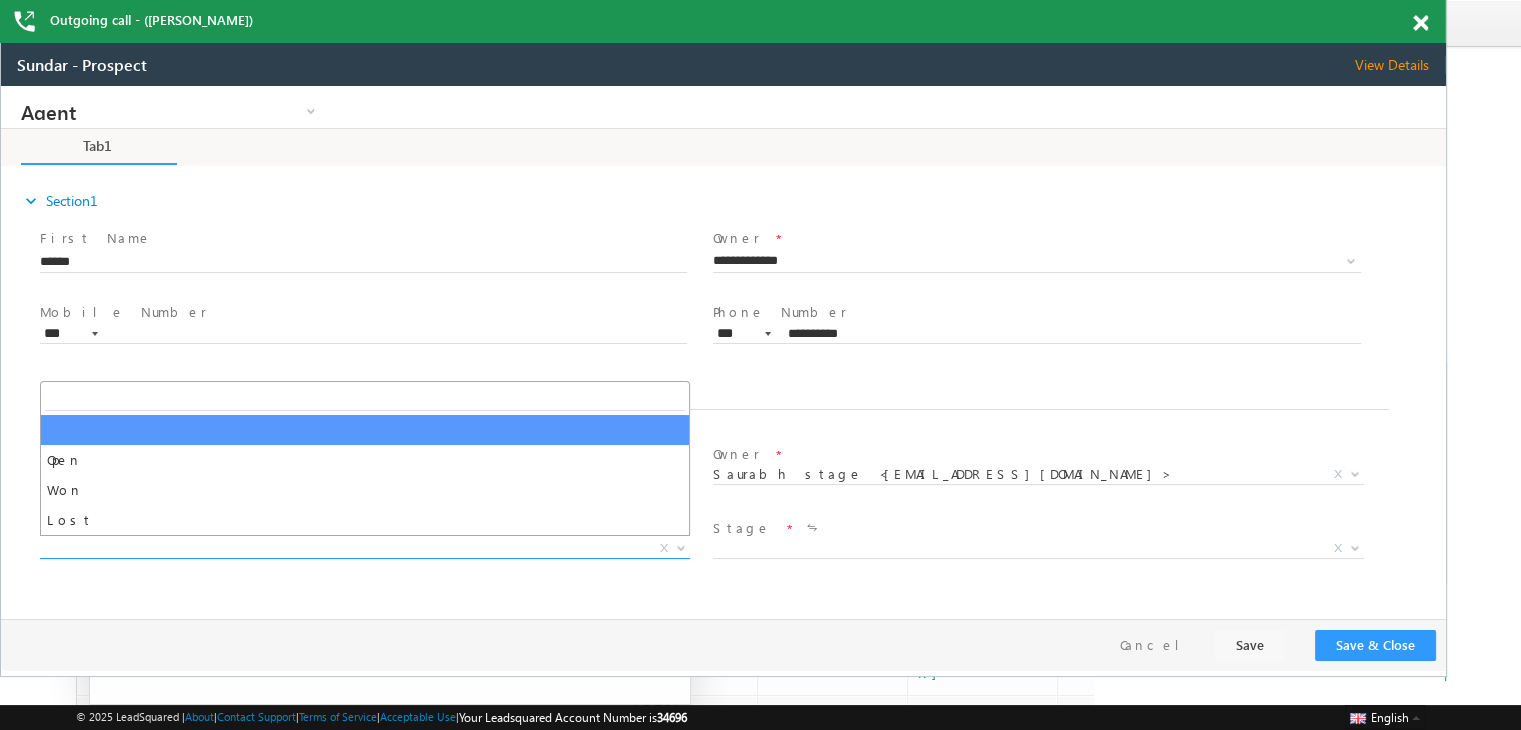 click on "X" at bounding box center [365, 549] 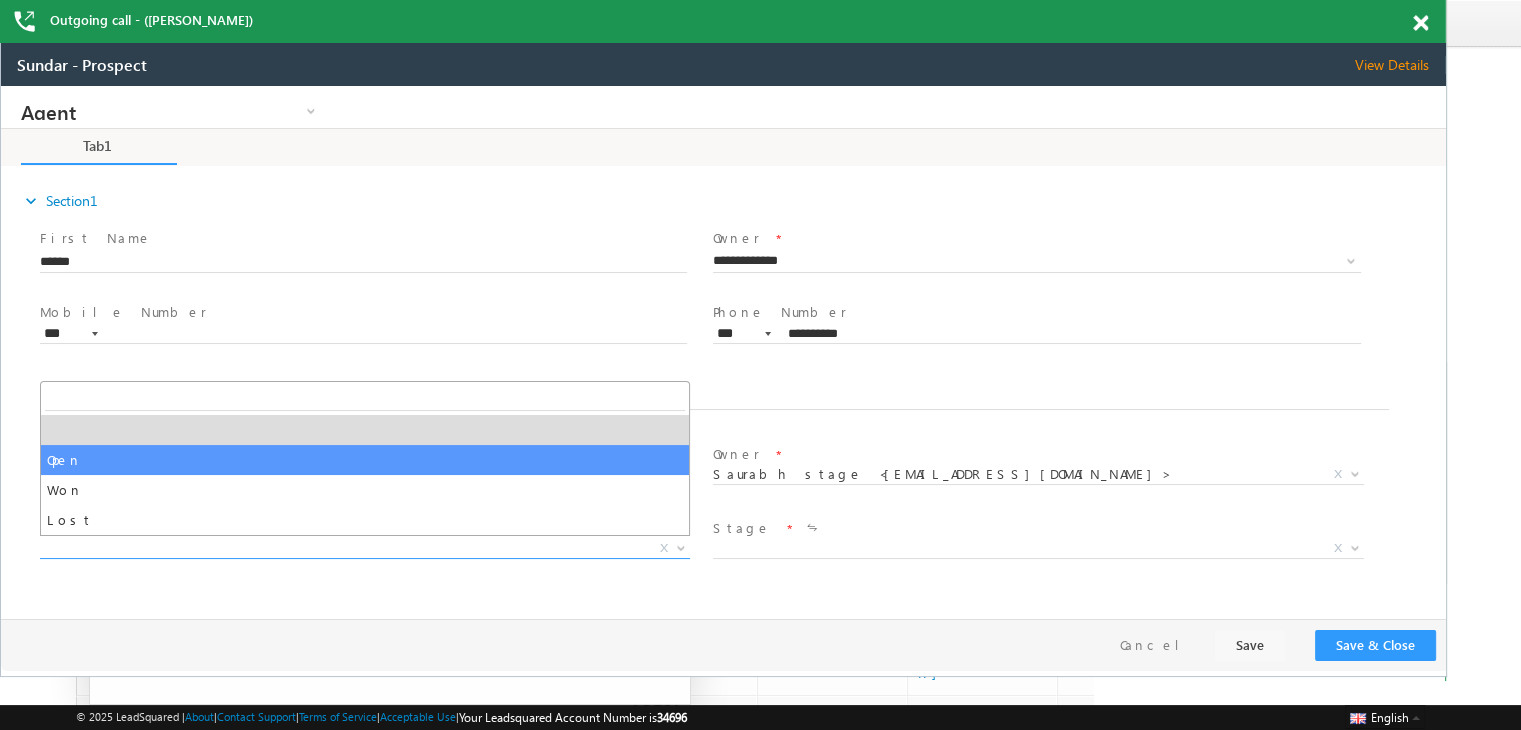 select on "****" 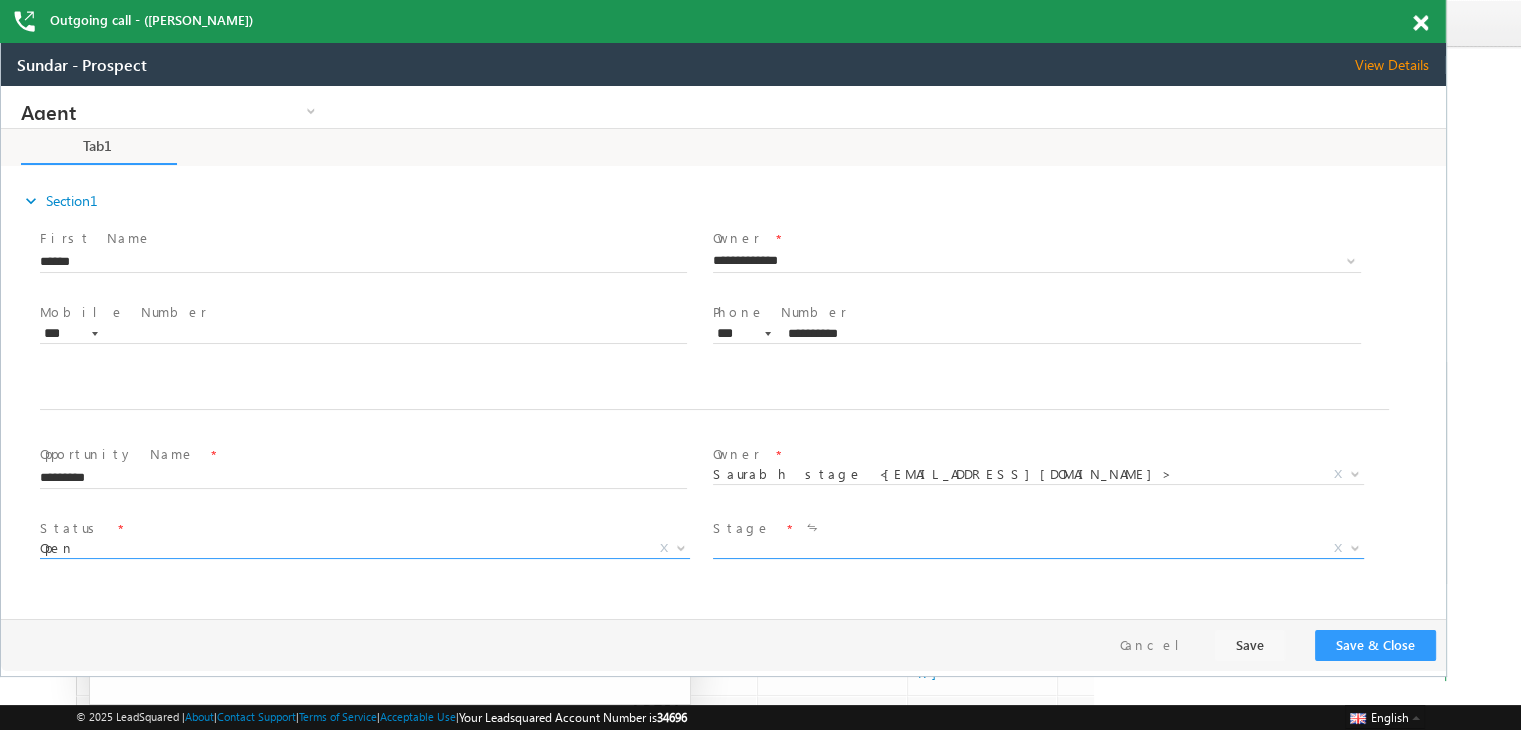 click on "X" at bounding box center [1038, 549] 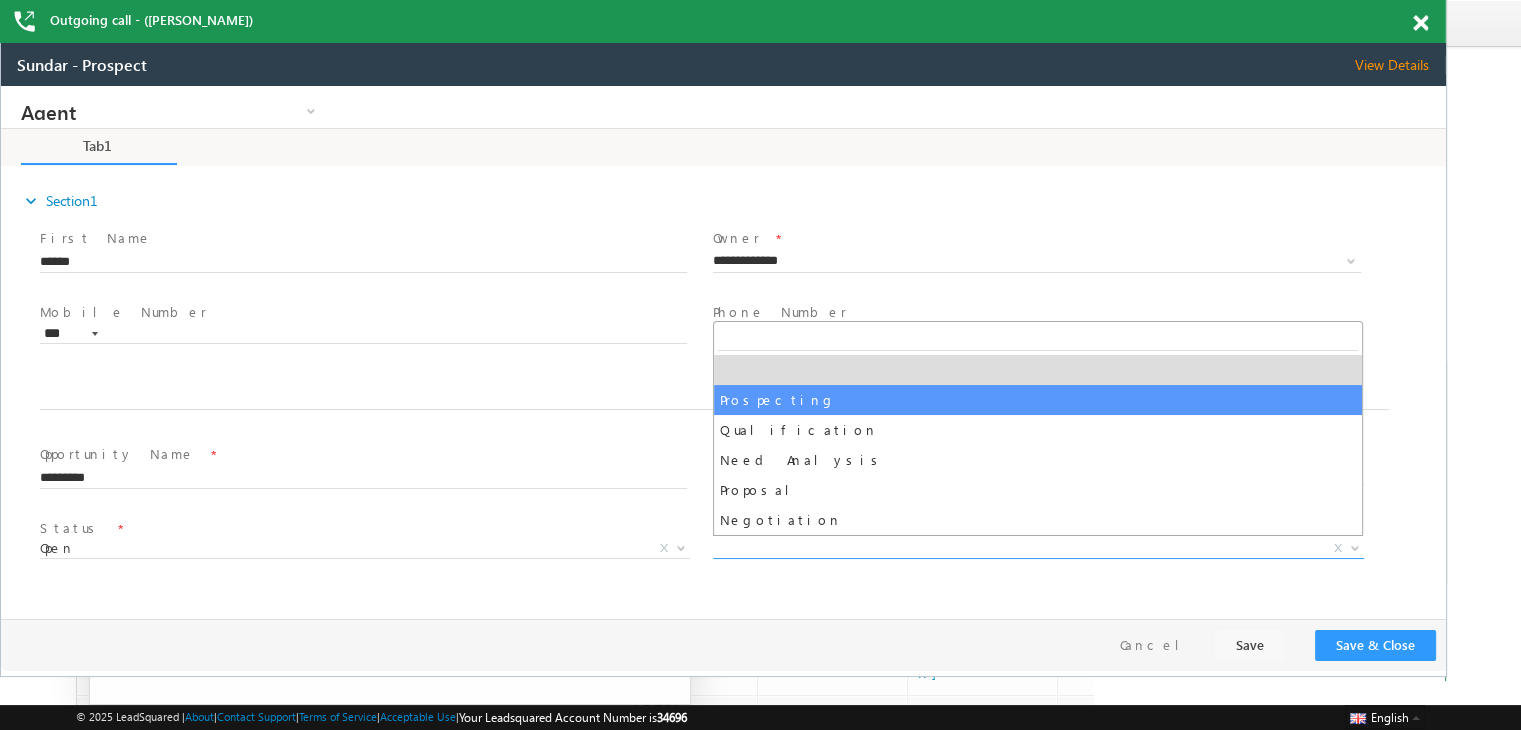 select on "**********" 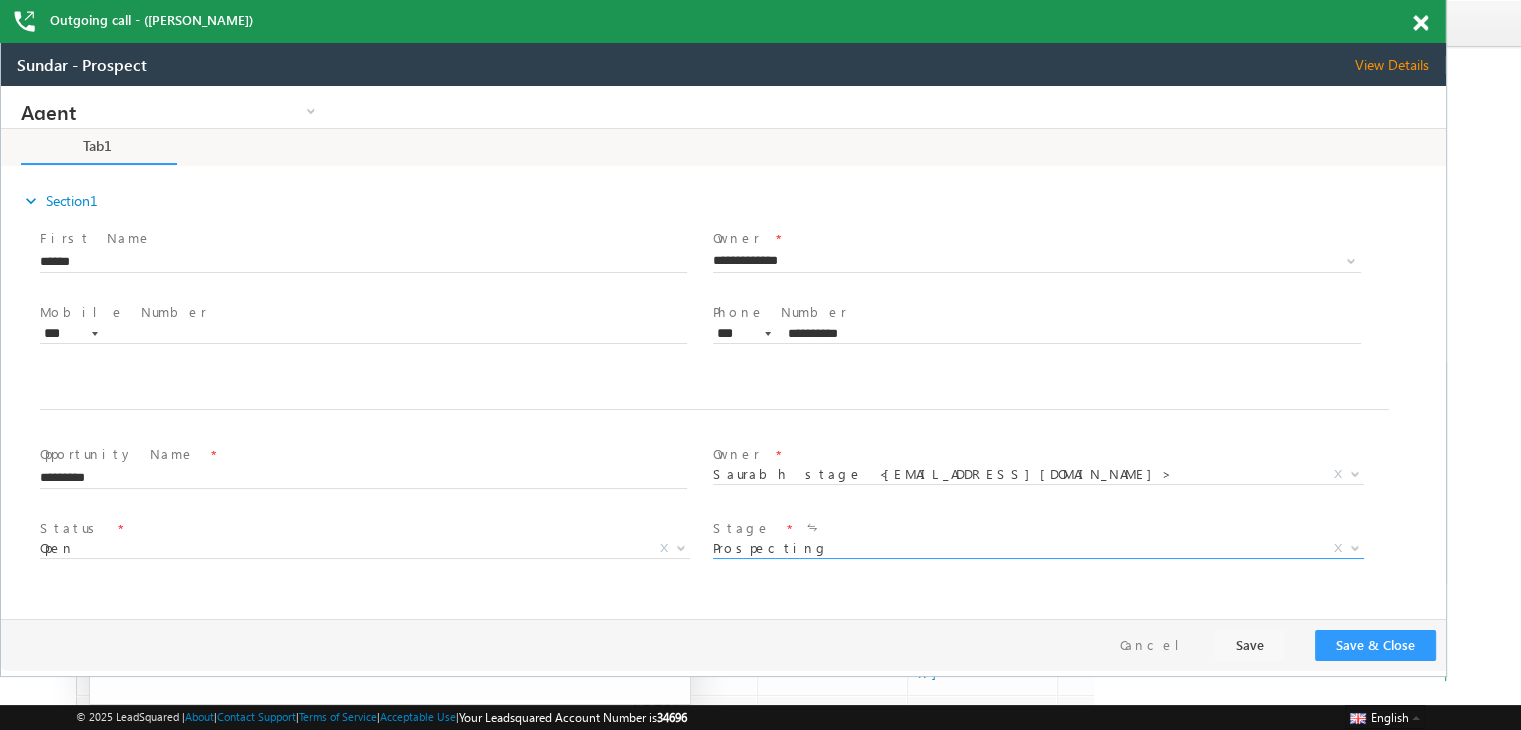 click on "Agent" at bounding box center (148, 111) 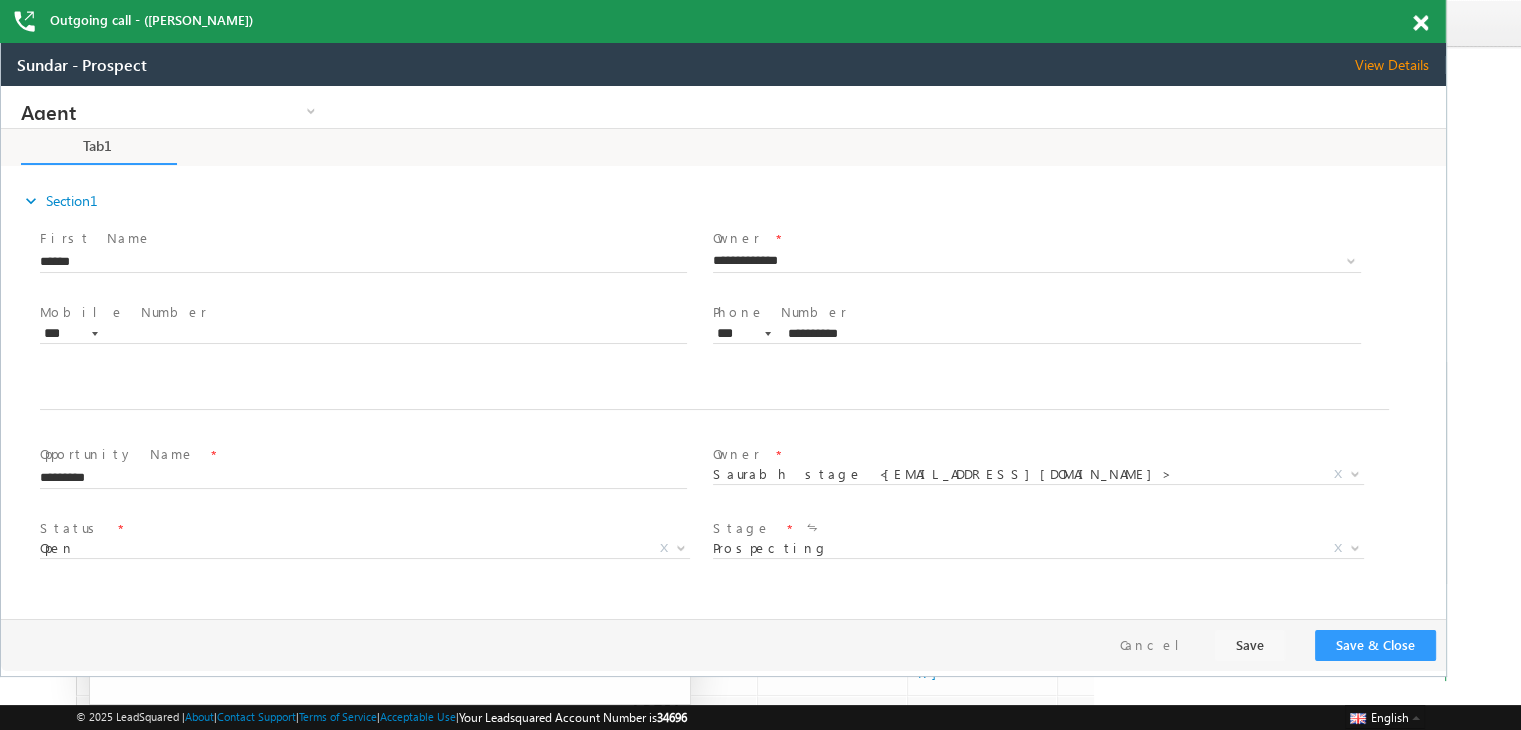 click on "Tab1 44% Completed" at bounding box center [2001, 147] 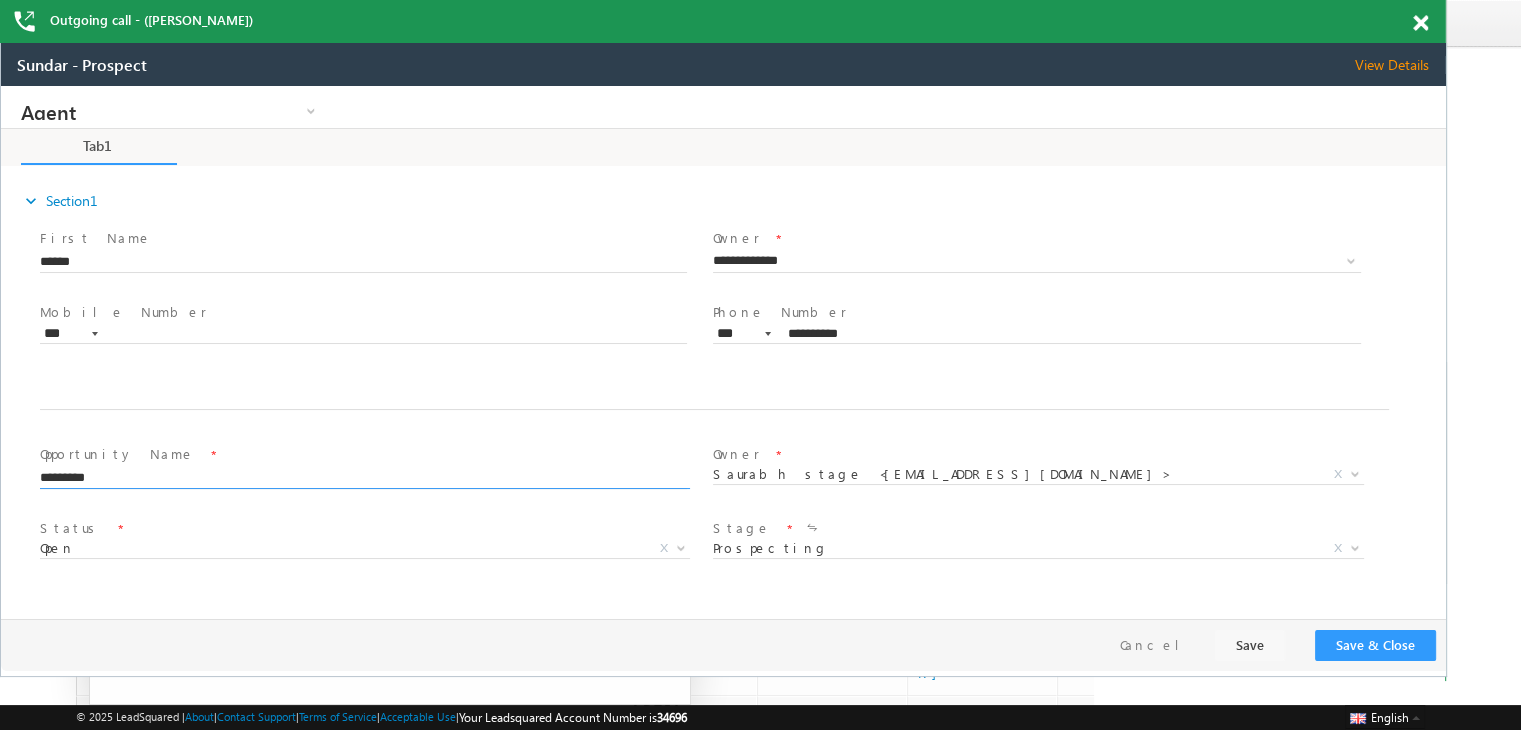 click on "*********" at bounding box center (363, 479) 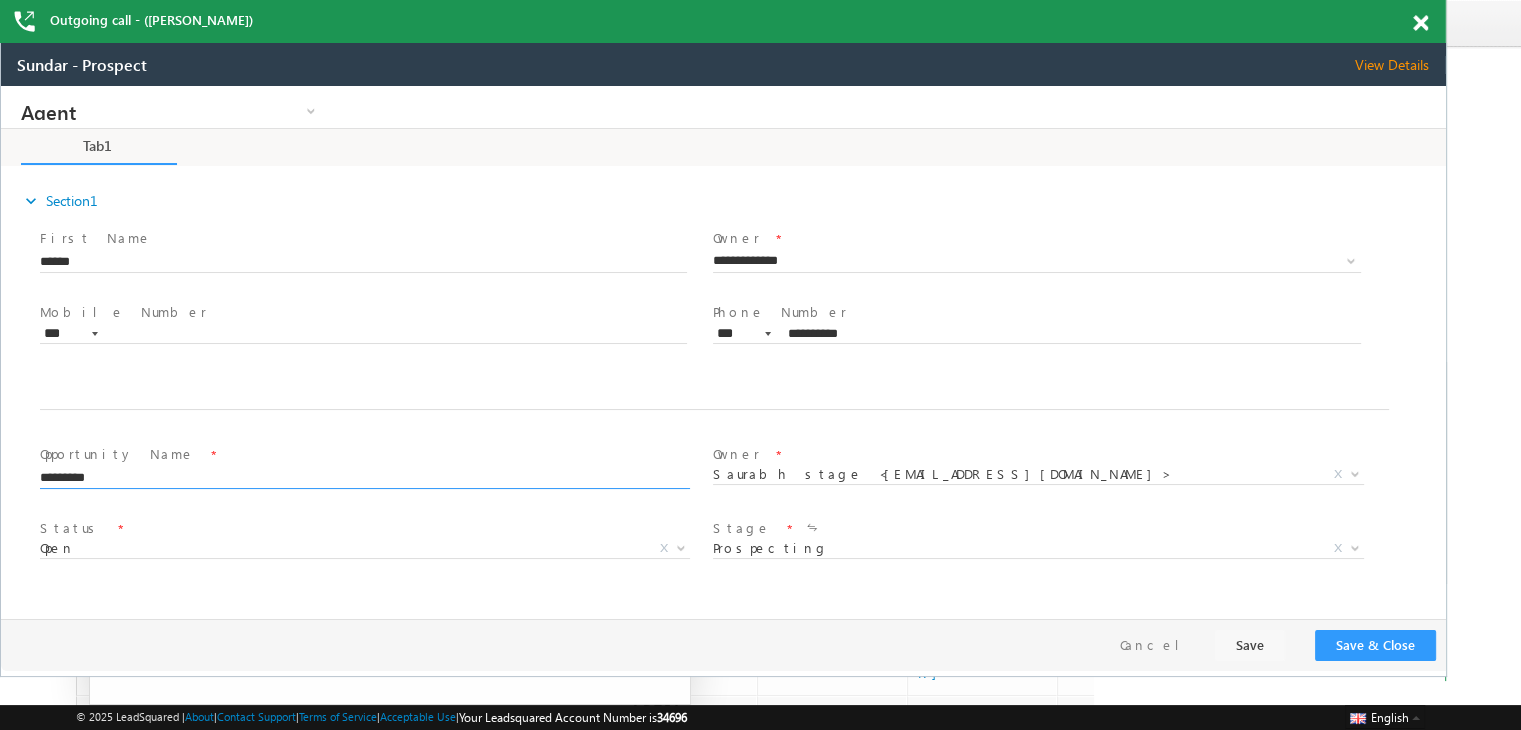 type on "*********" 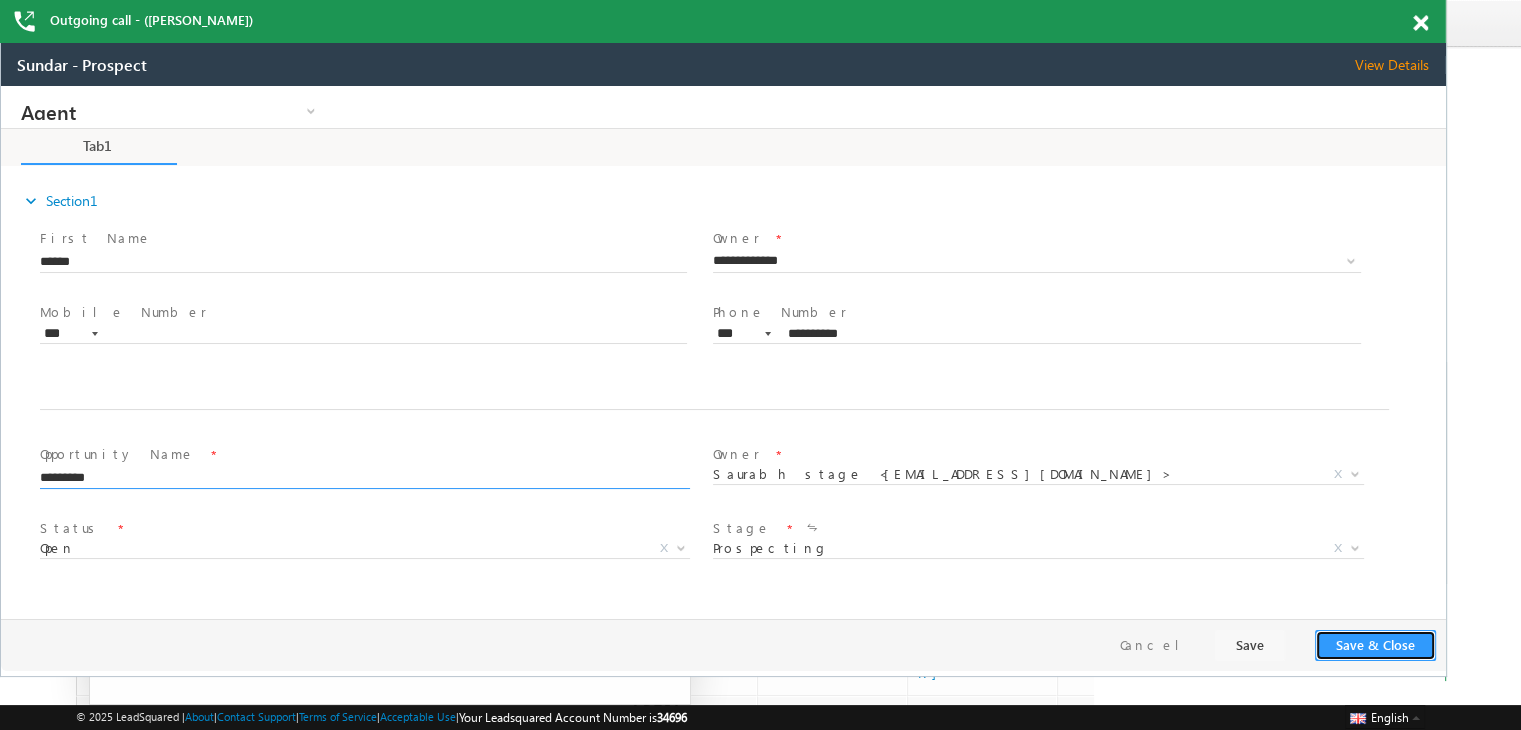 click on "Save & Close" at bounding box center (1375, 645) 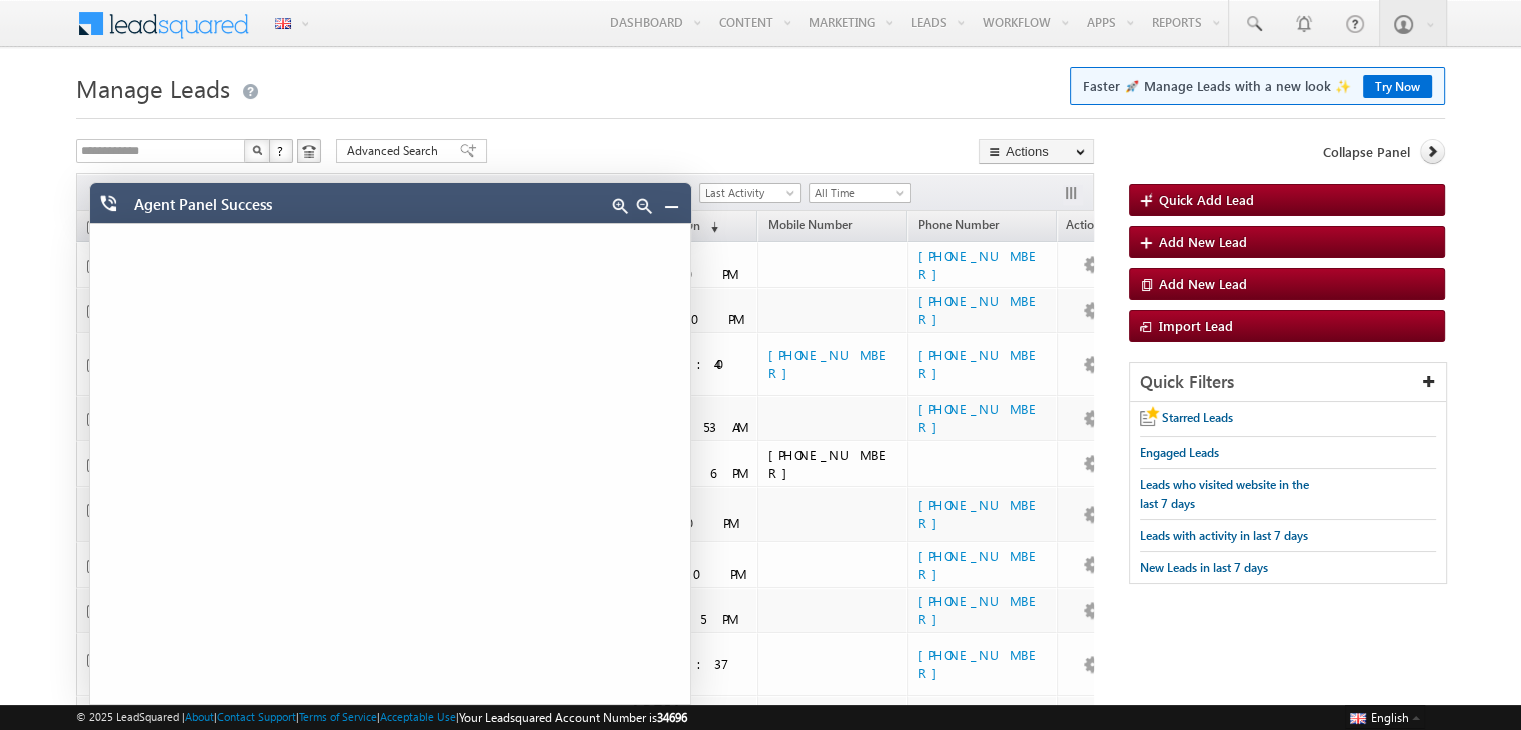 click at bounding box center [671, 206] 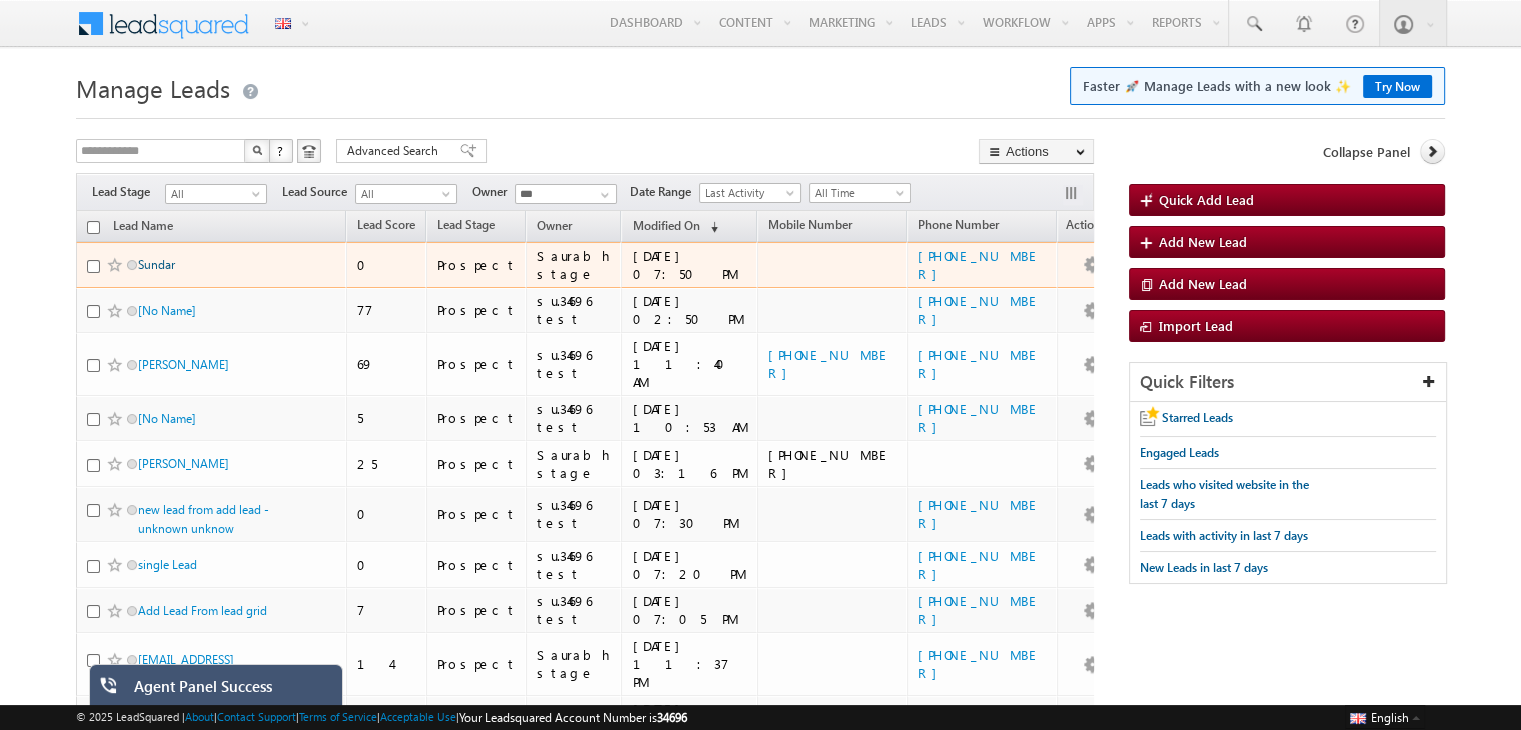 click on "Sundar" at bounding box center [156, 264] 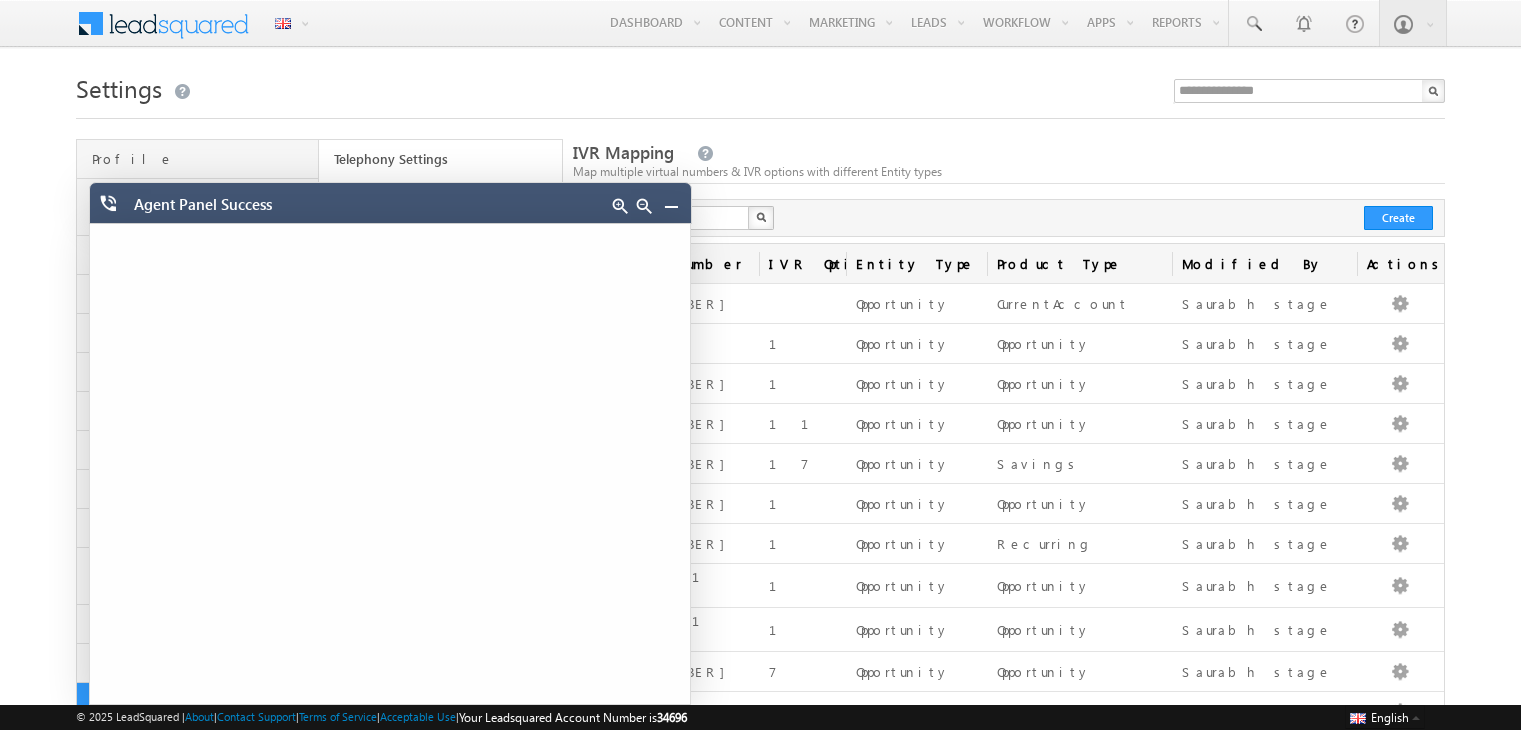 scroll, scrollTop: 0, scrollLeft: 0, axis: both 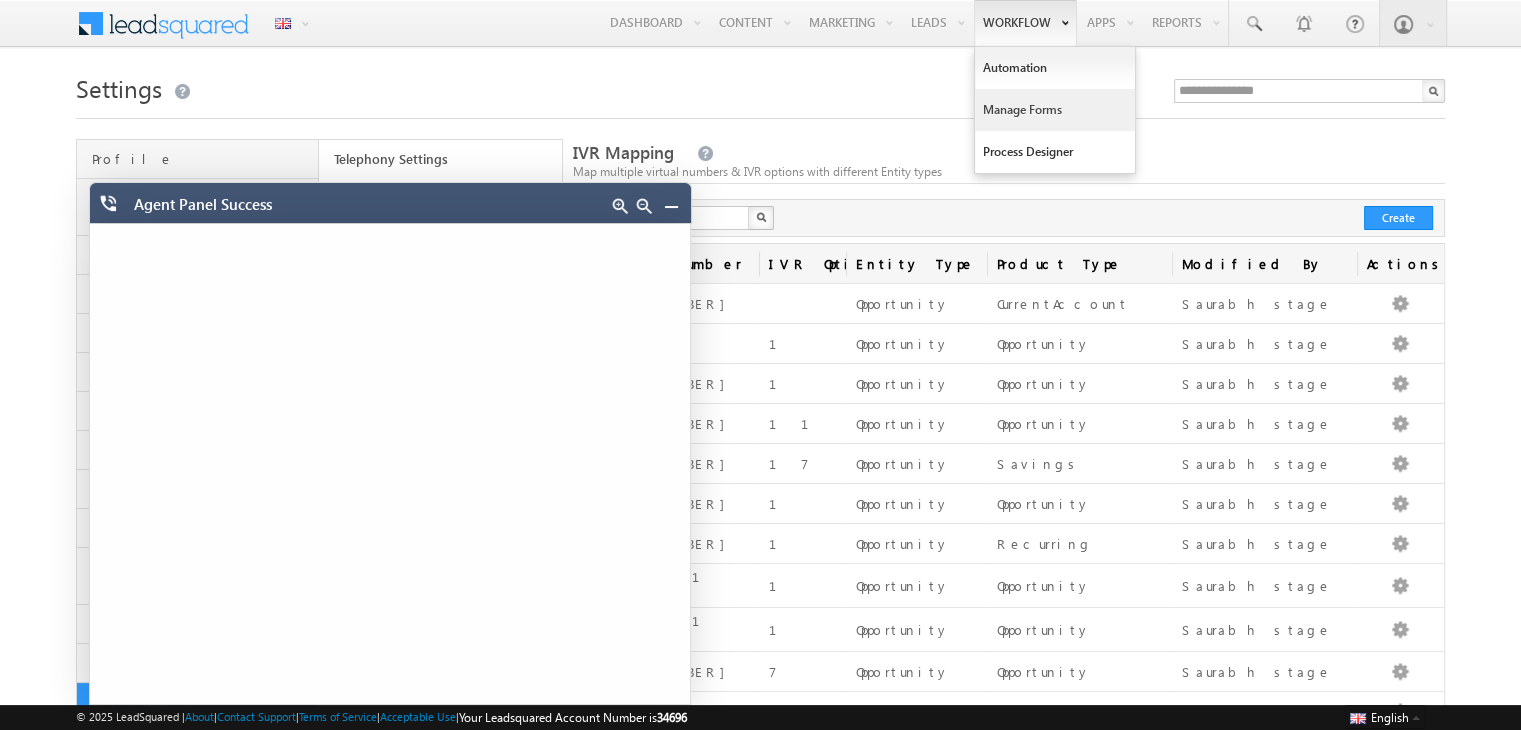 click on "Manage Forms" at bounding box center (1055, 110) 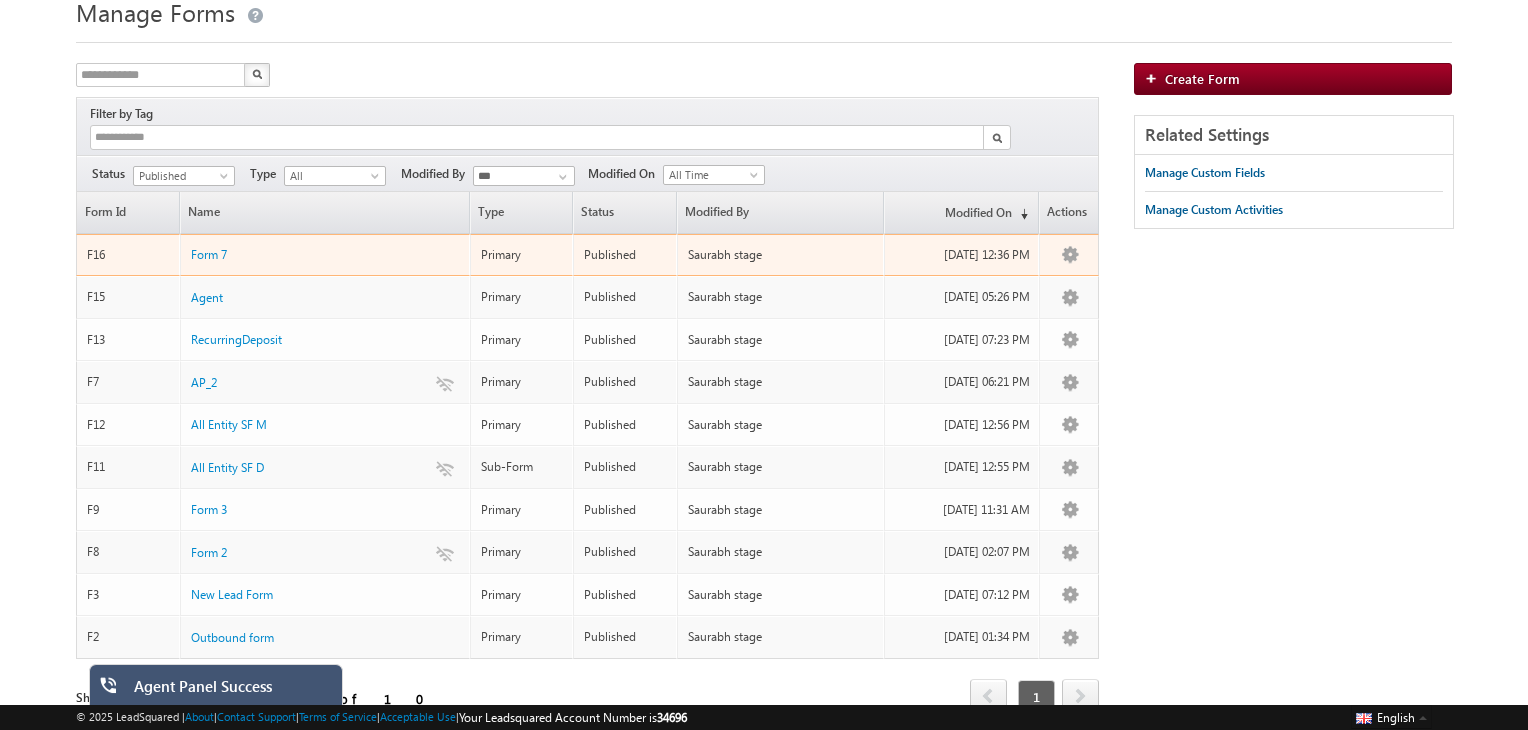 scroll, scrollTop: 80, scrollLeft: 0, axis: vertical 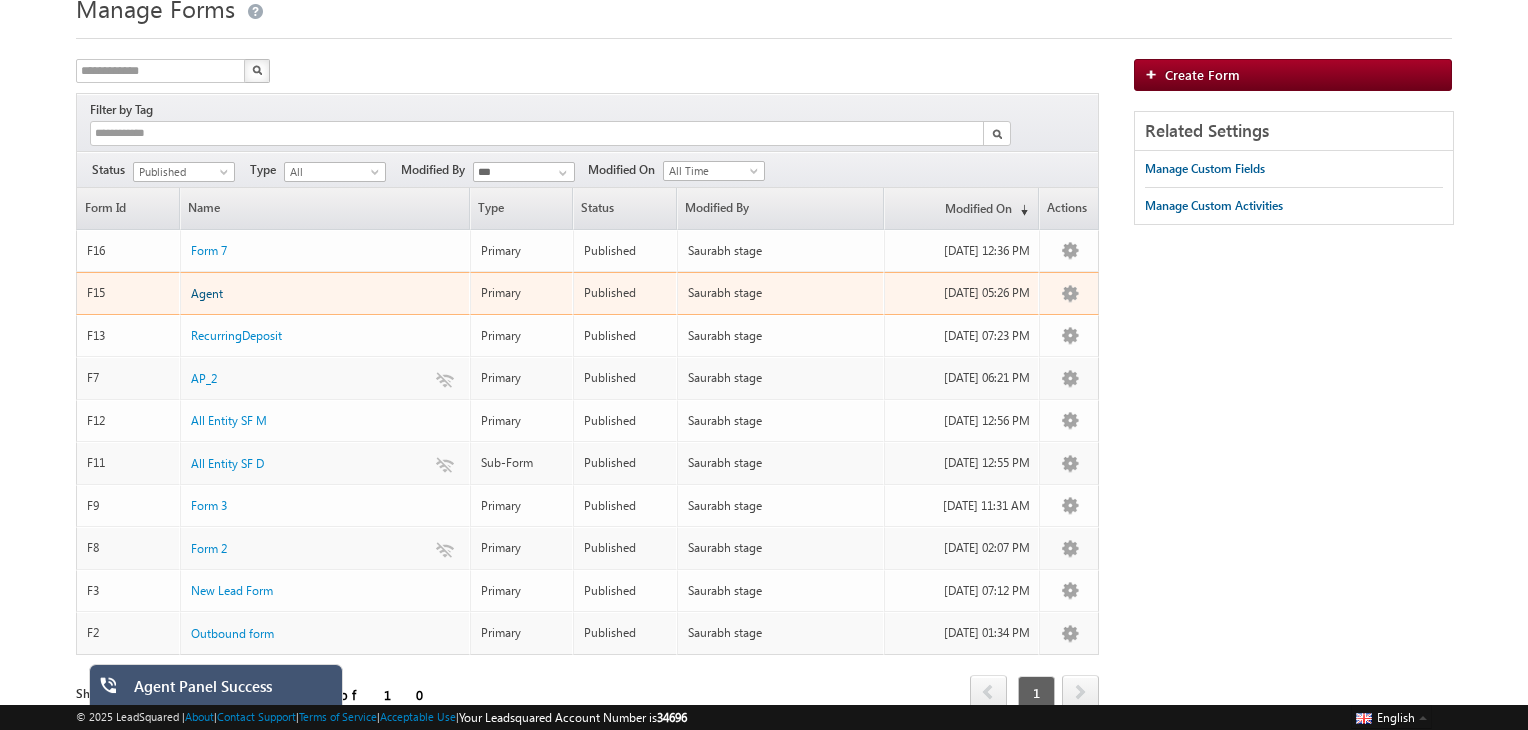 click on "Agent" at bounding box center [207, 293] 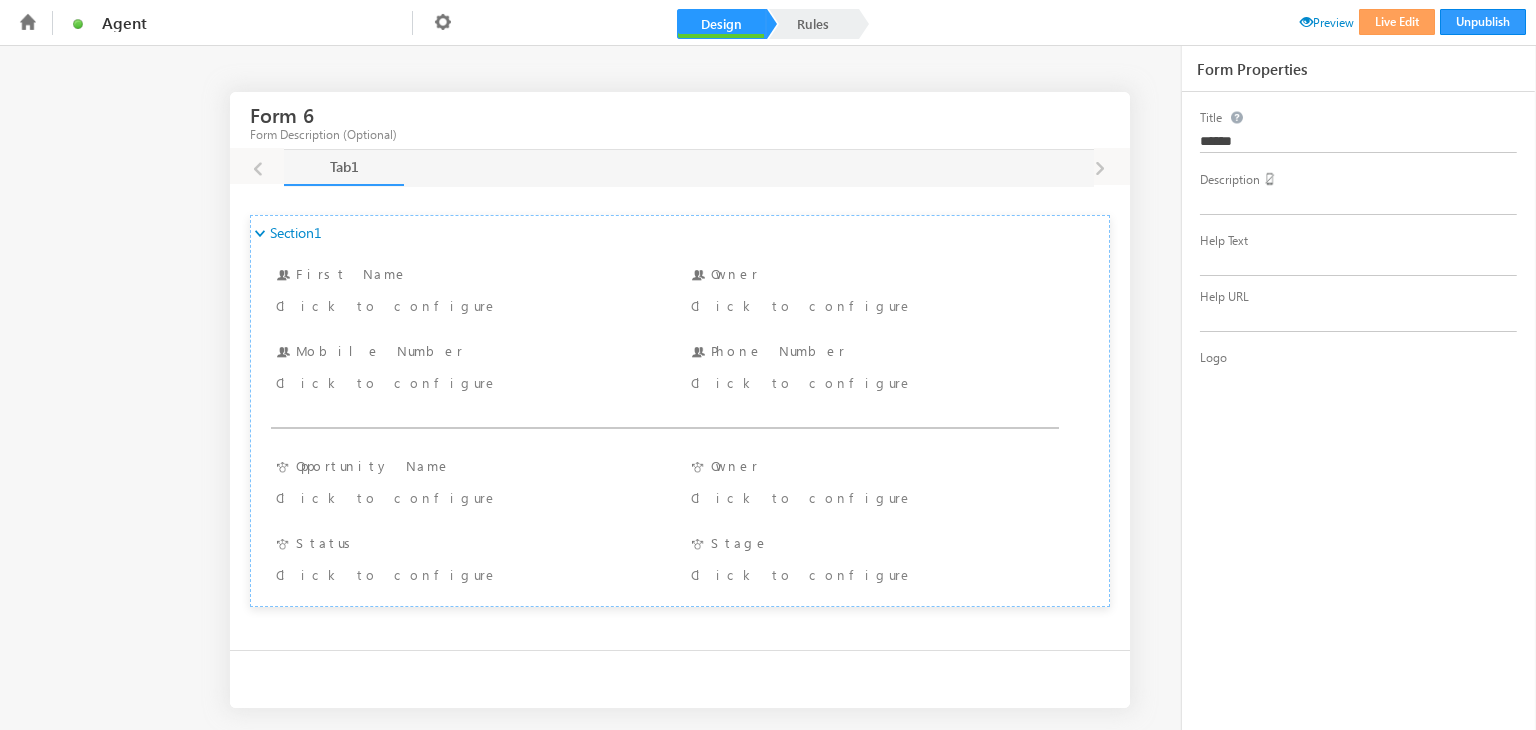 scroll, scrollTop: 0, scrollLeft: 0, axis: both 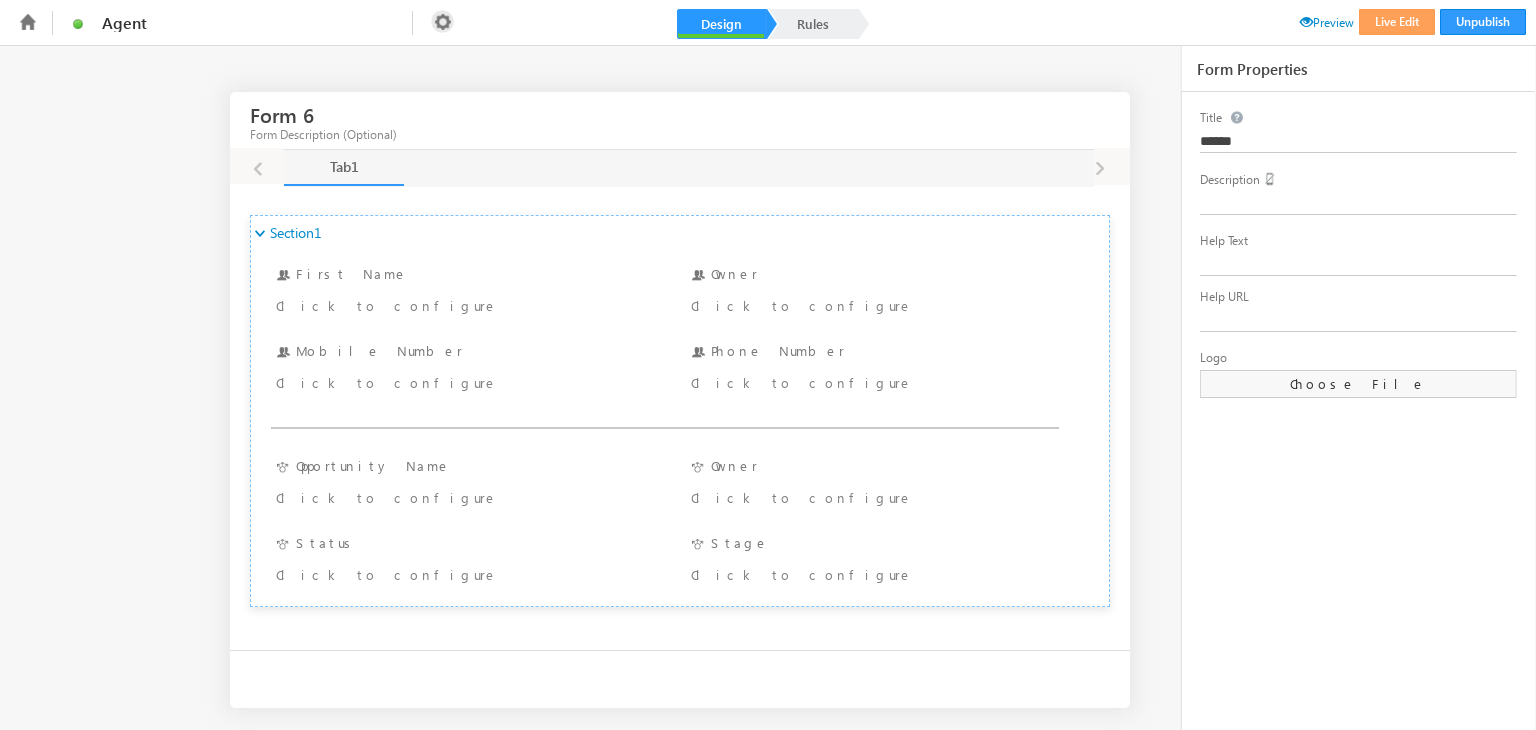 click at bounding box center (442, 21) 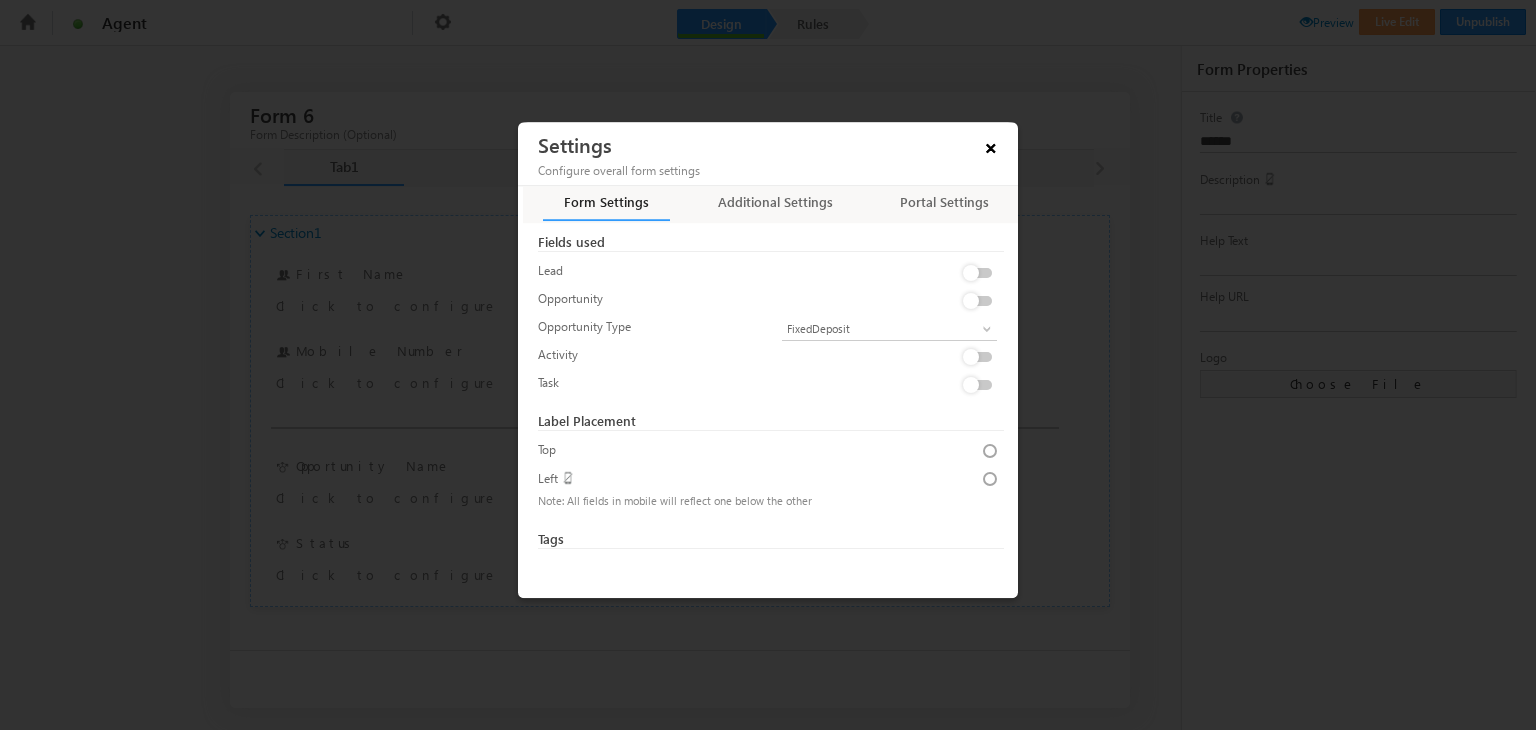 click on "×" at bounding box center [991, 144] 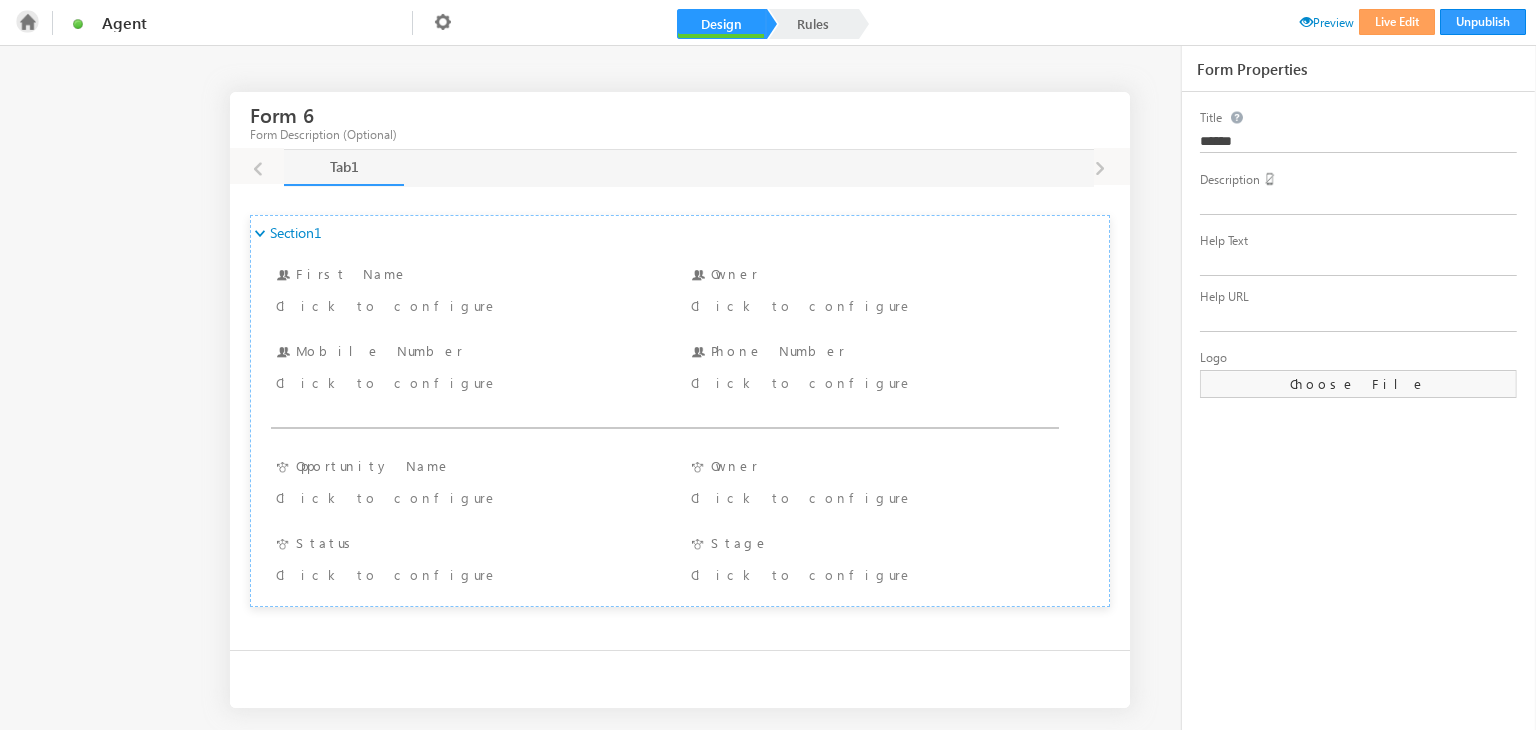 click at bounding box center [27, 21] 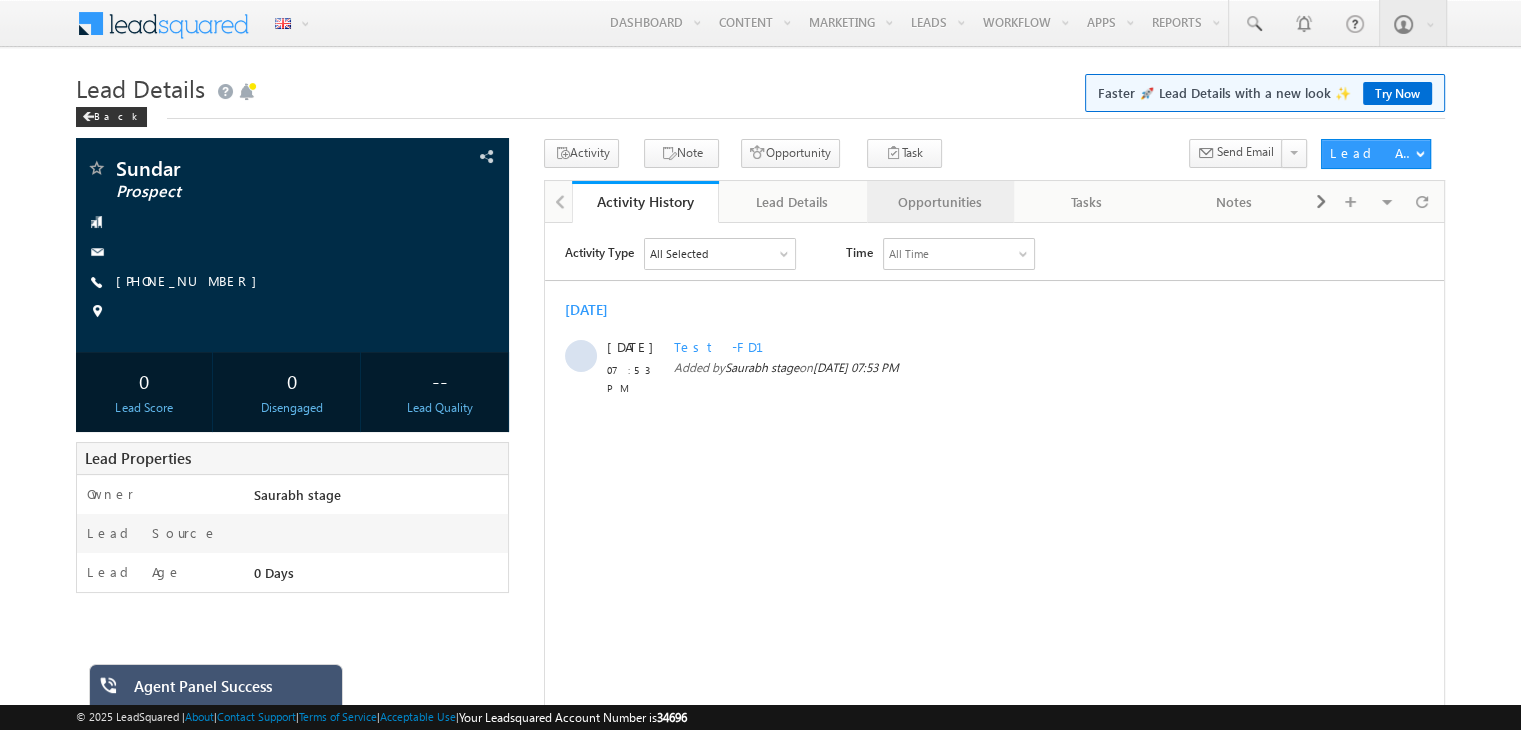 scroll, scrollTop: 0, scrollLeft: 0, axis: both 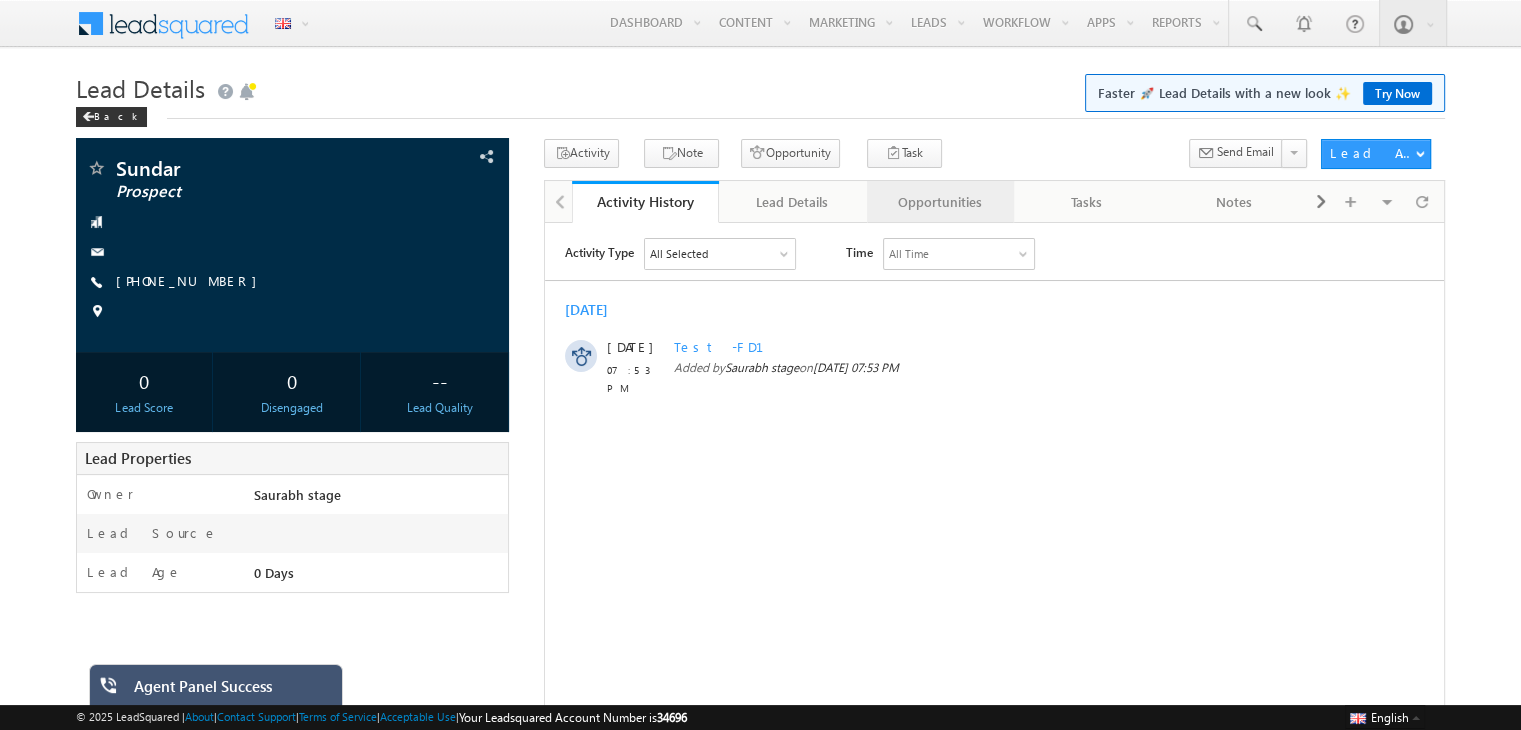 click on "Opportunities" at bounding box center (939, 202) 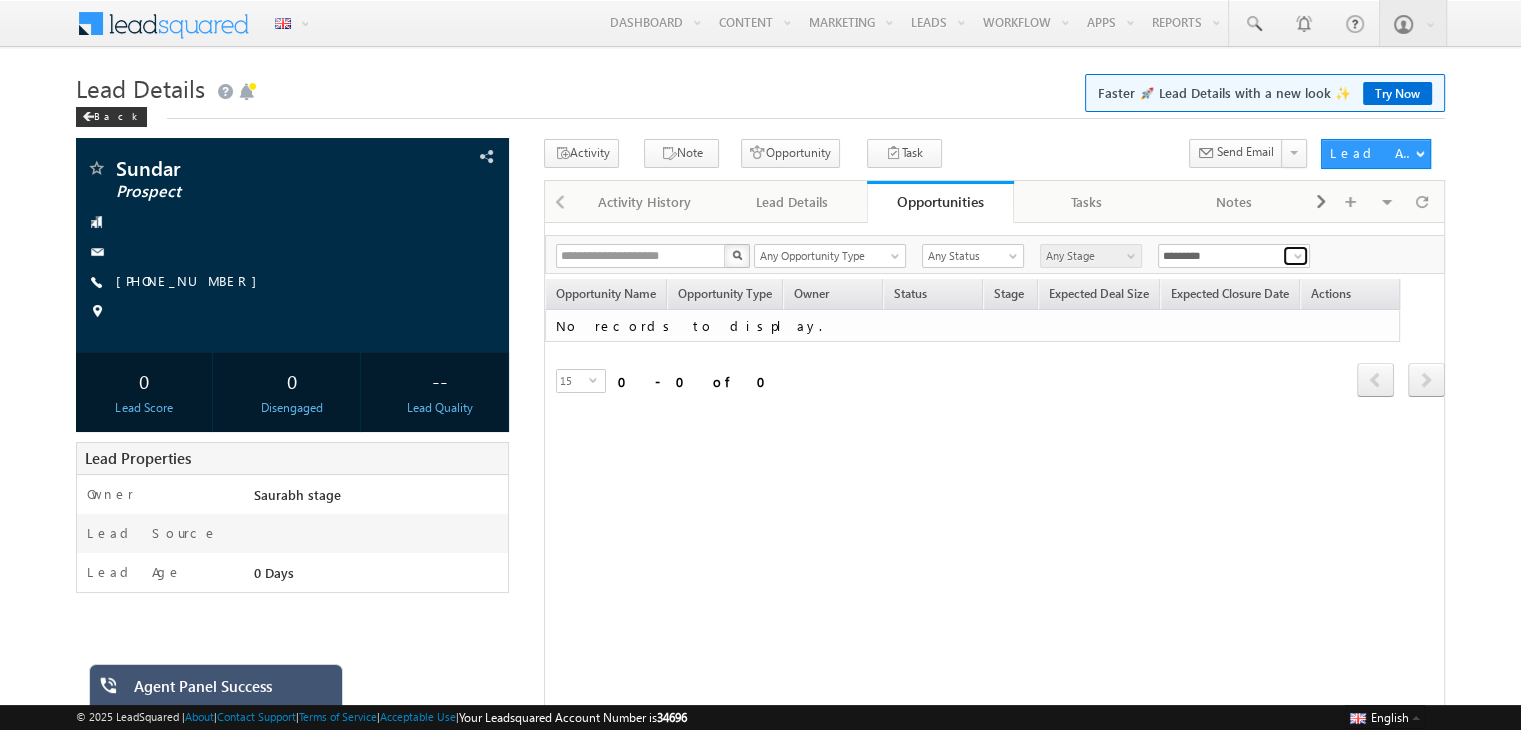 click at bounding box center (1298, 256) 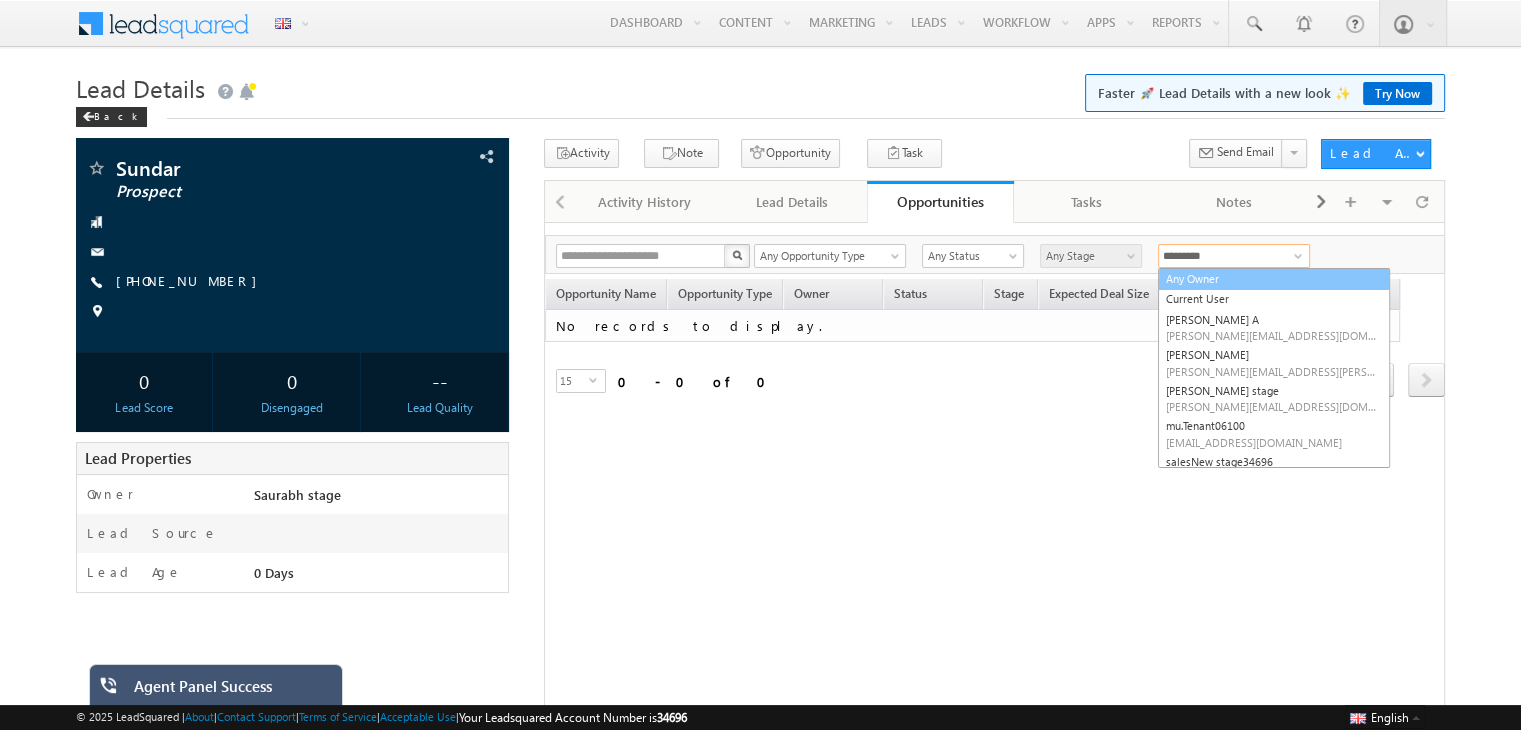 click on "Any Owner" at bounding box center (1274, 279) 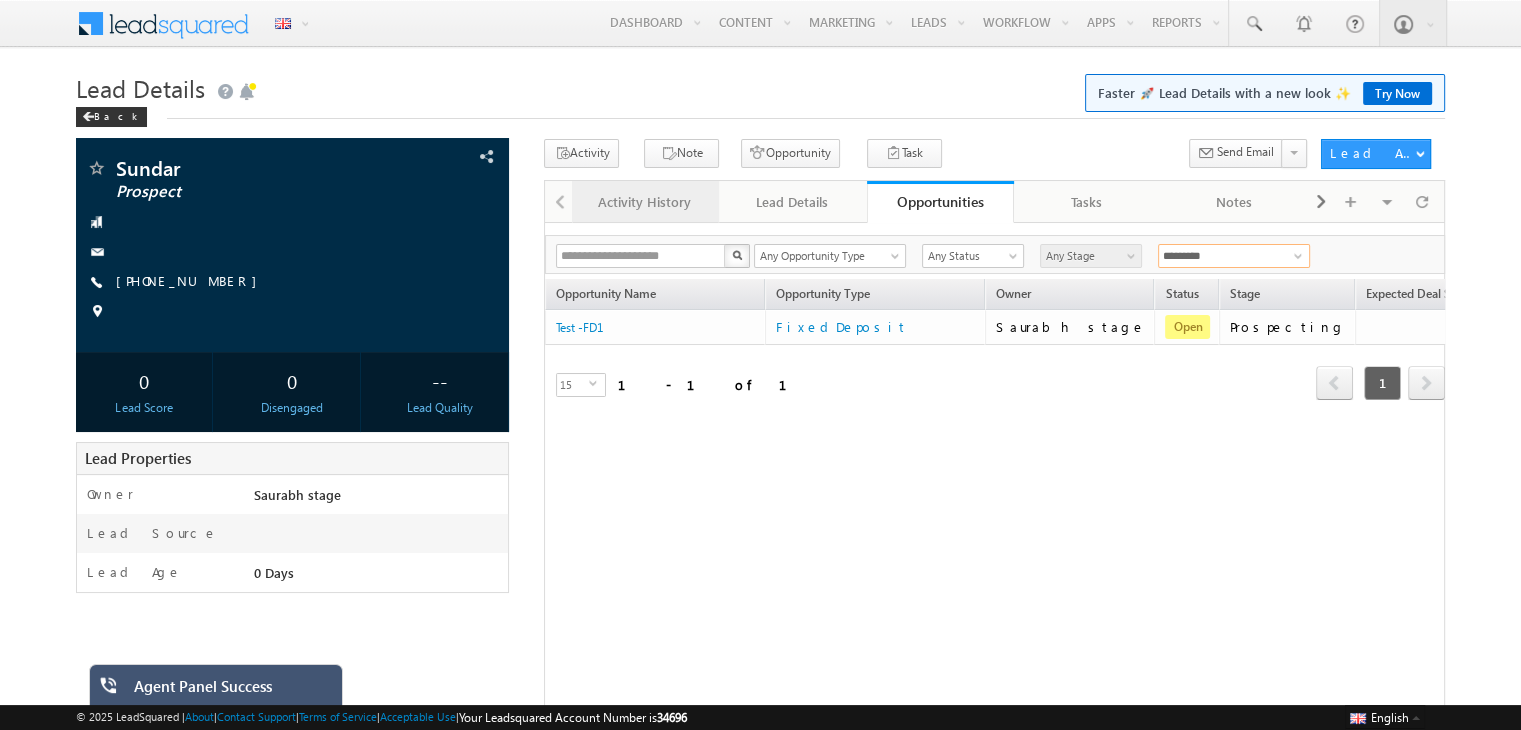 click on "Activity History" at bounding box center (644, 202) 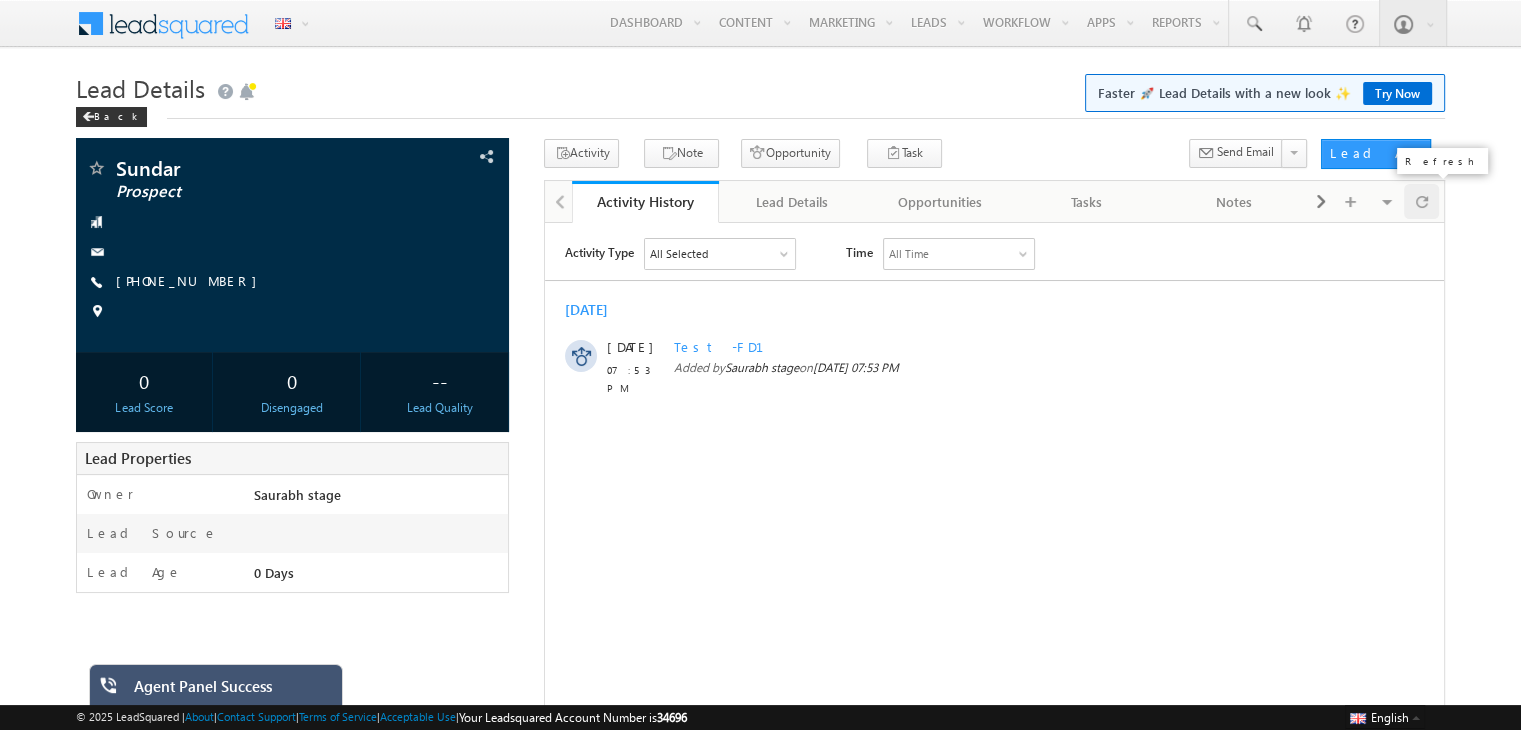 click at bounding box center (1422, 201) 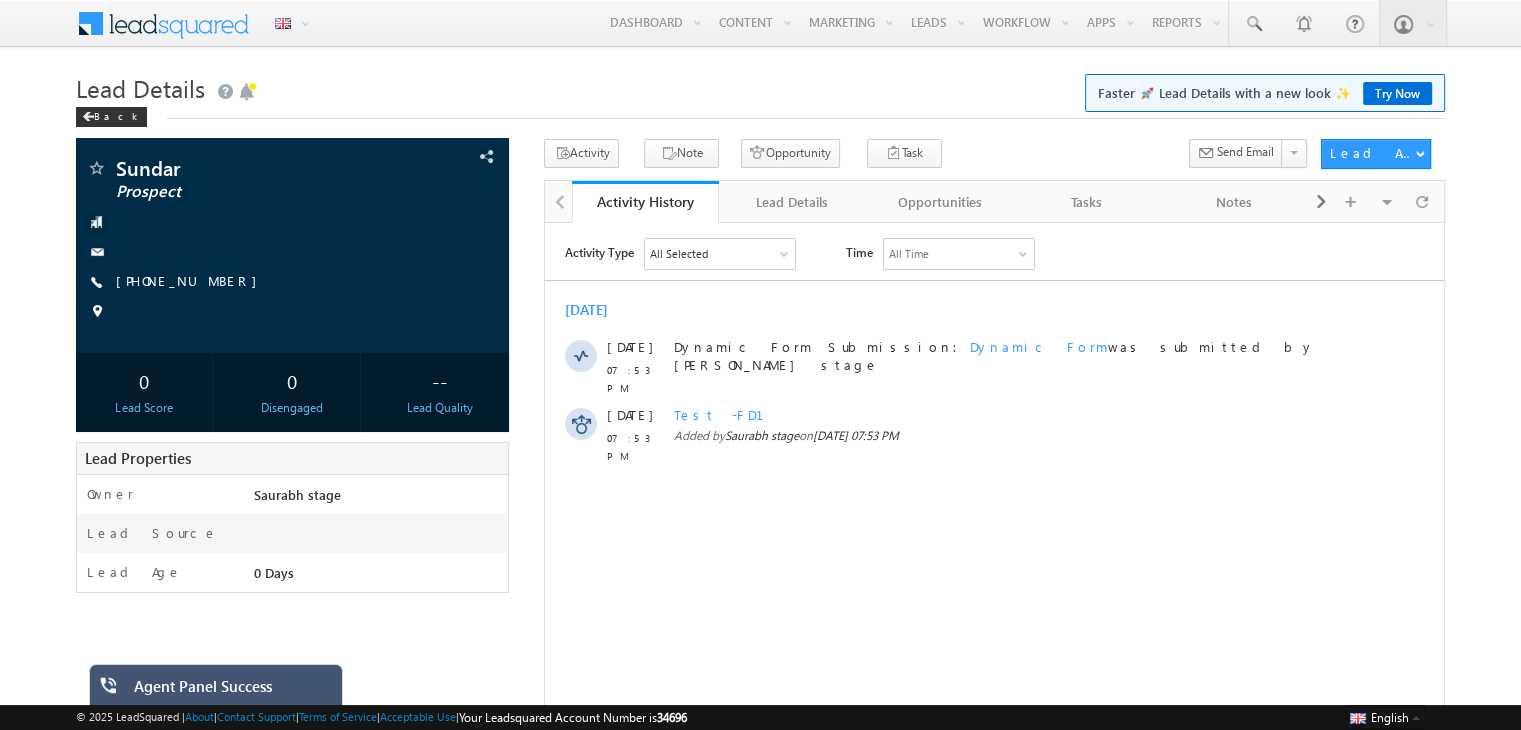 scroll, scrollTop: 0, scrollLeft: 0, axis: both 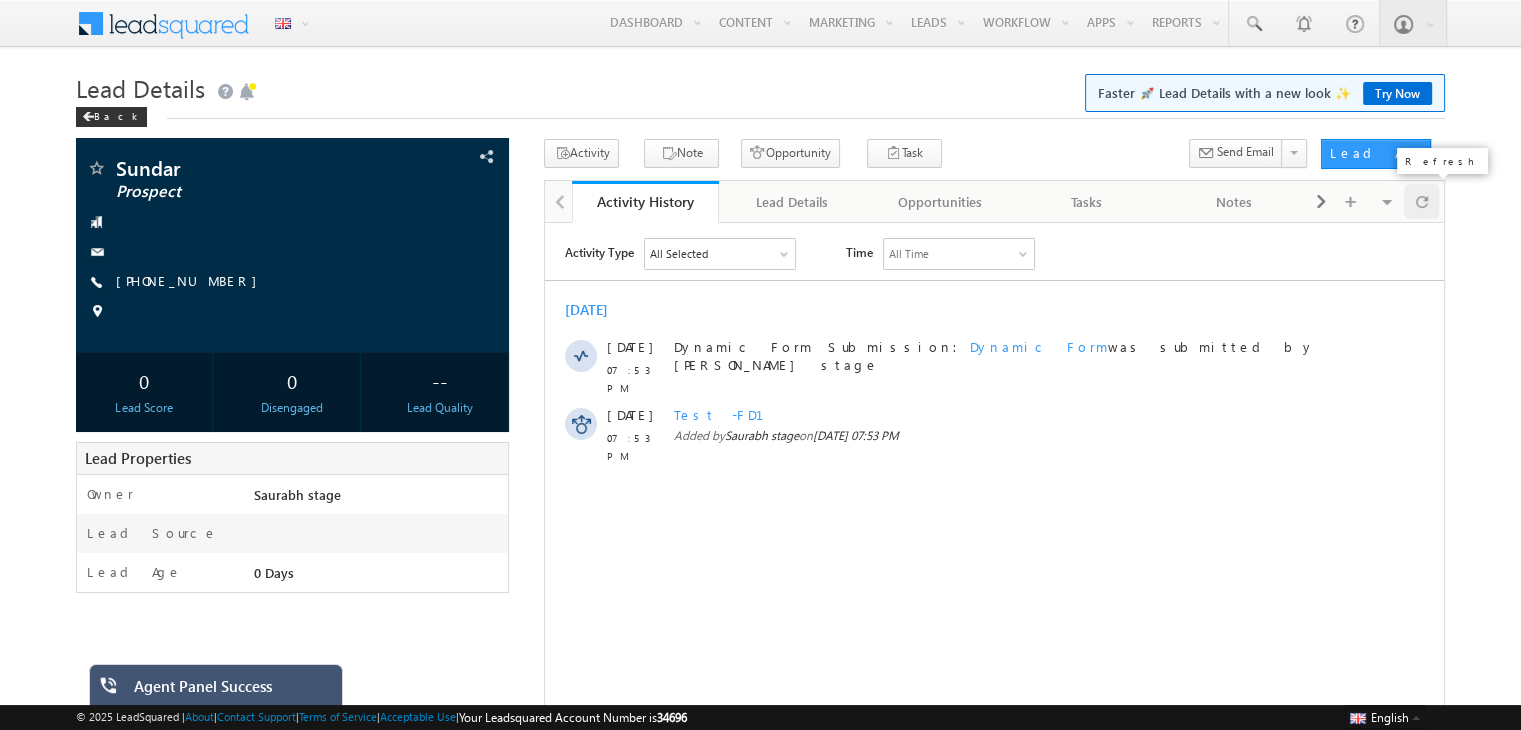 click at bounding box center [1422, 201] 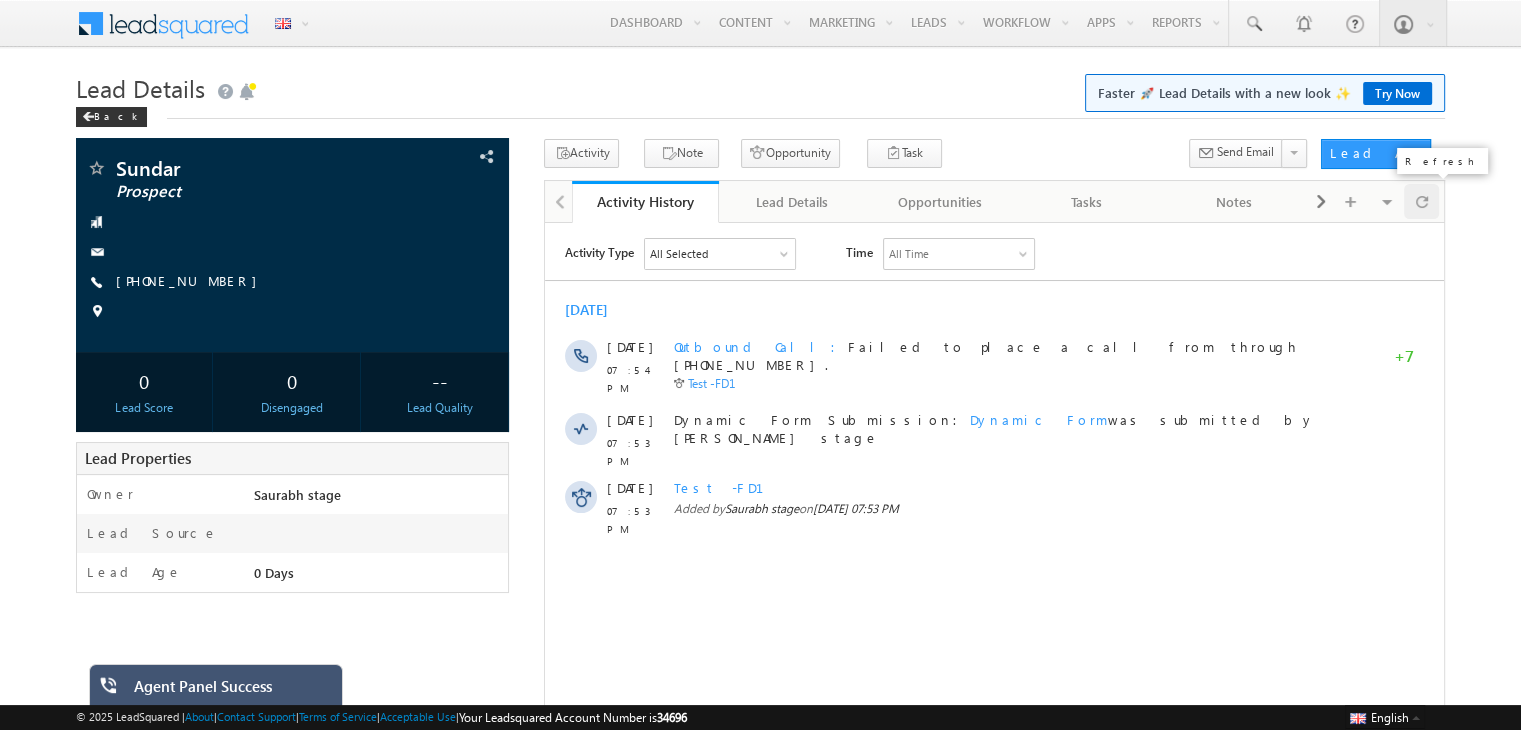 scroll, scrollTop: 0, scrollLeft: 0, axis: both 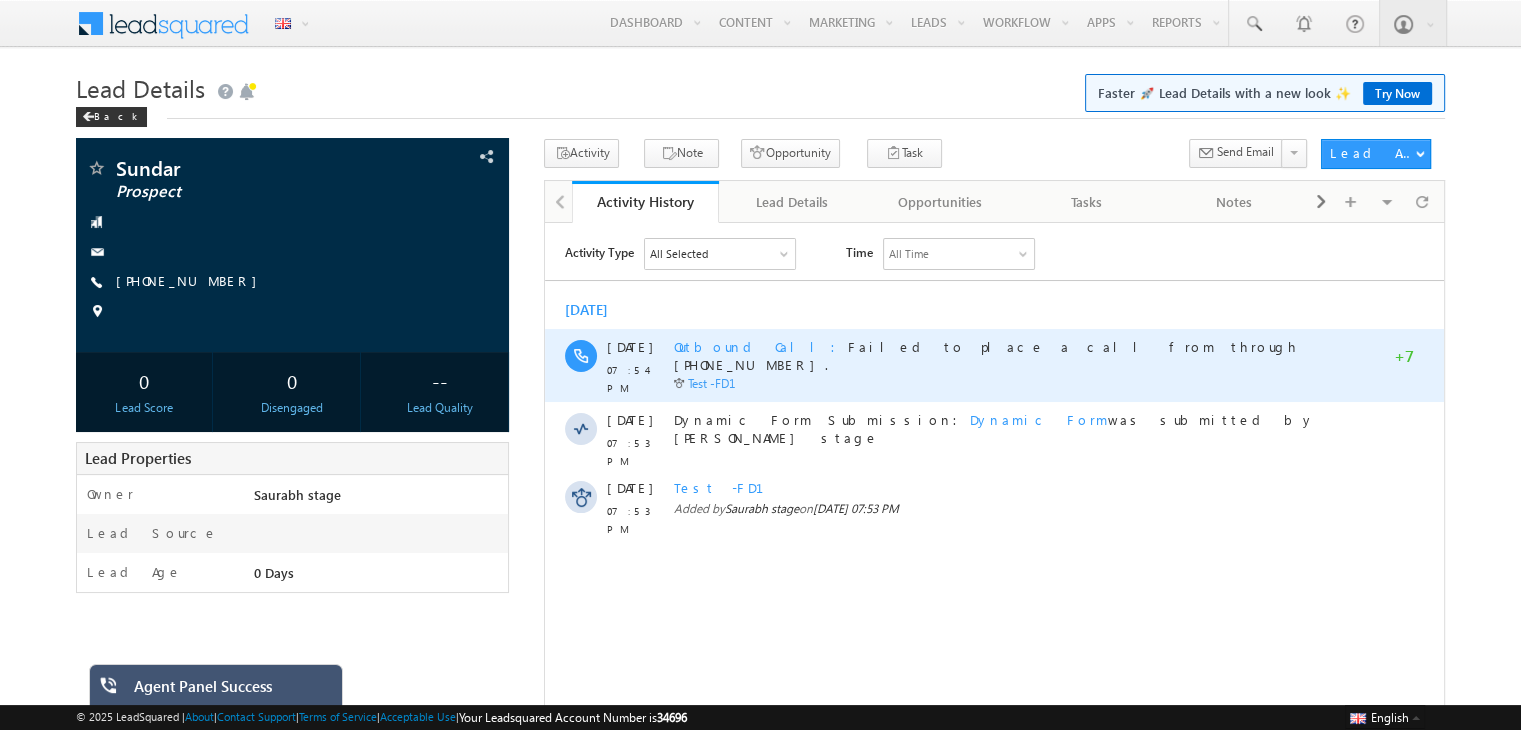 click on "Outbound Call" at bounding box center [761, 345] 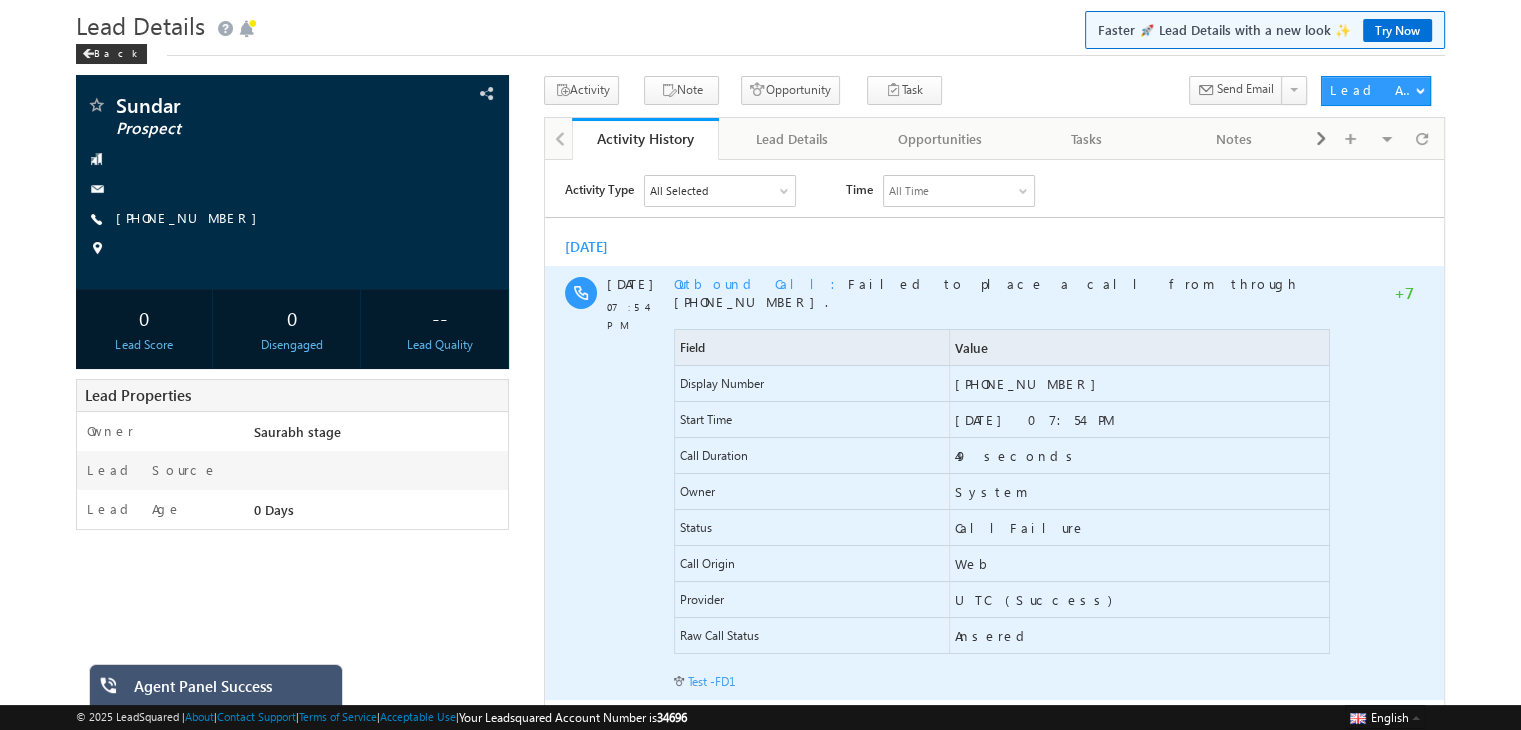 scroll, scrollTop: 64, scrollLeft: 0, axis: vertical 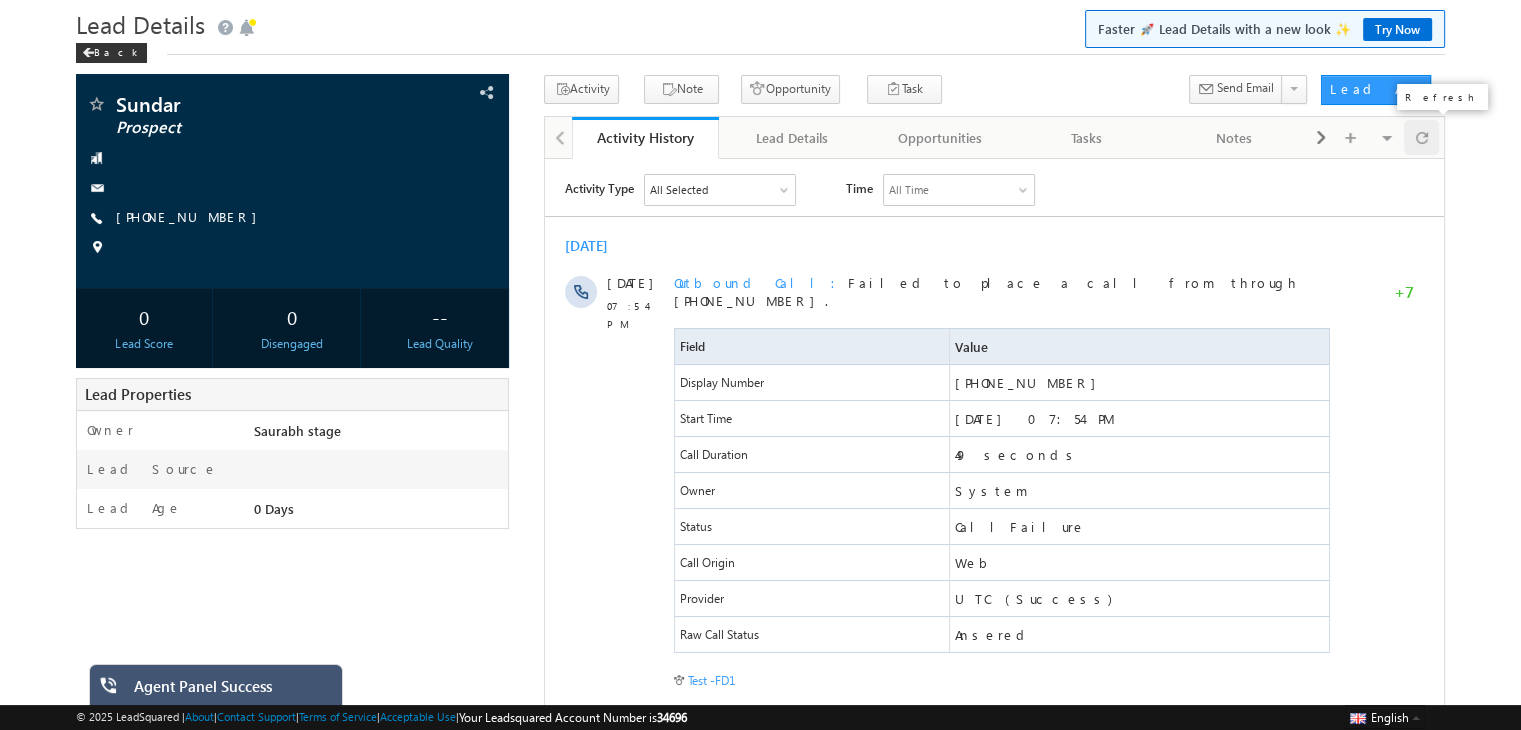 click at bounding box center (1422, 137) 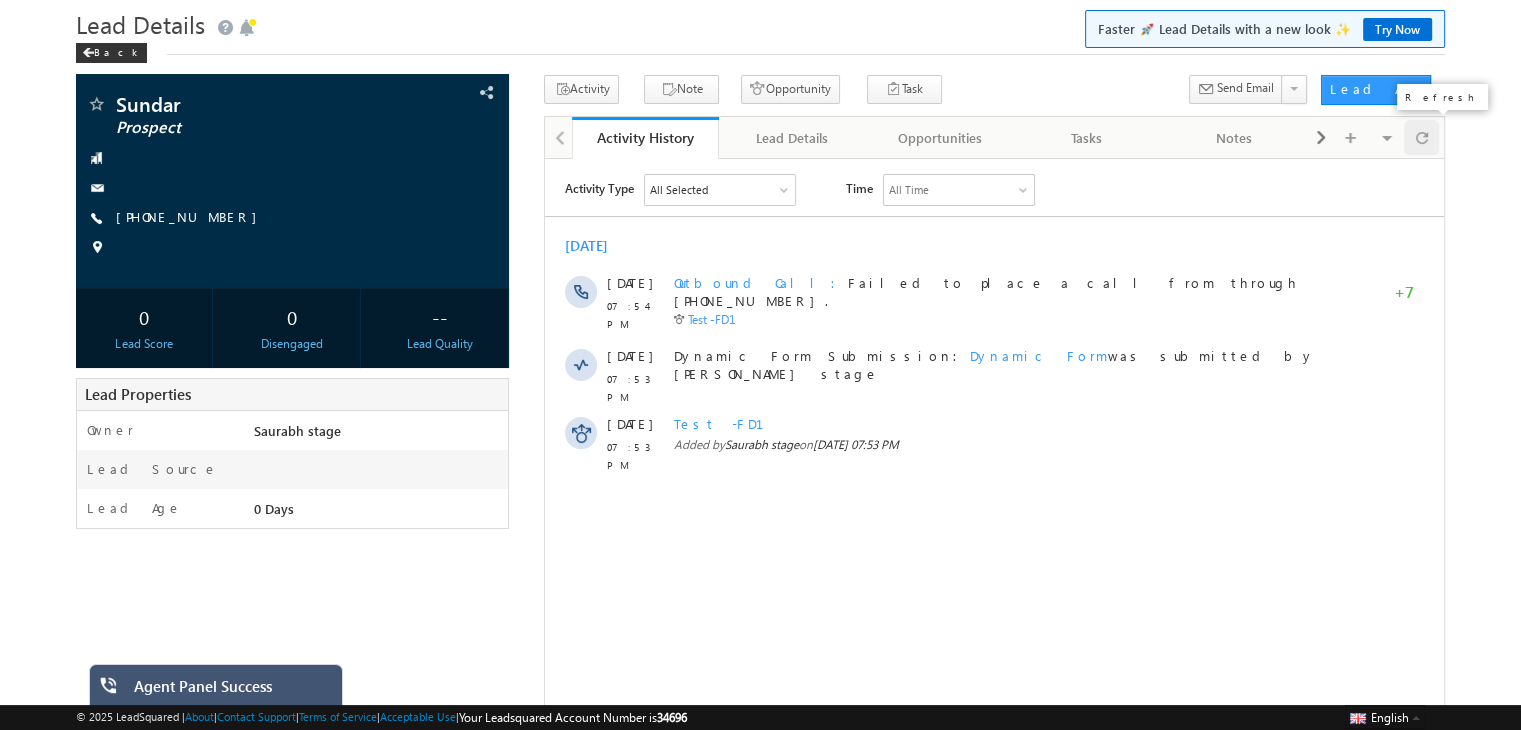 scroll, scrollTop: 0, scrollLeft: 0, axis: both 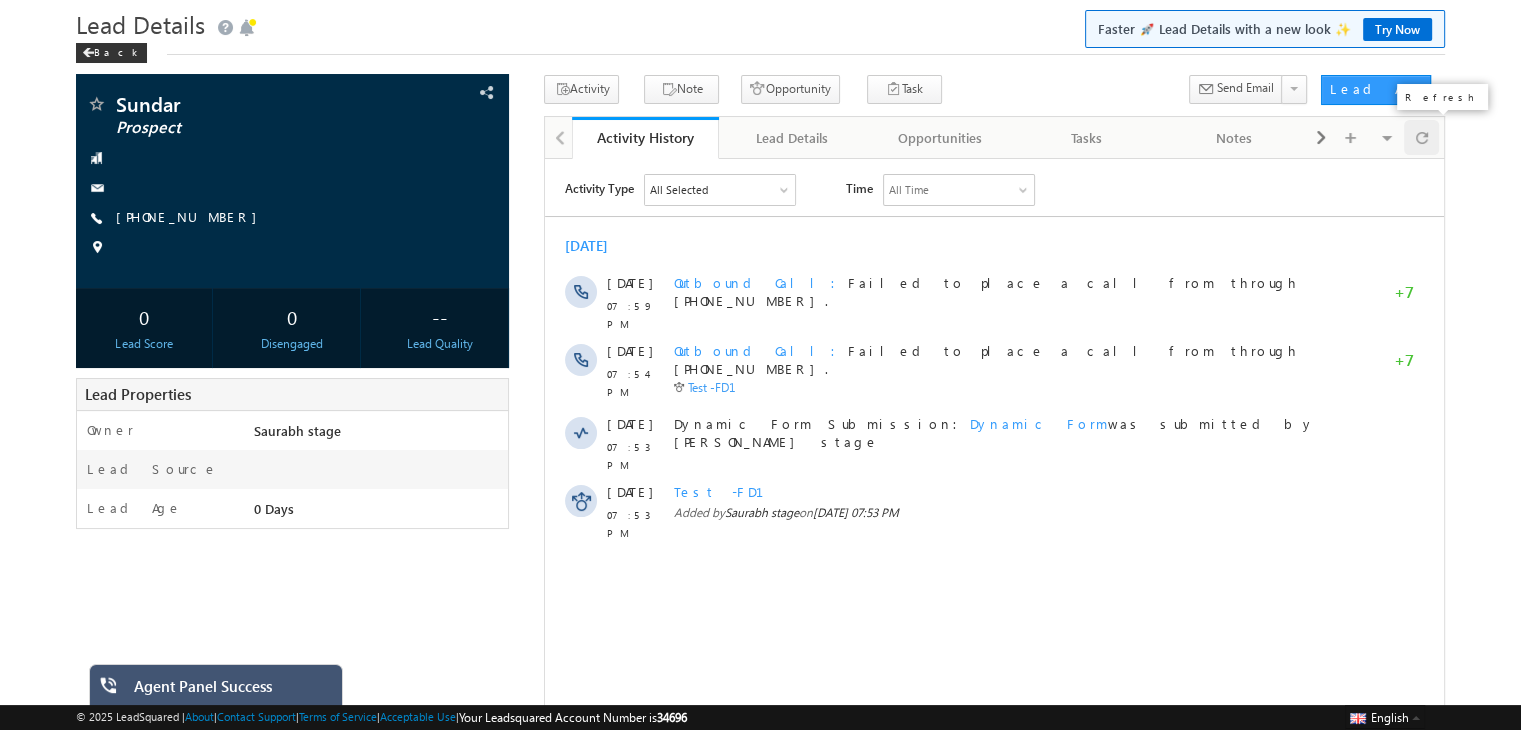 click at bounding box center [1421, 137] 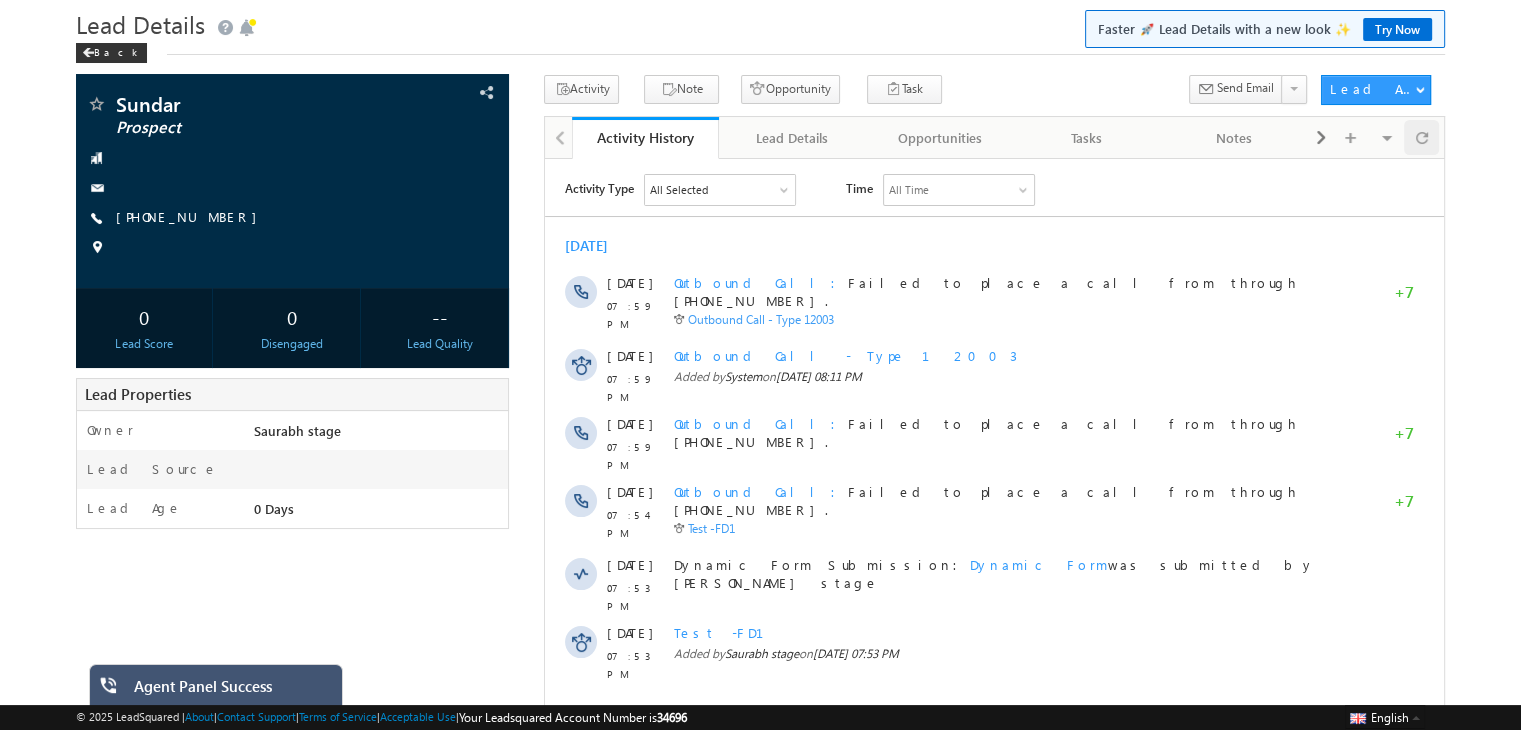 scroll, scrollTop: 0, scrollLeft: 0, axis: both 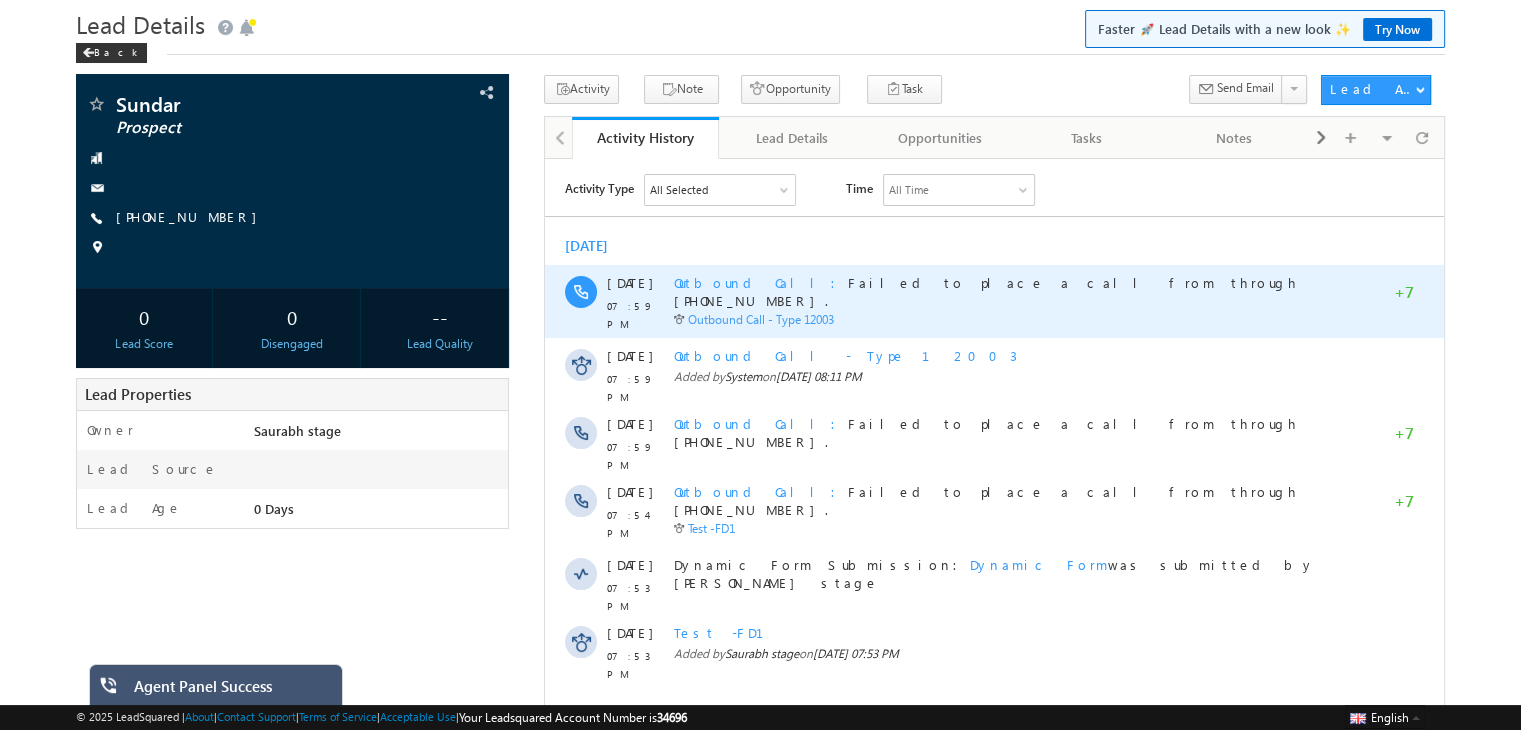 click on "Outbound Call" at bounding box center (761, 281) 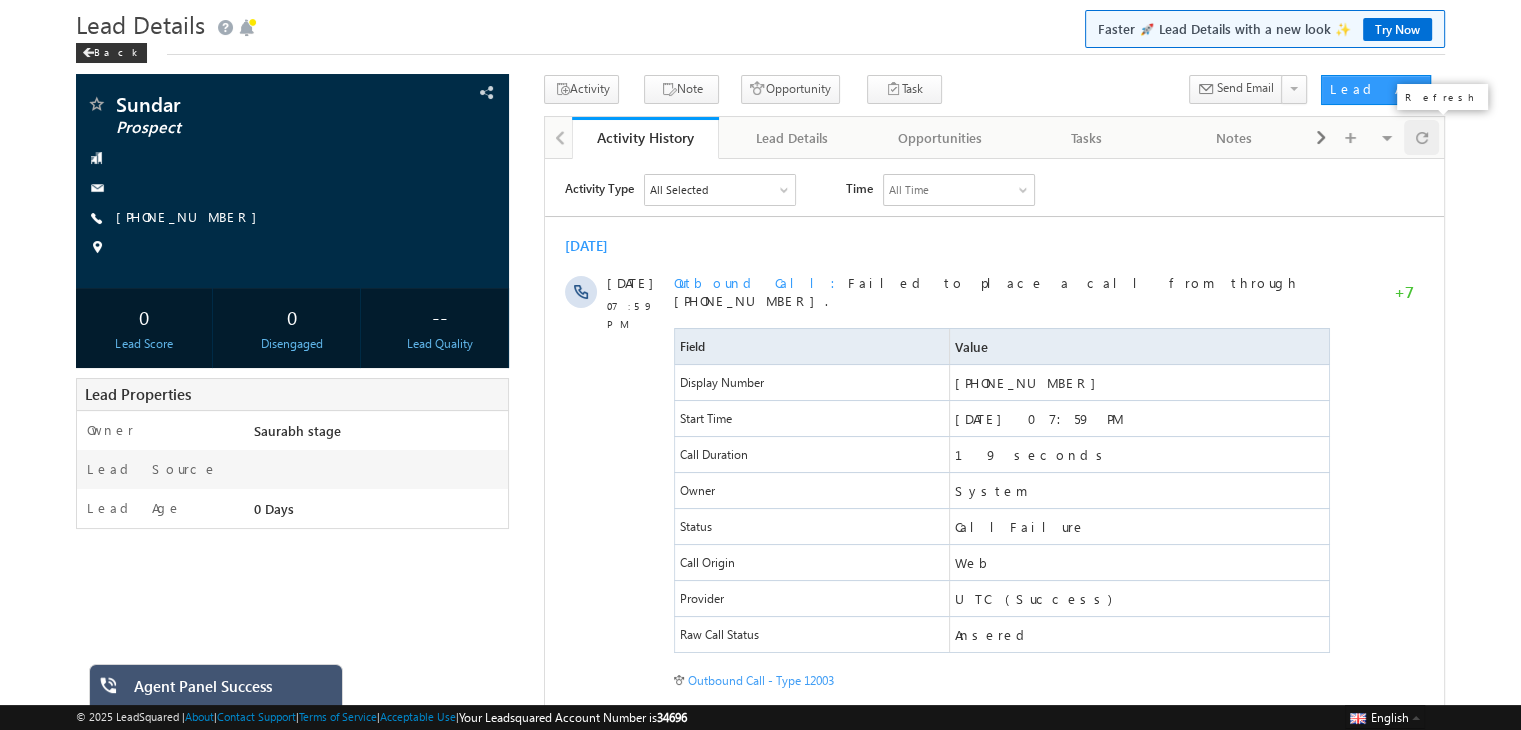 click at bounding box center [1422, 137] 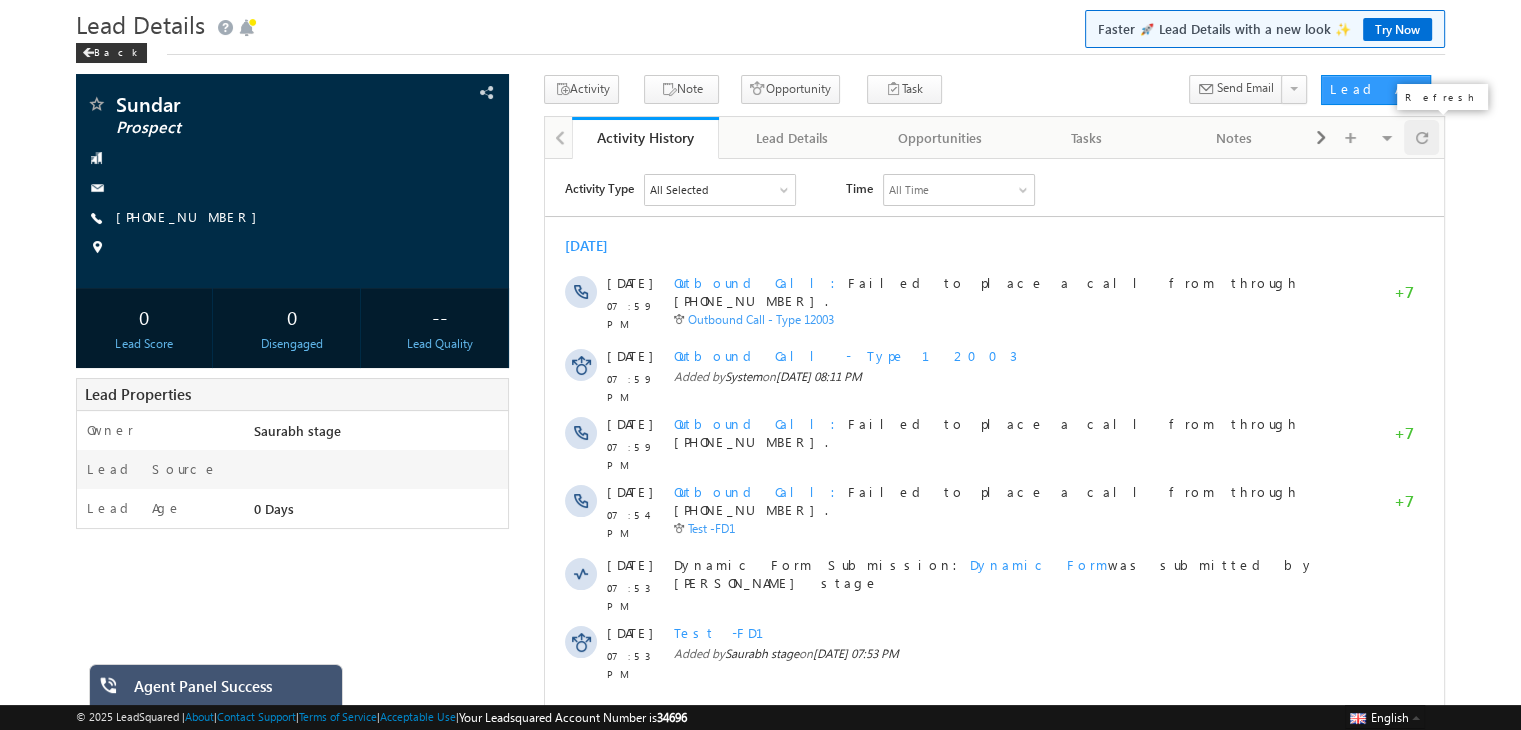 scroll, scrollTop: 0, scrollLeft: 0, axis: both 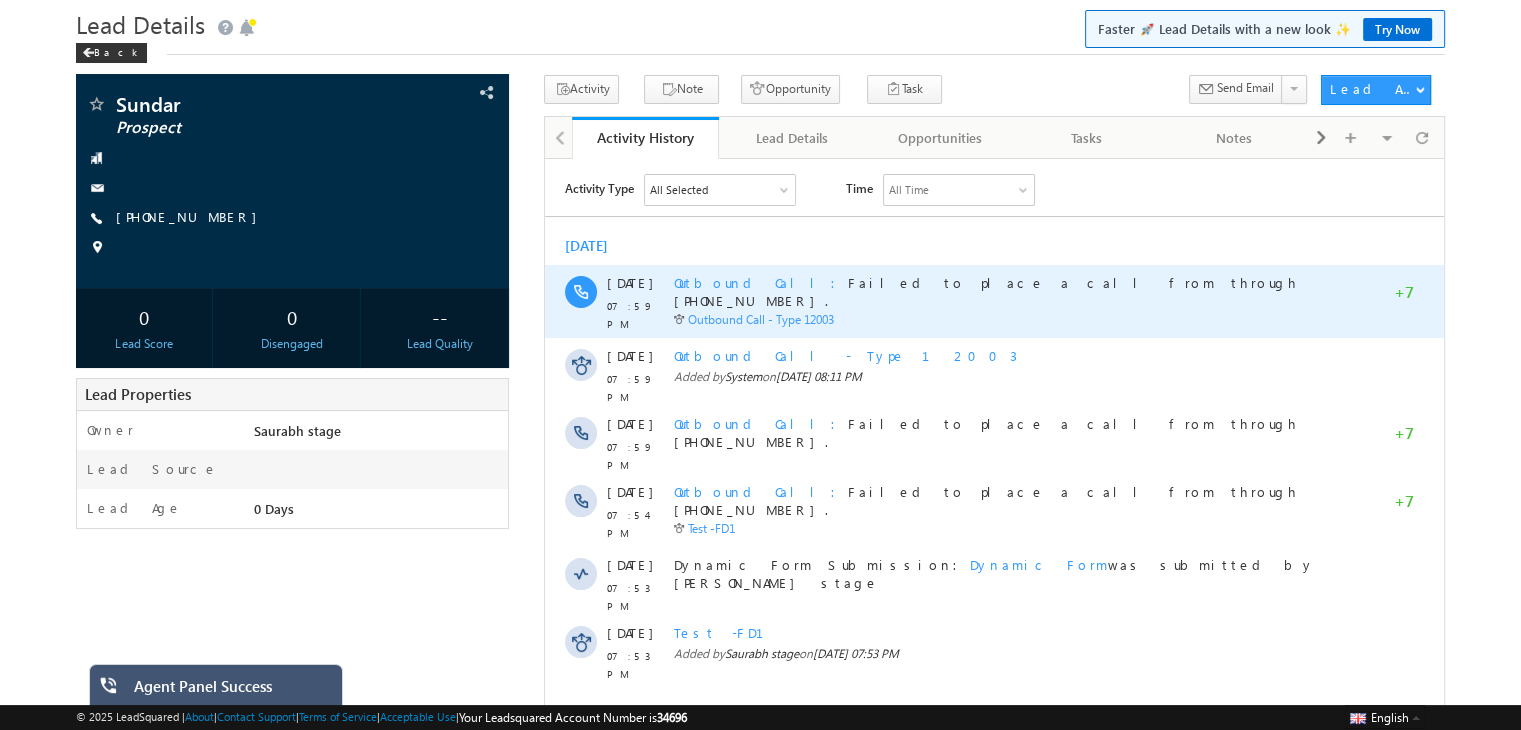 click on "Outbound Call" at bounding box center [761, 281] 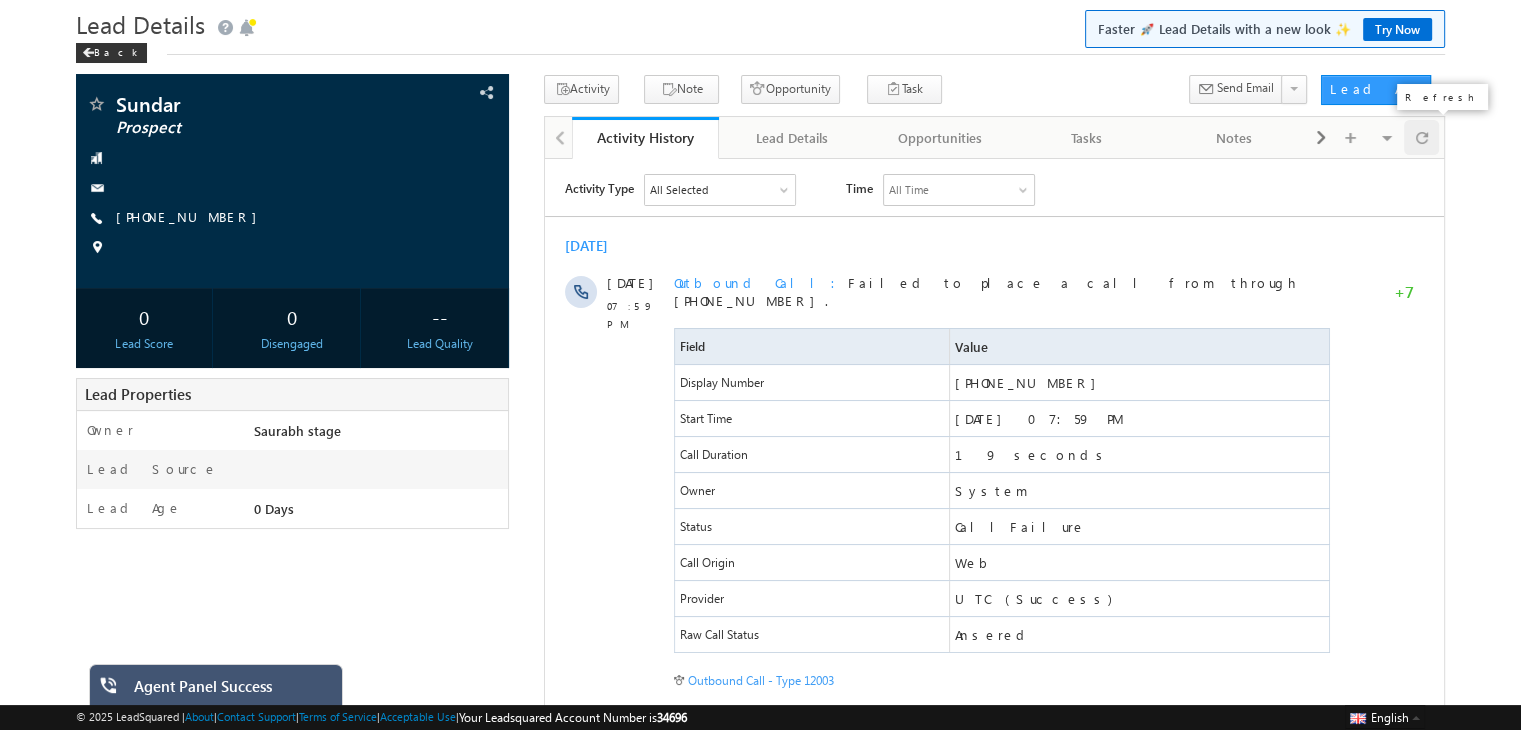 click at bounding box center [1422, 137] 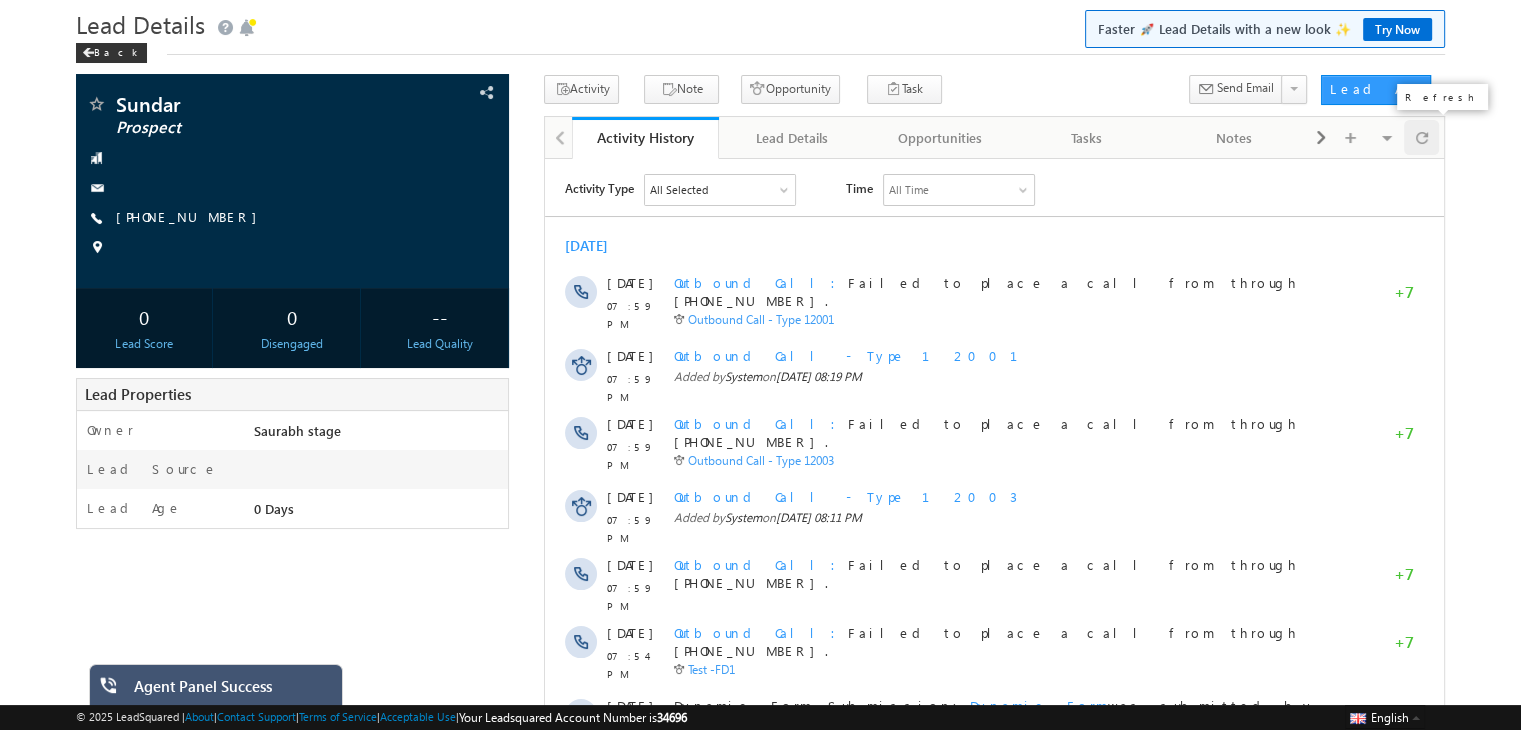 scroll, scrollTop: 0, scrollLeft: 0, axis: both 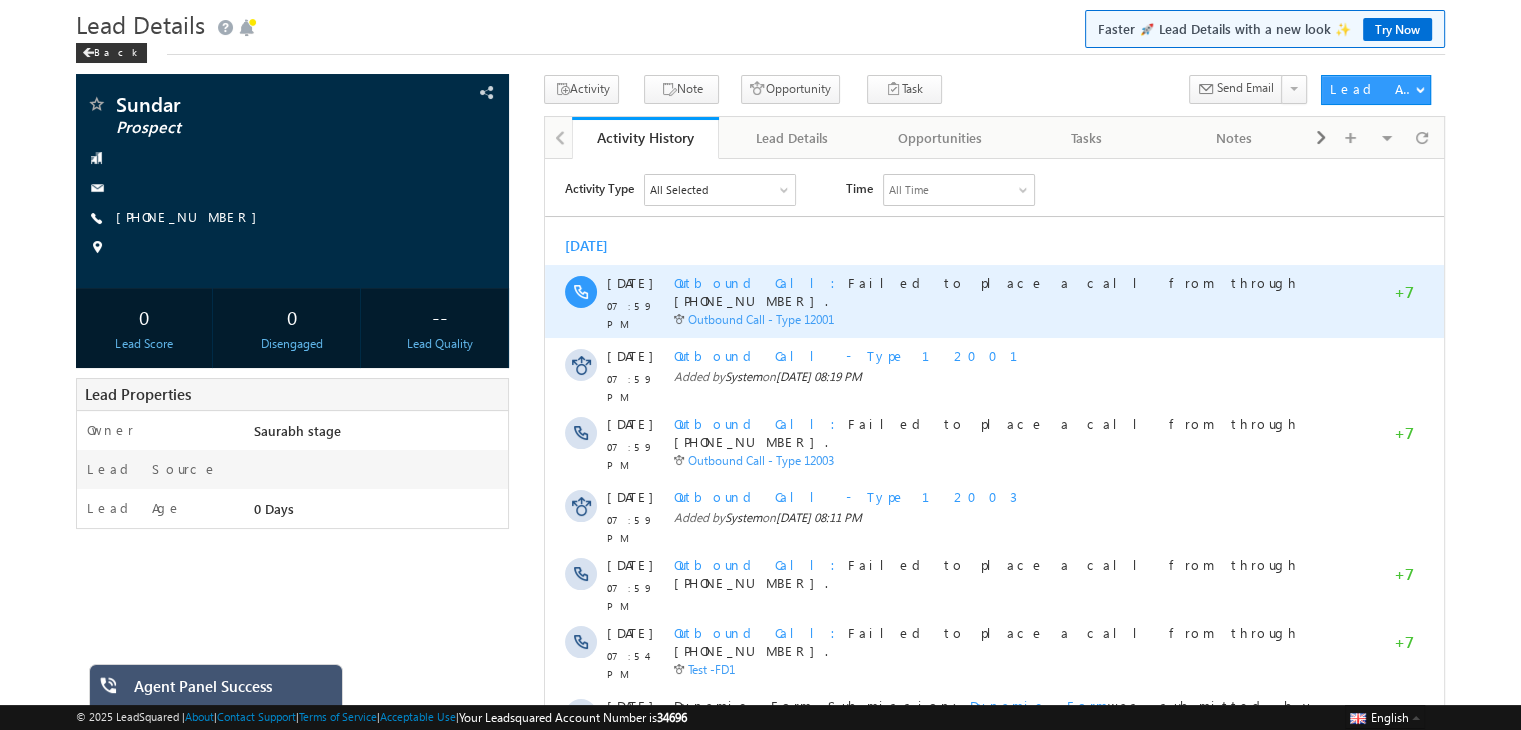 click on "Outbound Call" at bounding box center (761, 281) 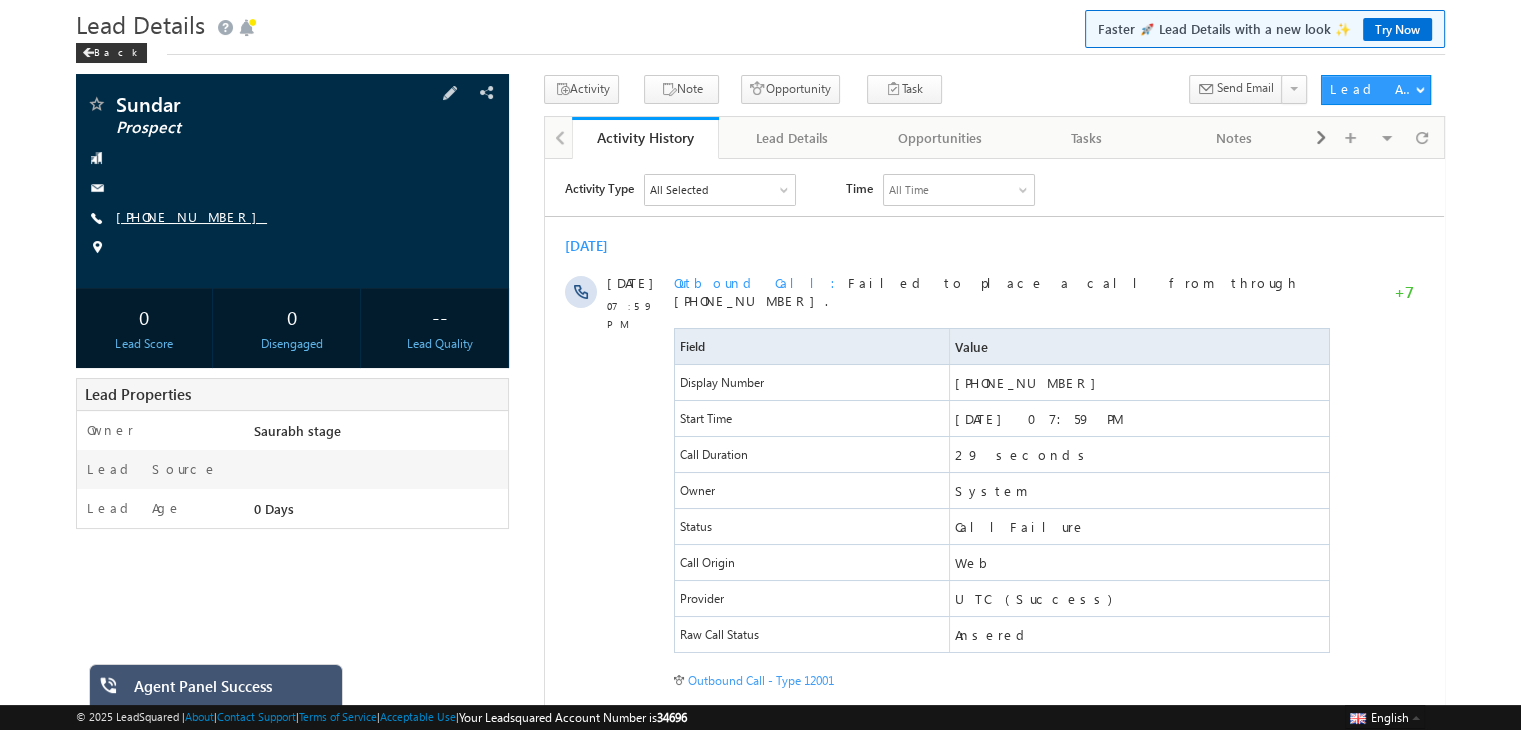 drag, startPoint x: 232, startPoint y: 217, endPoint x: 210, endPoint y: 225, distance: 23.409399 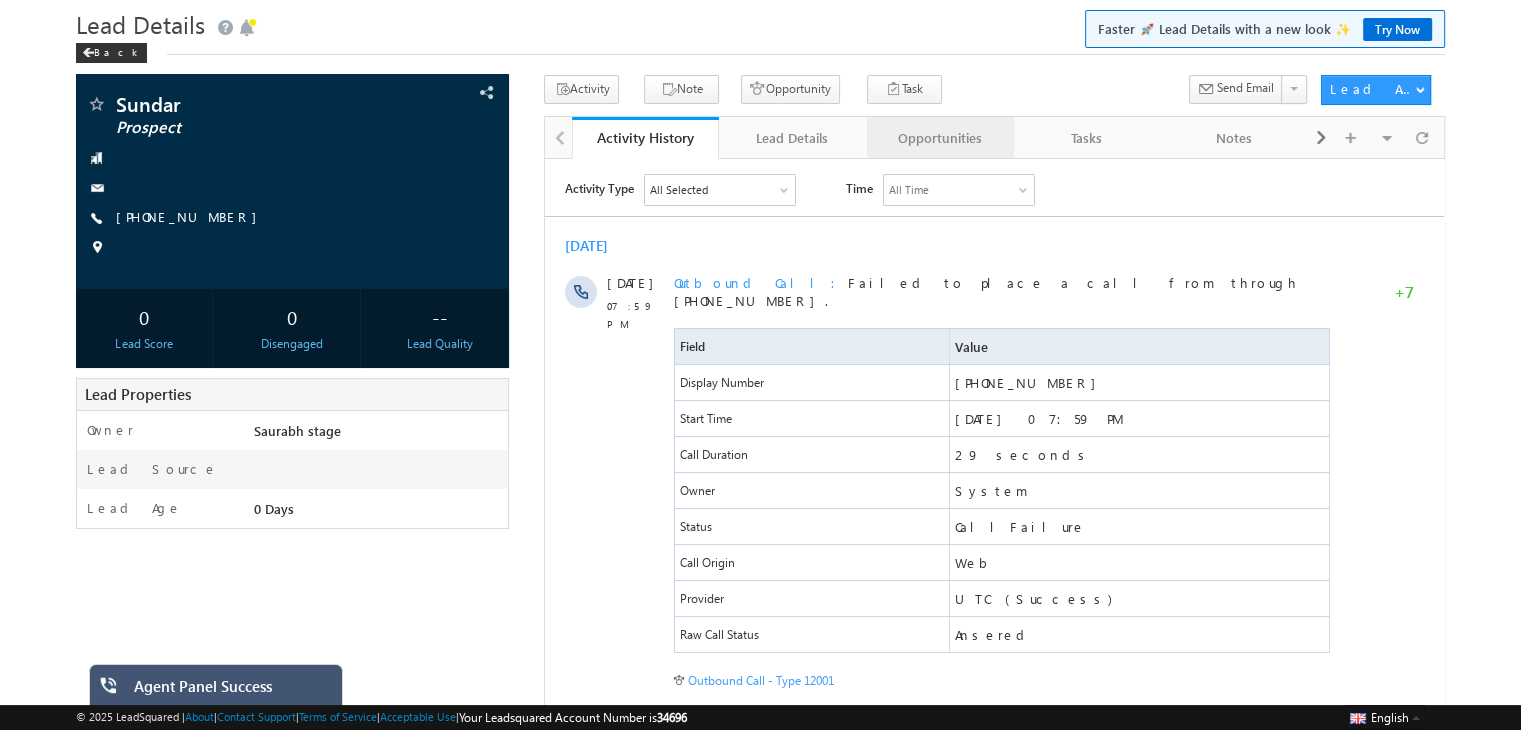 click on "Opportunities" at bounding box center (939, 138) 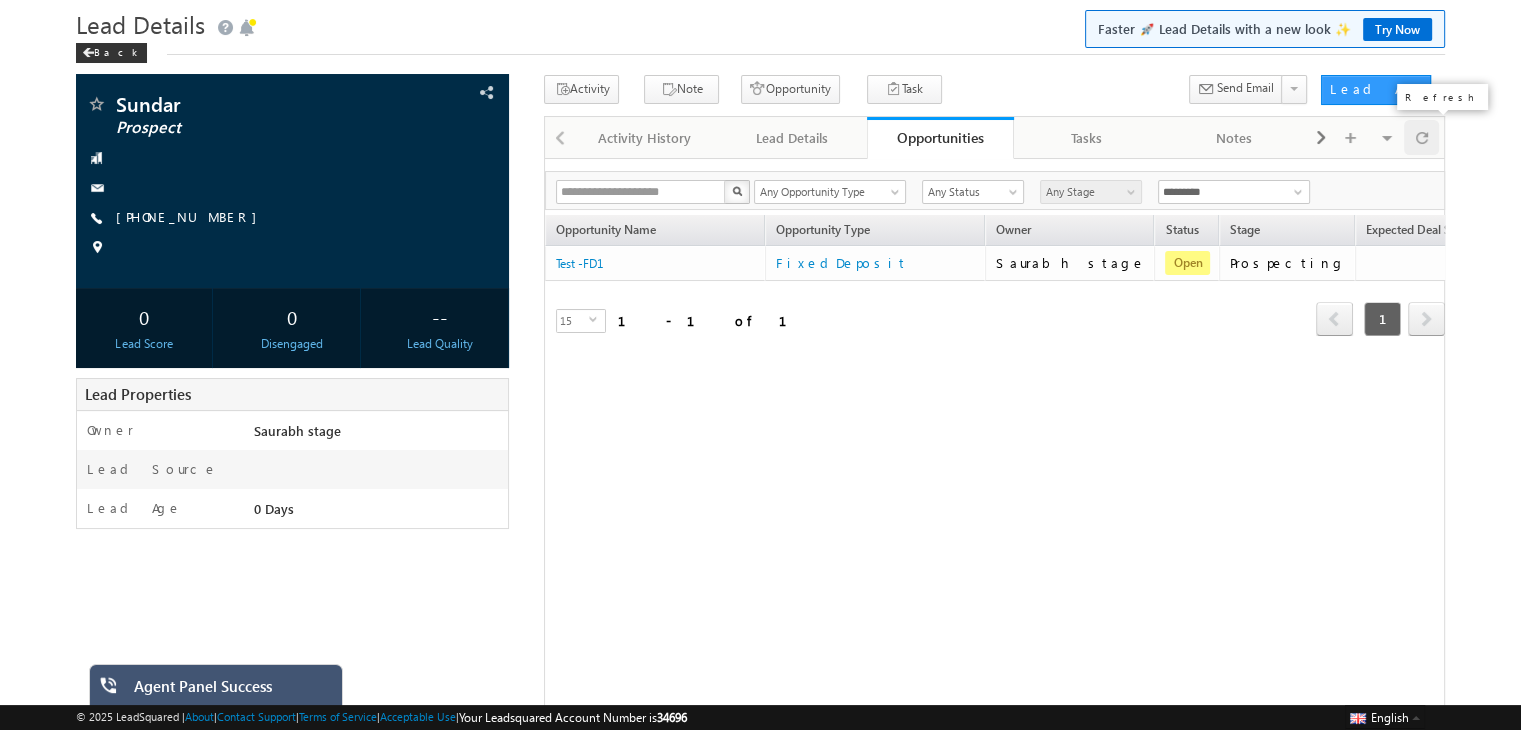 click at bounding box center (1421, 137) 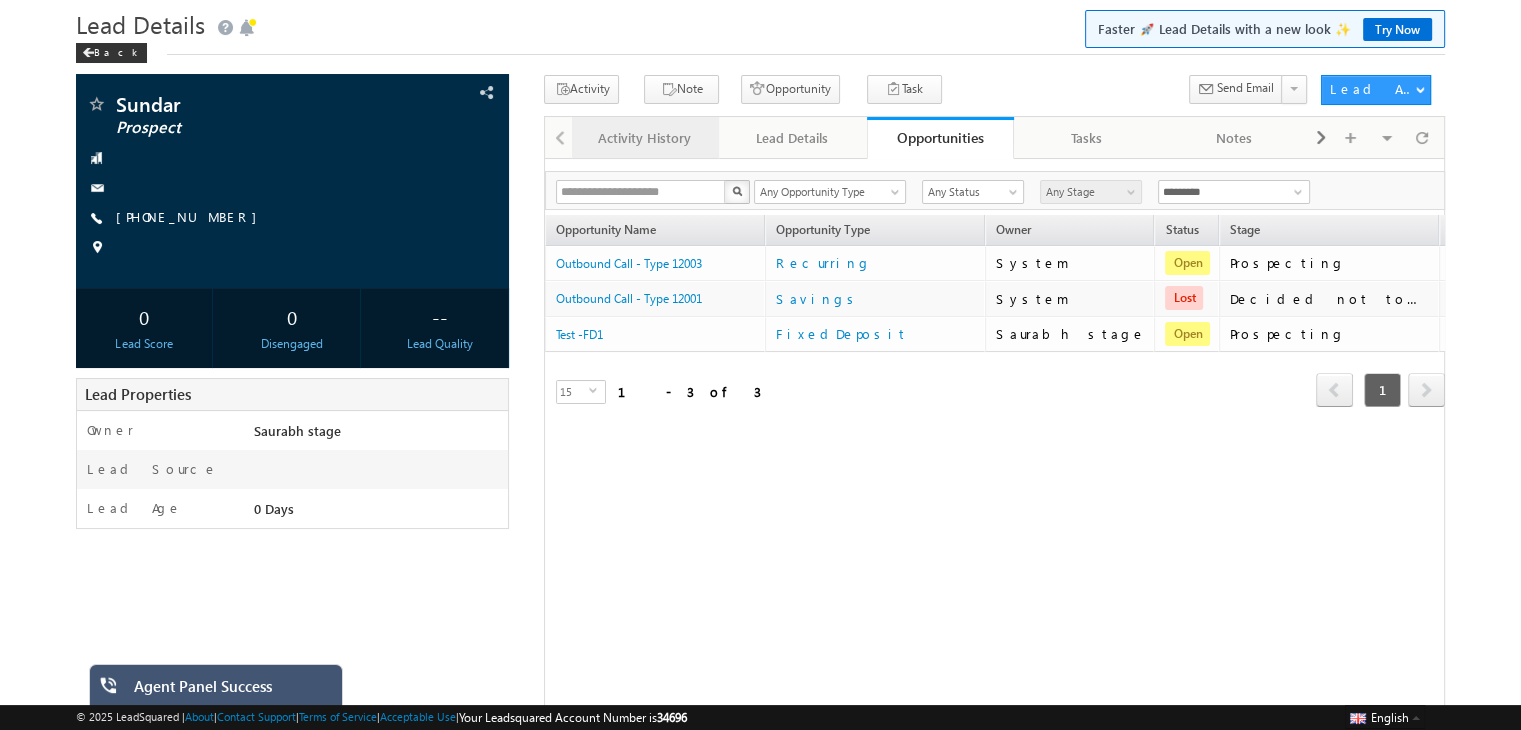 click on "Activity History" at bounding box center [644, 138] 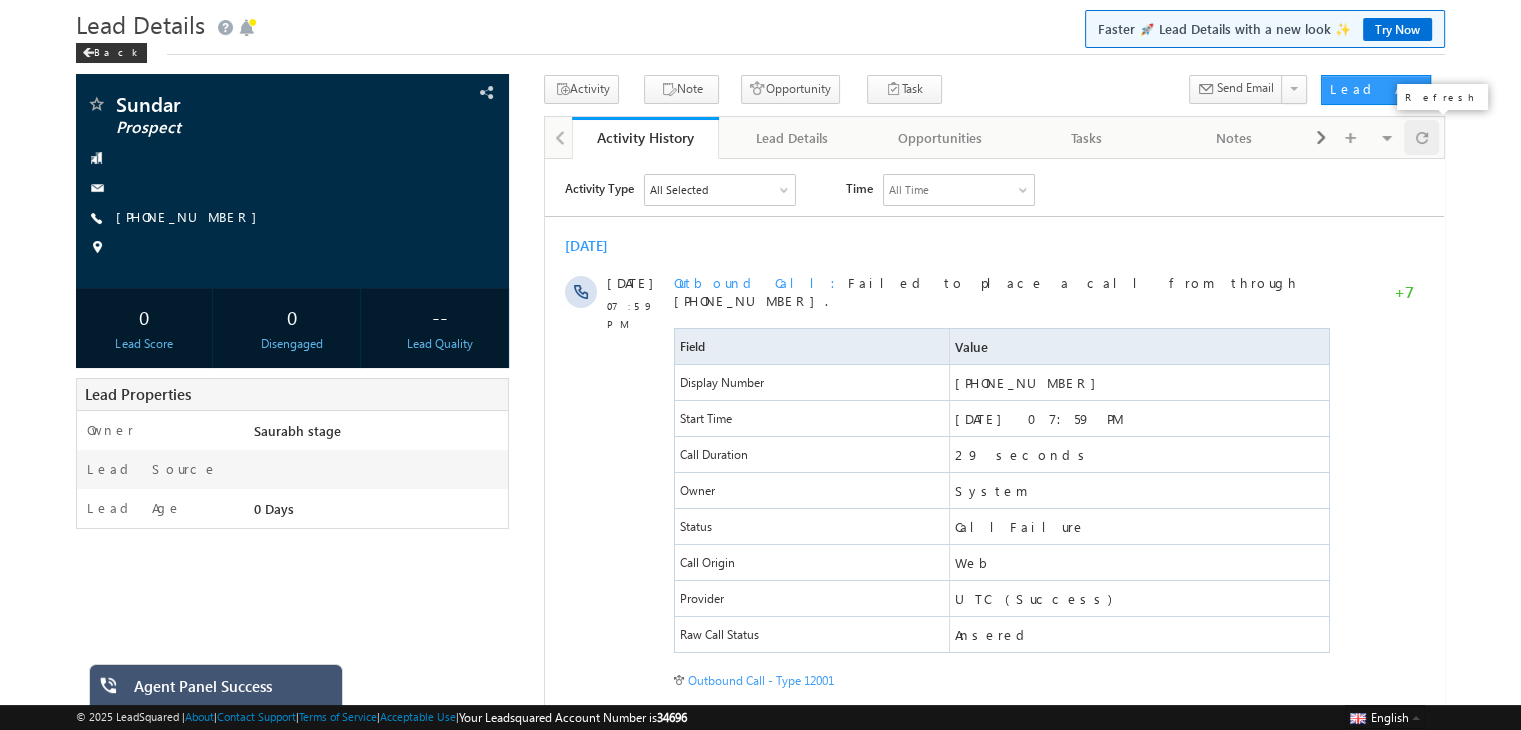 click at bounding box center [1421, 137] 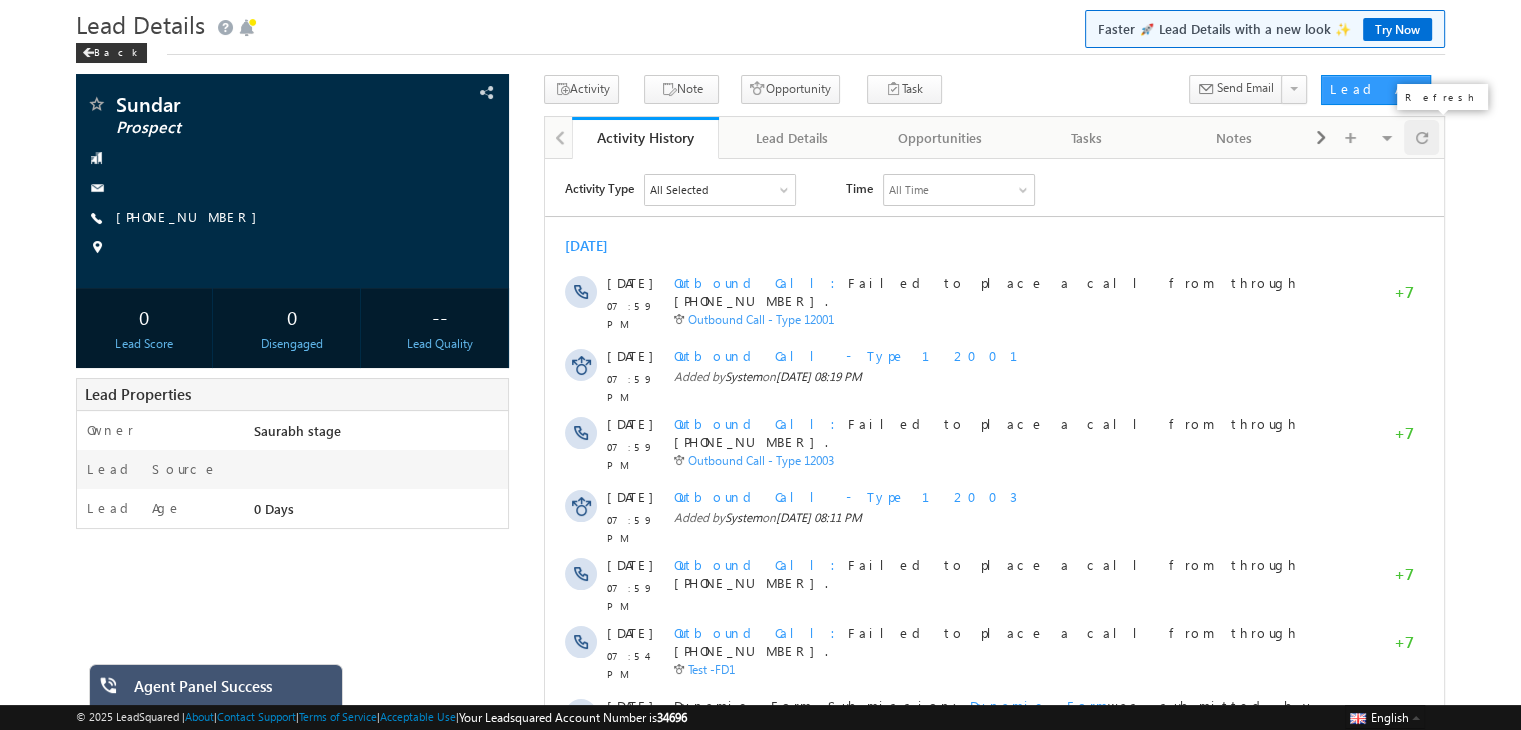 scroll, scrollTop: 0, scrollLeft: 0, axis: both 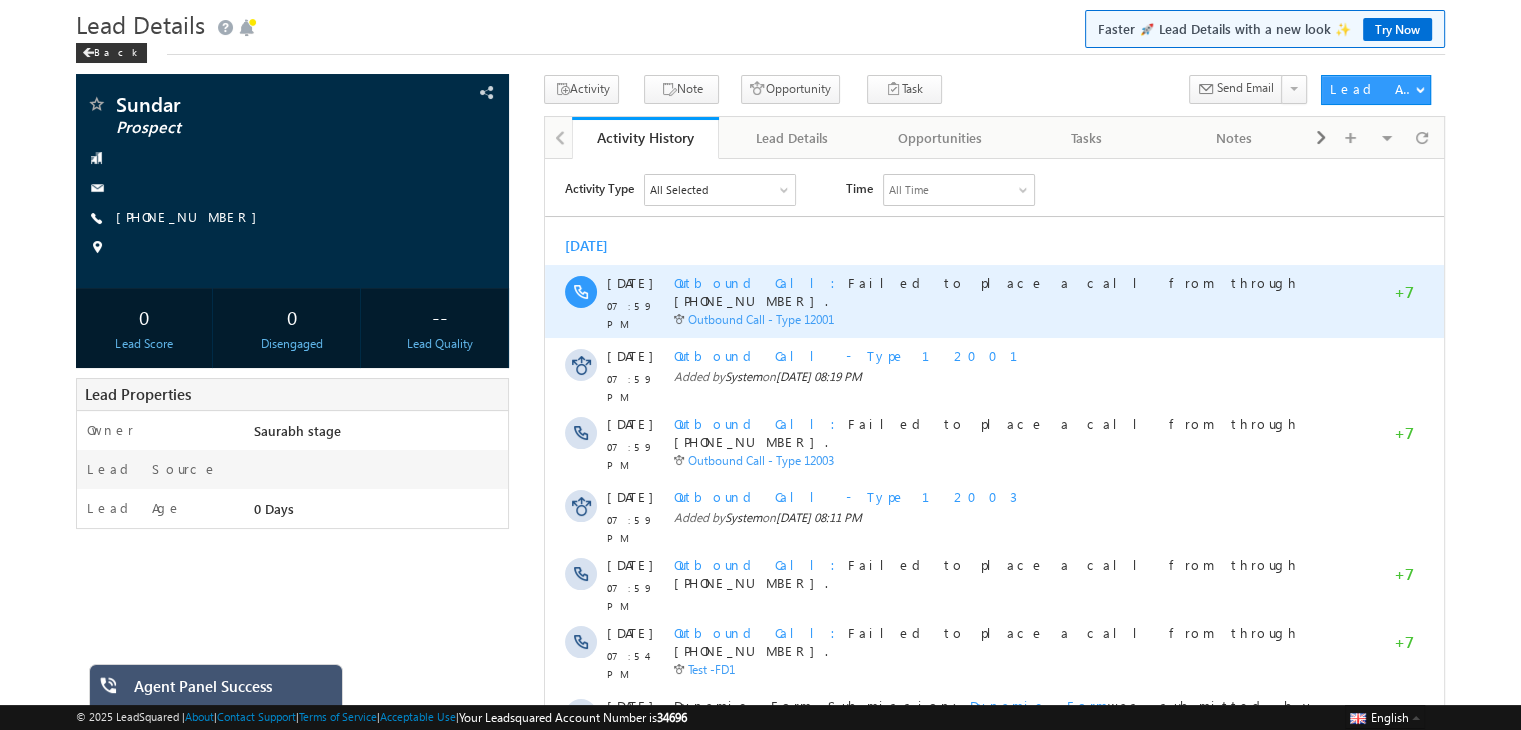 click on "Outbound Call" at bounding box center [761, 281] 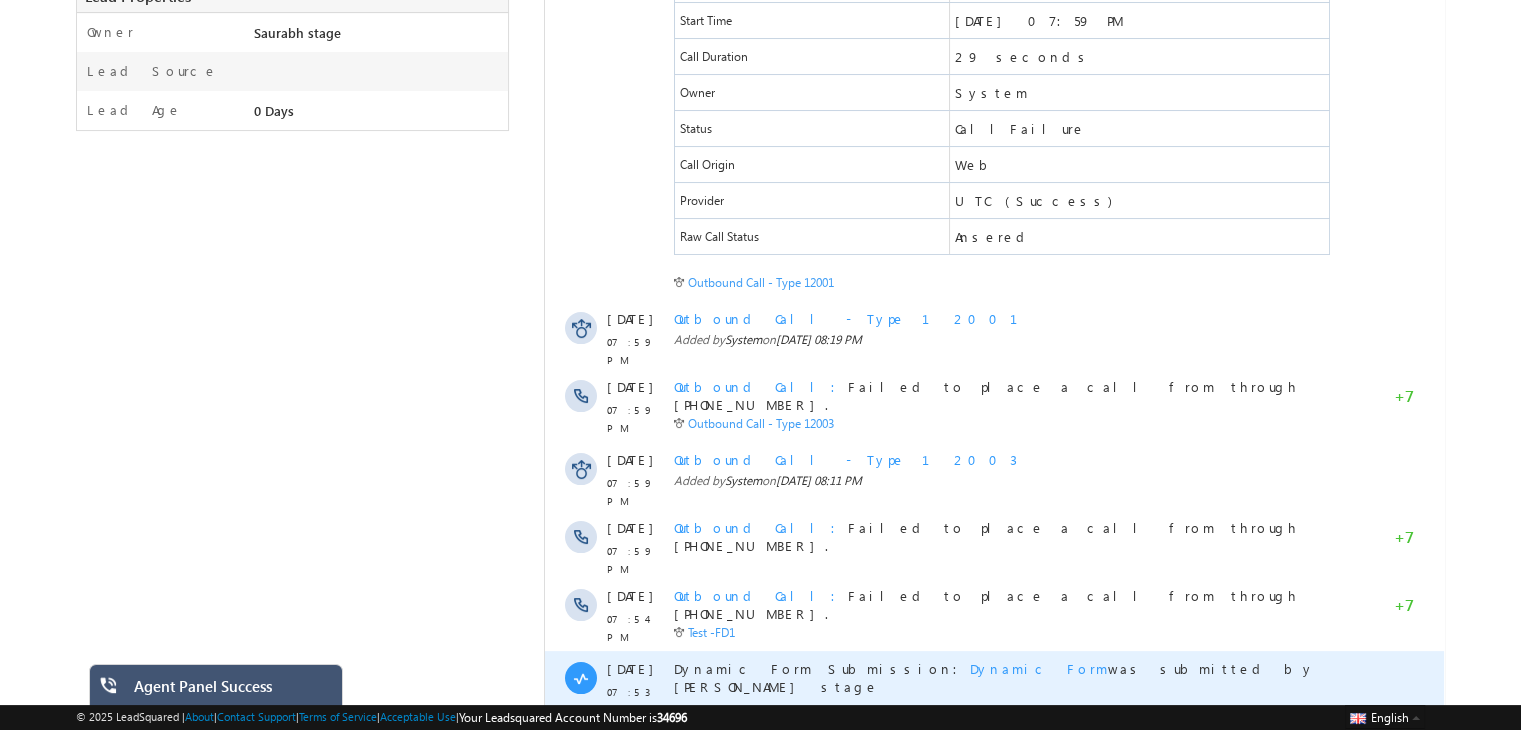 scroll, scrollTop: 0, scrollLeft: 0, axis: both 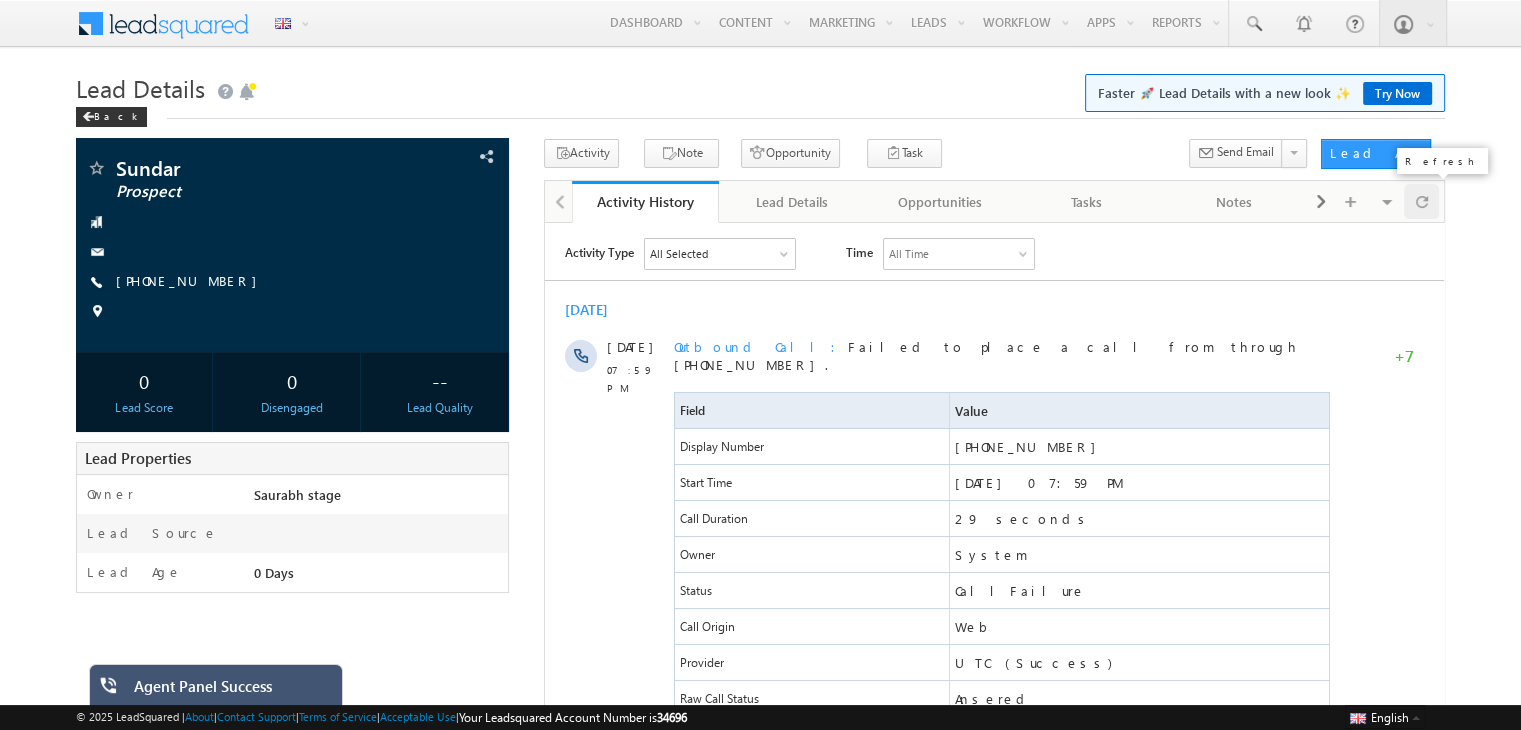 click at bounding box center [1422, 201] 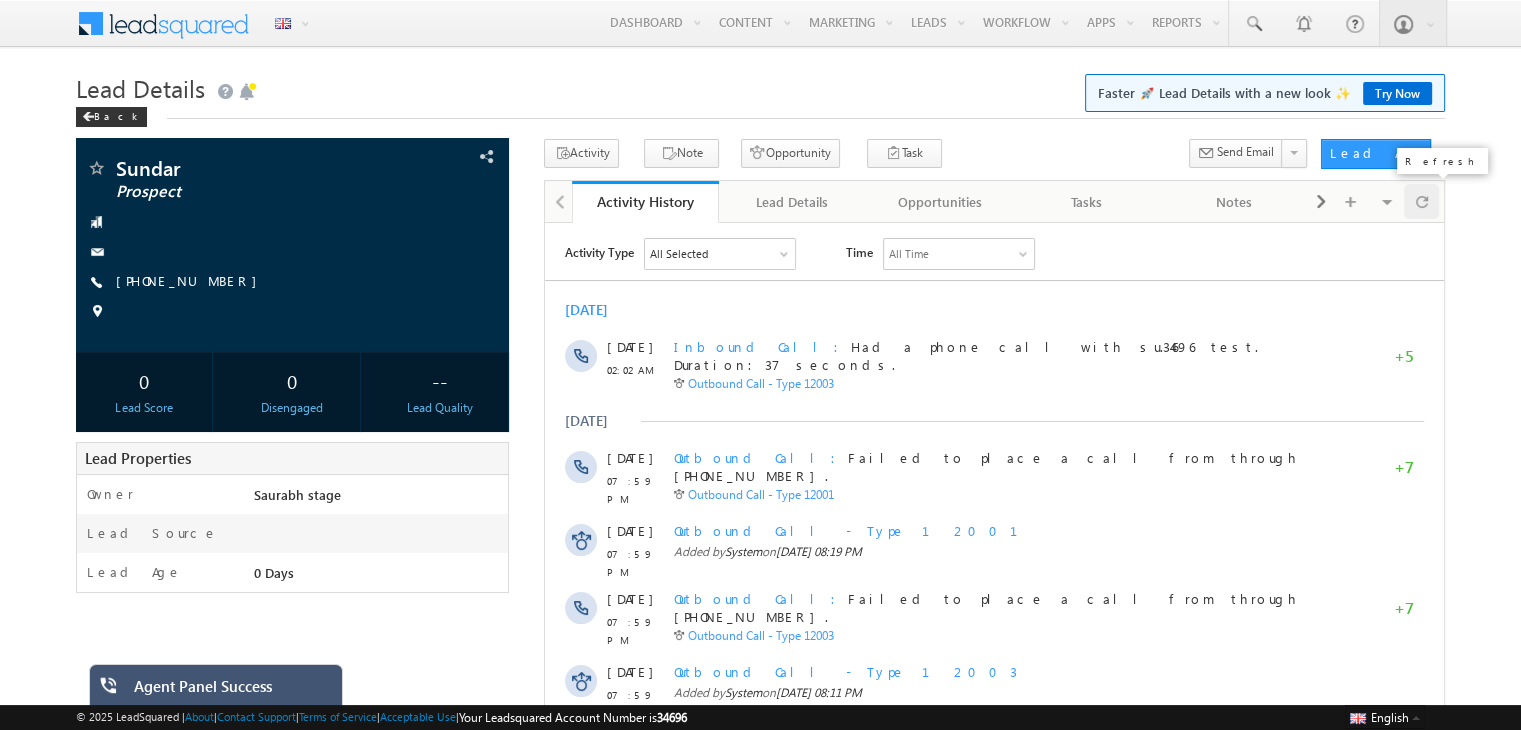 scroll, scrollTop: 0, scrollLeft: 0, axis: both 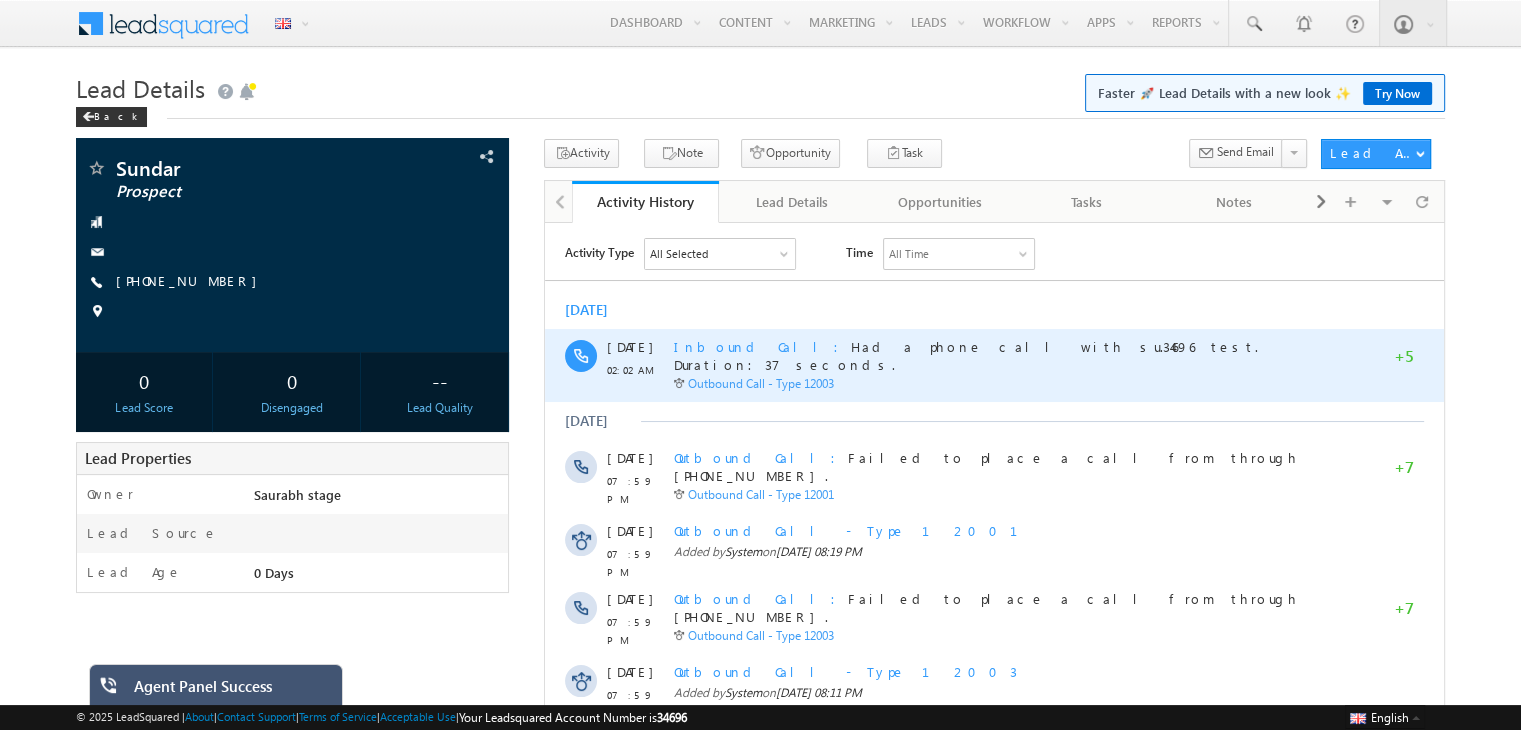 click on "Inbound Call" at bounding box center [762, 345] 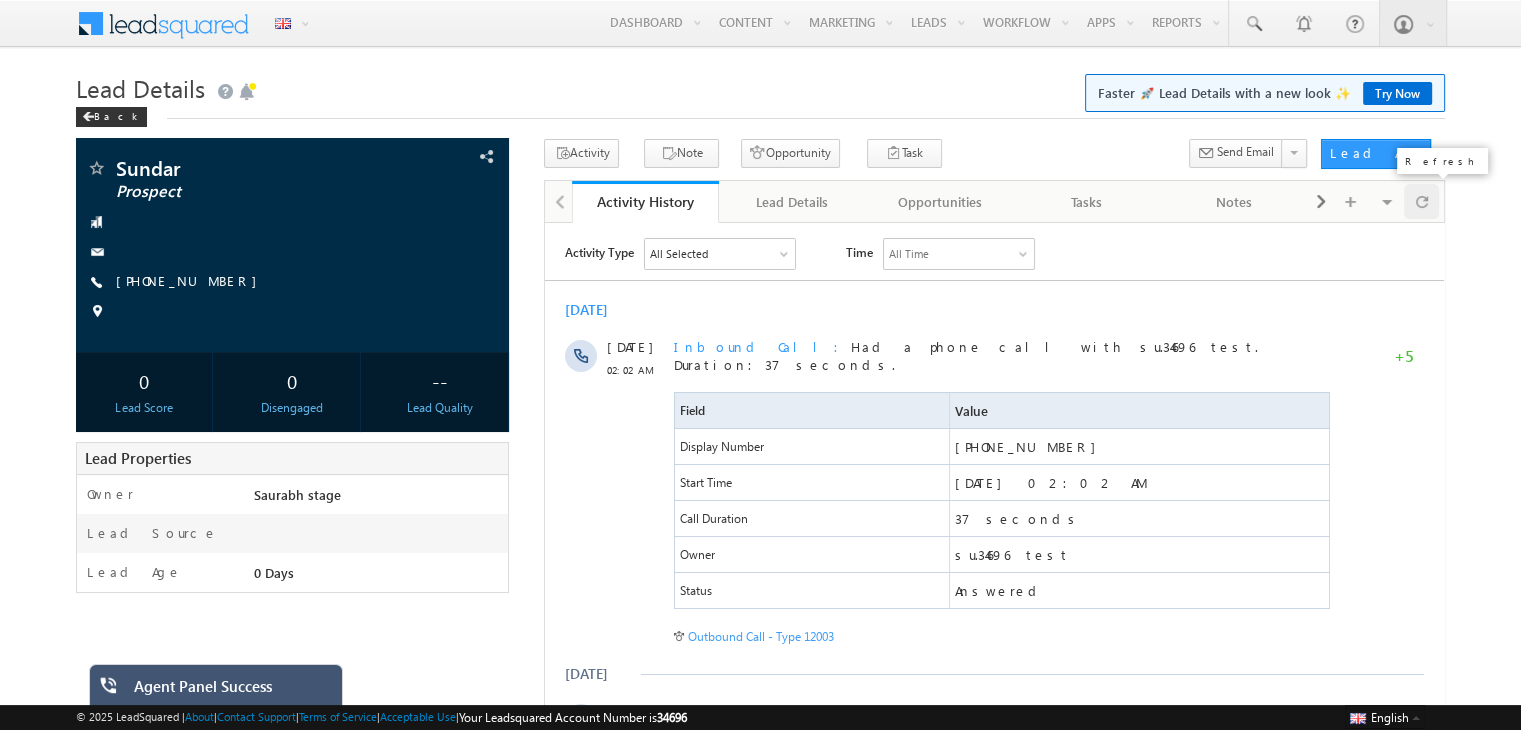 click at bounding box center [1421, 201] 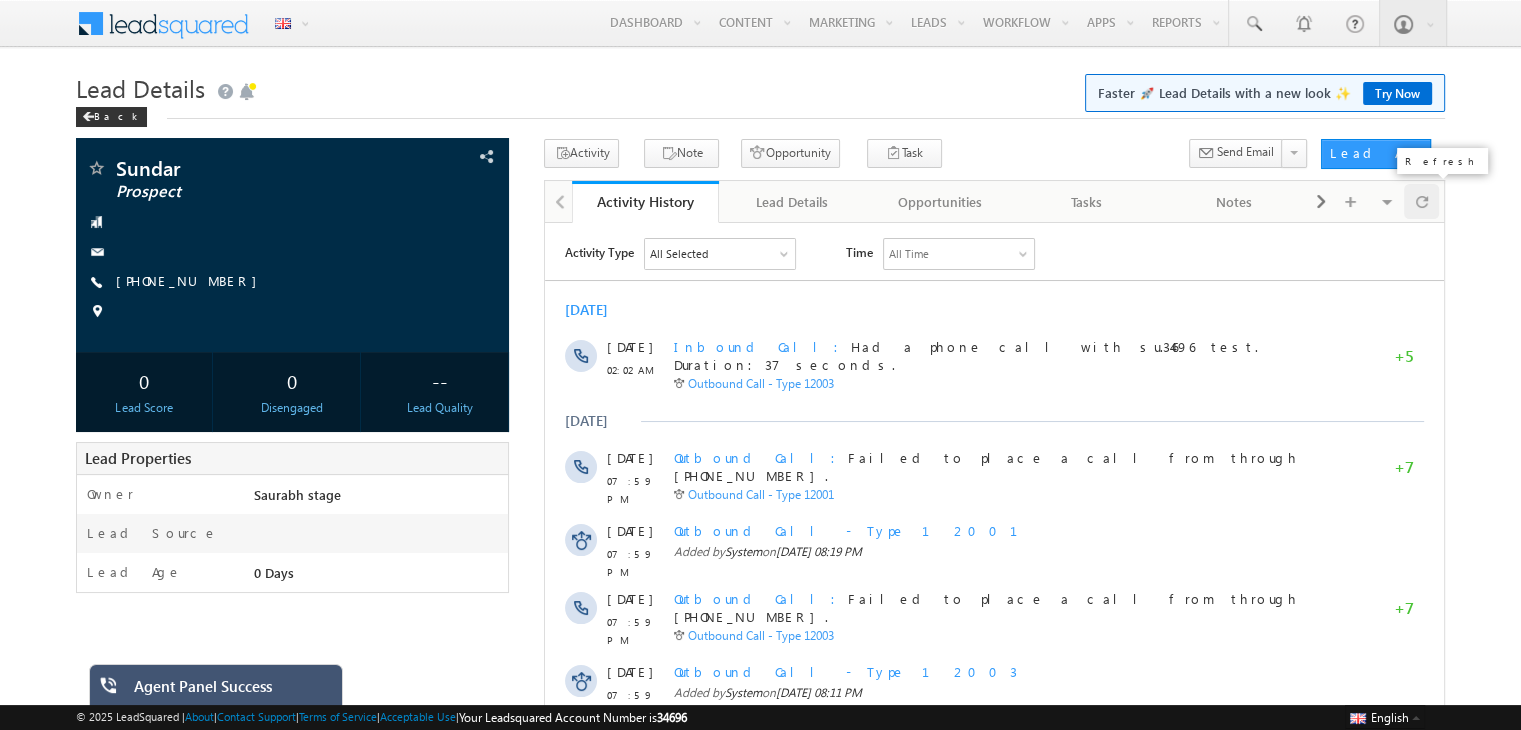 scroll, scrollTop: 0, scrollLeft: 0, axis: both 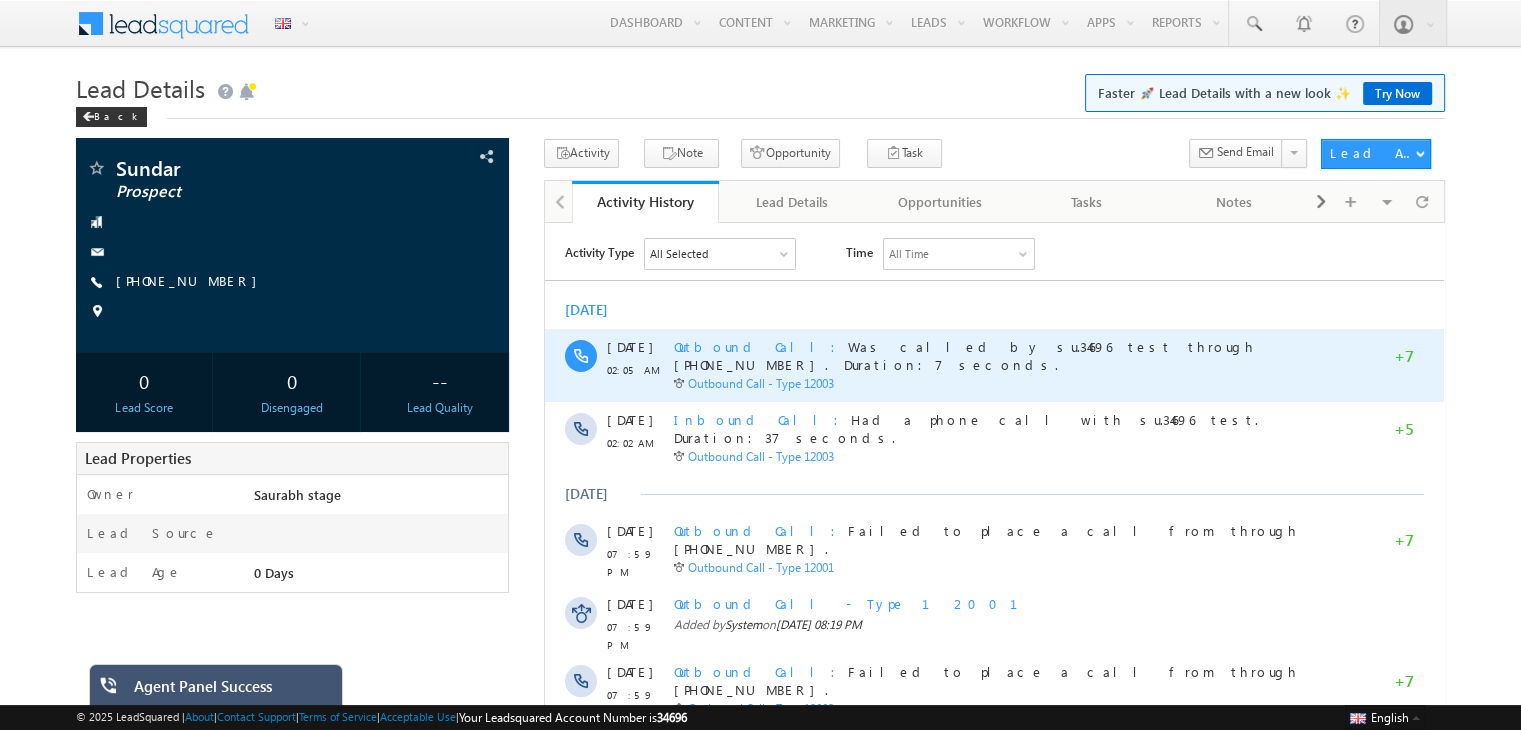 click on "Outbound Call" at bounding box center (761, 345) 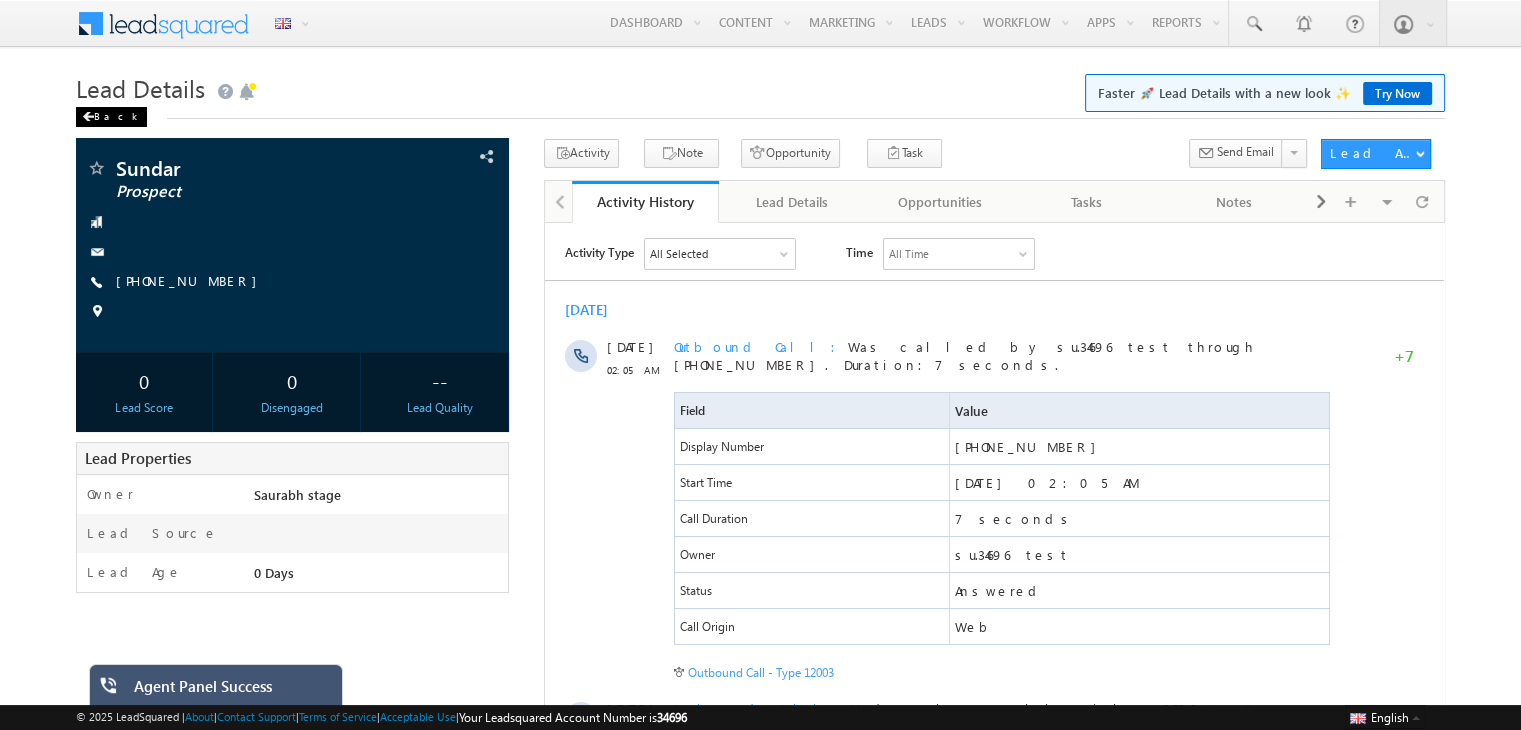 click on "Back" at bounding box center (111, 117) 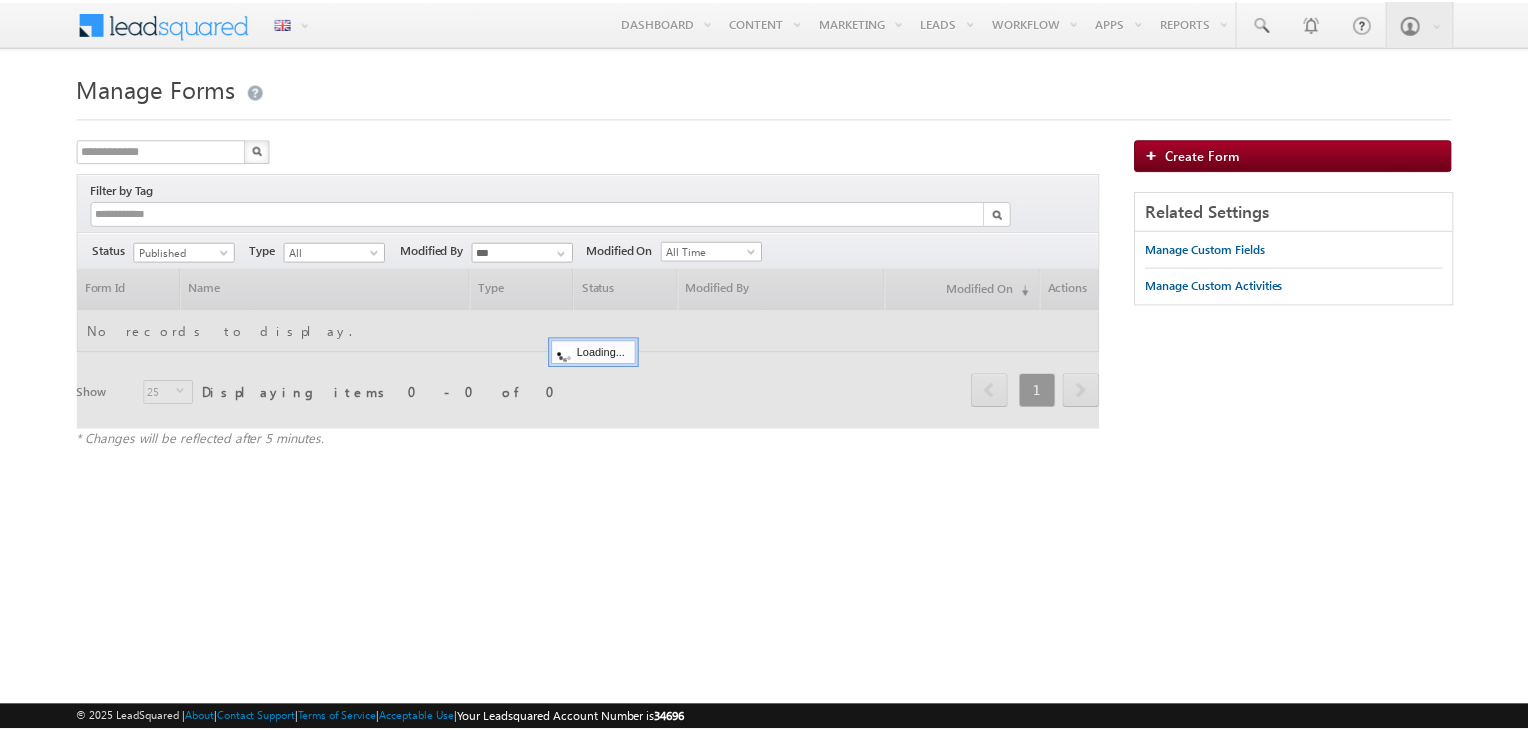 scroll, scrollTop: 0, scrollLeft: 0, axis: both 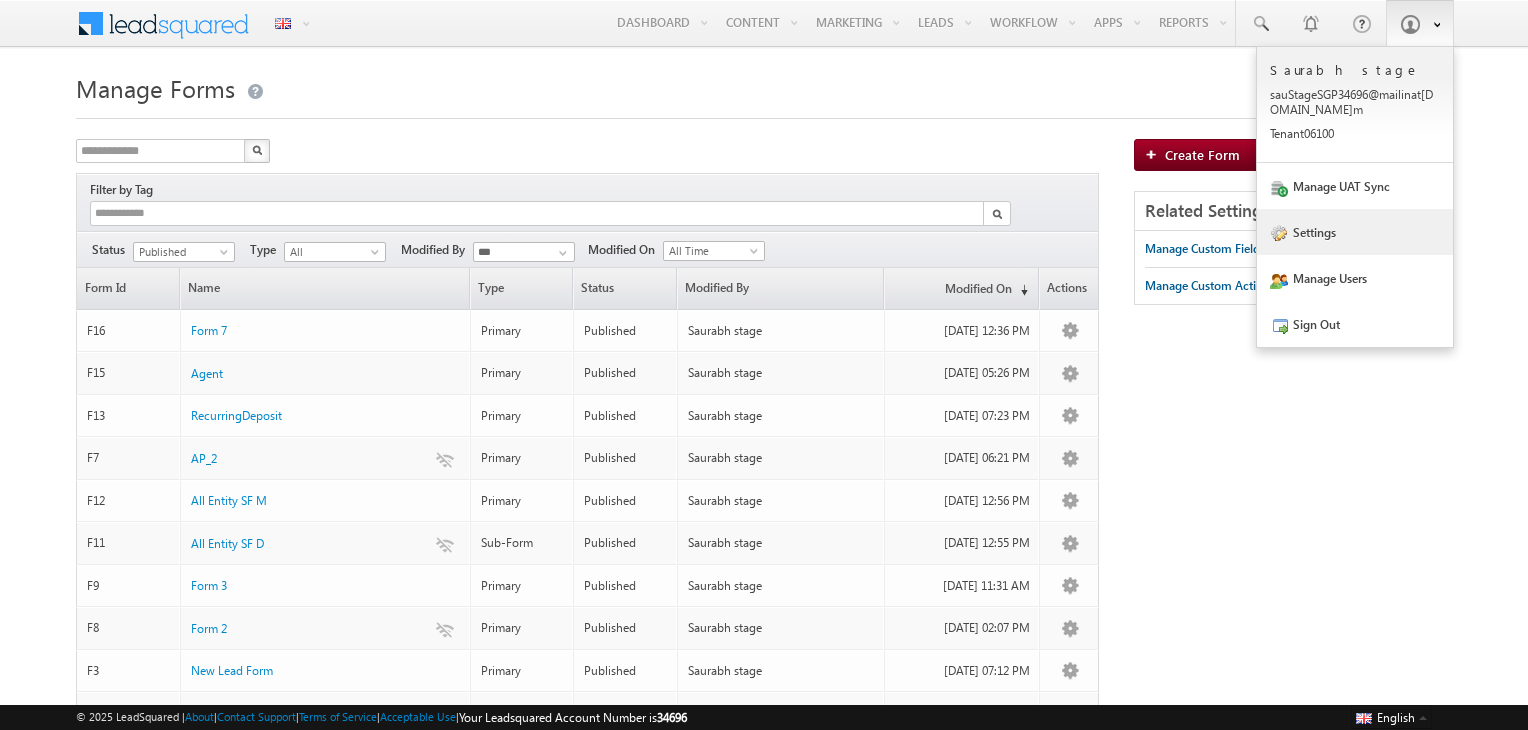 click on "Settings" at bounding box center (1355, 232) 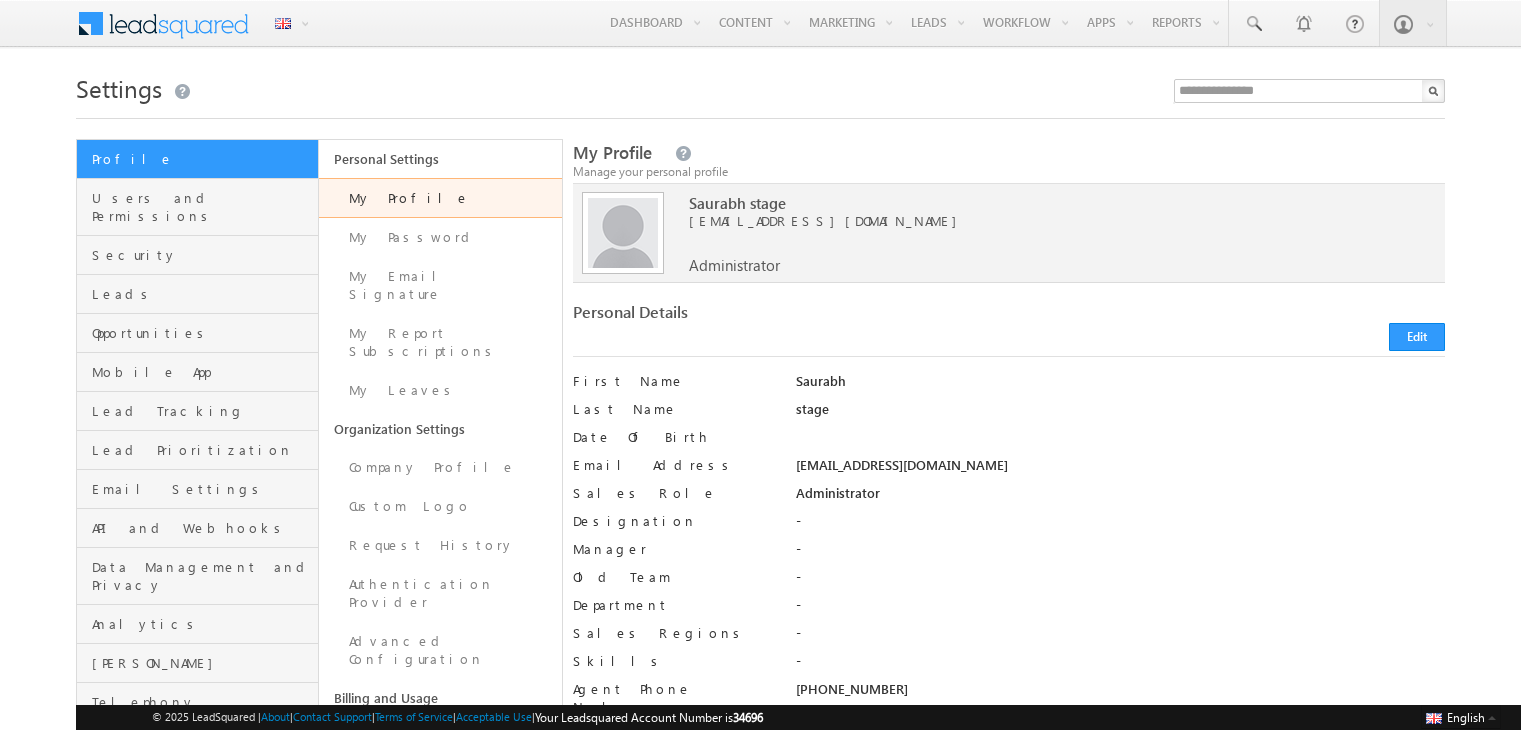 scroll, scrollTop: 0, scrollLeft: 0, axis: both 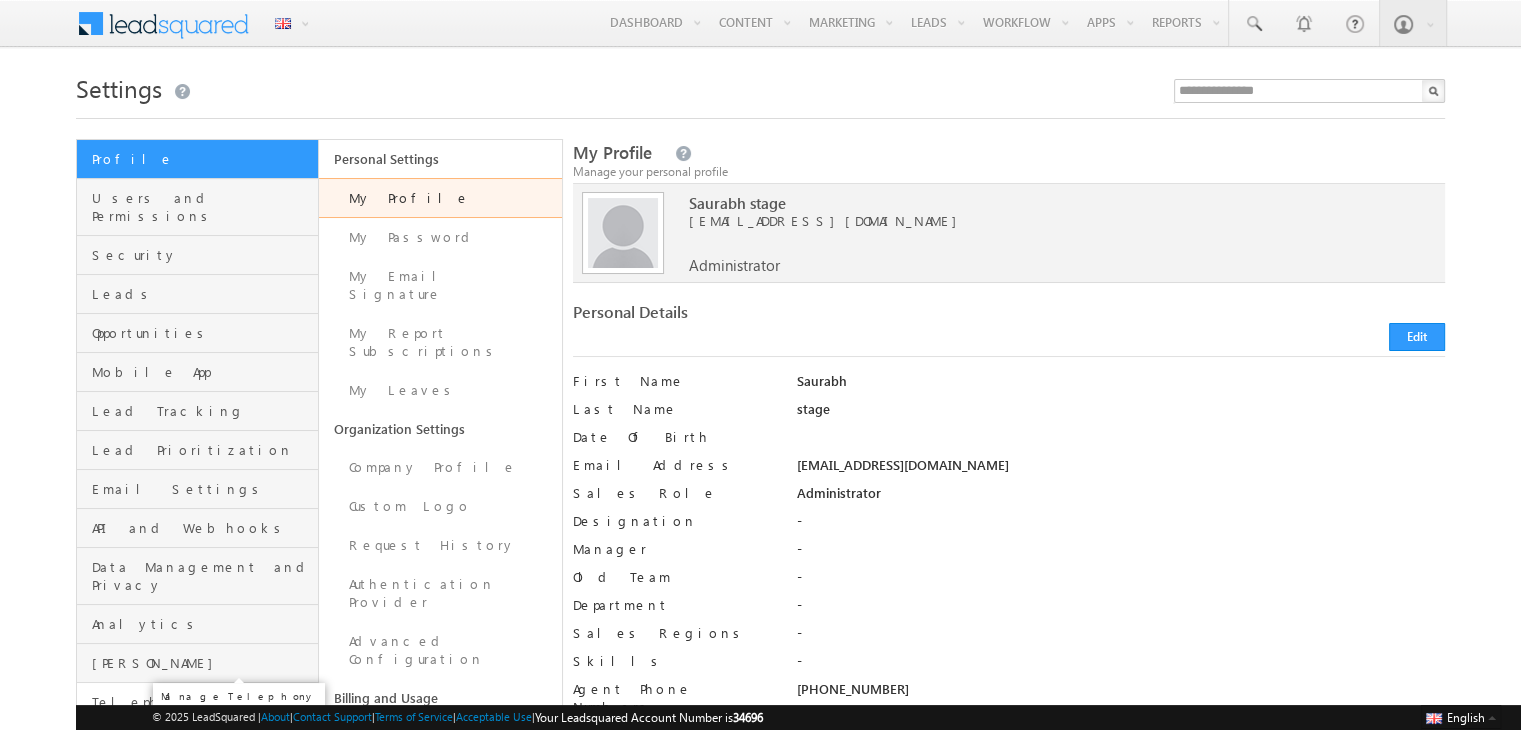 click on "Telephony" at bounding box center (202, 702) 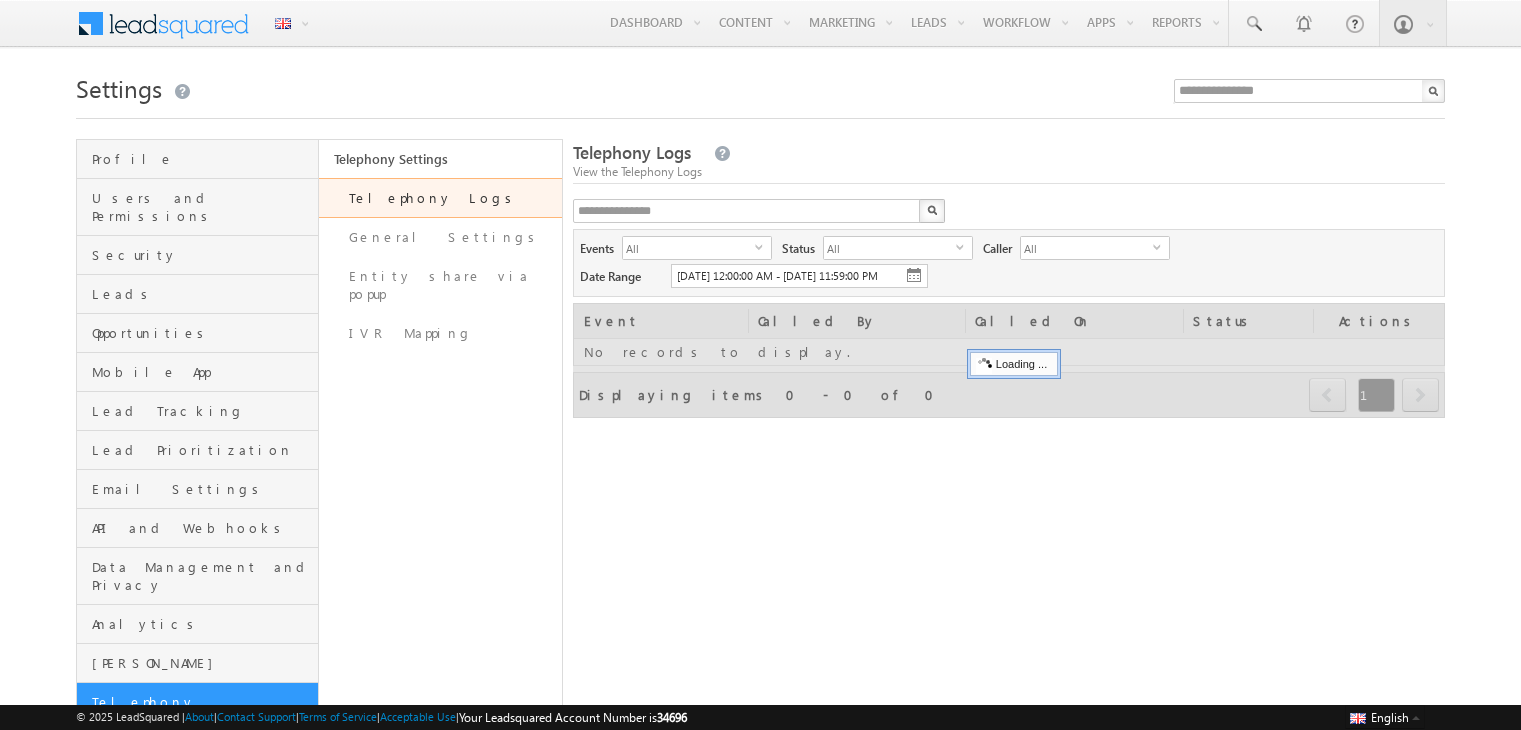scroll, scrollTop: 0, scrollLeft: 0, axis: both 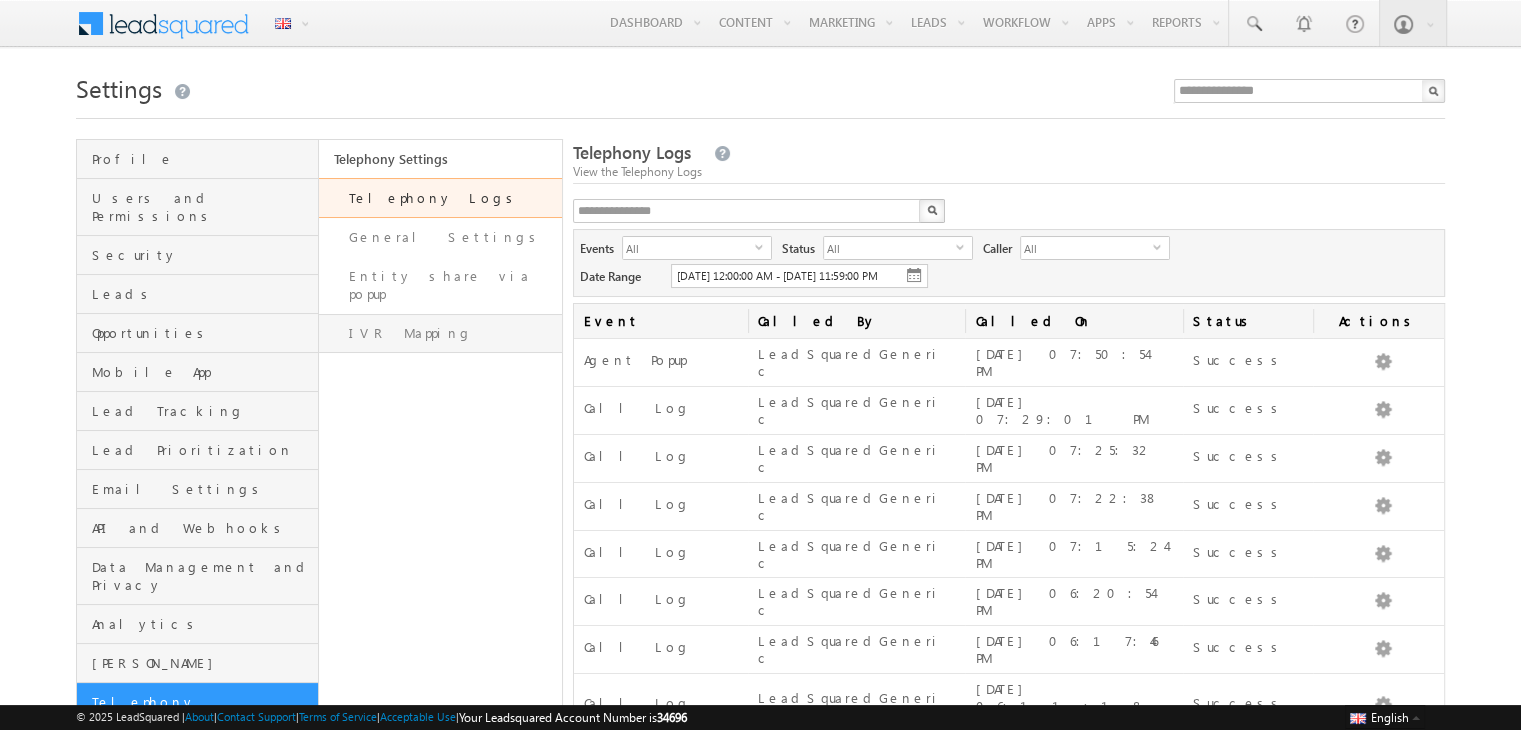click on "IVR Mapping" at bounding box center (440, 333) 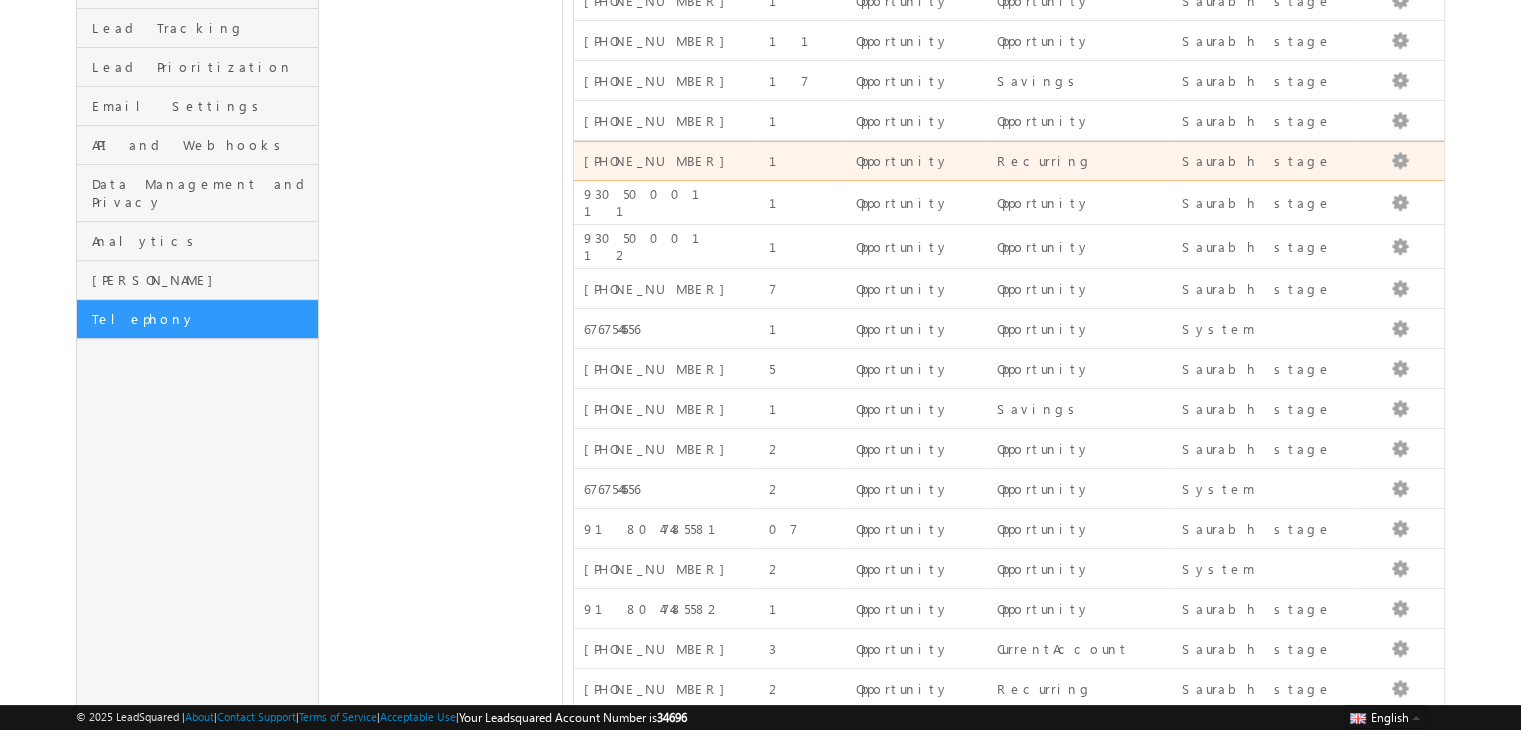 scroll, scrollTop: 685, scrollLeft: 0, axis: vertical 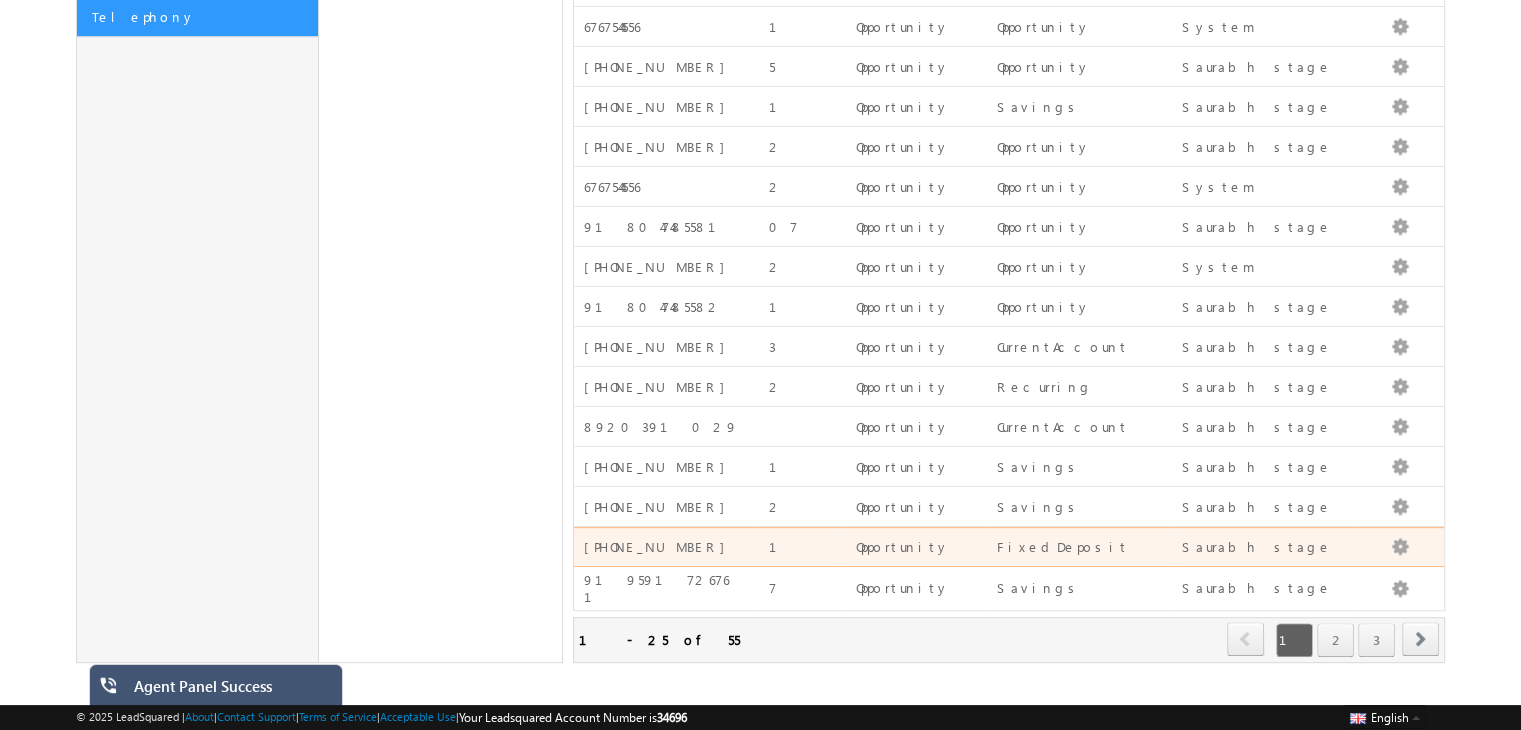 click on "[PHONE_NUMBER]" at bounding box center [666, 547] 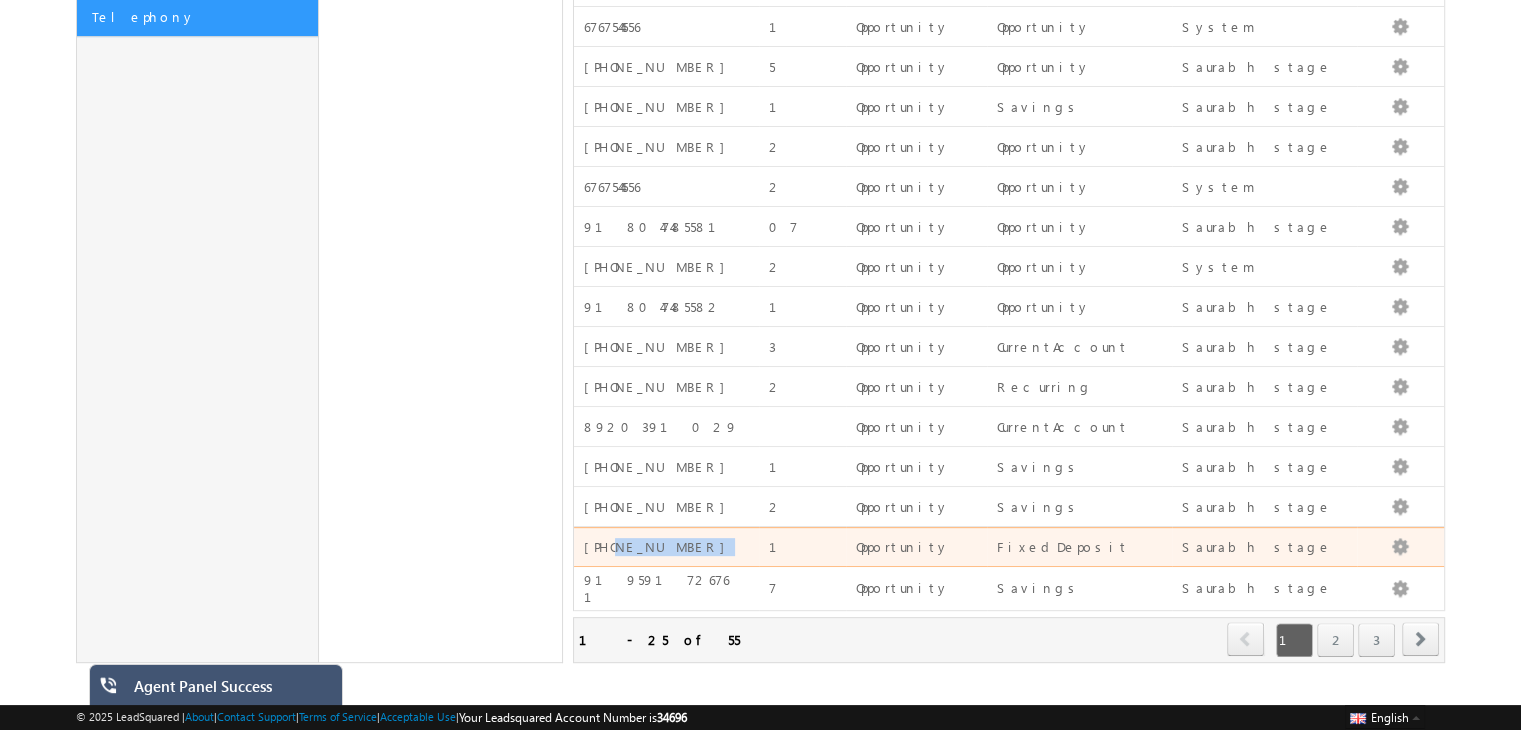 click on "[PHONE_NUMBER]" at bounding box center [666, 547] 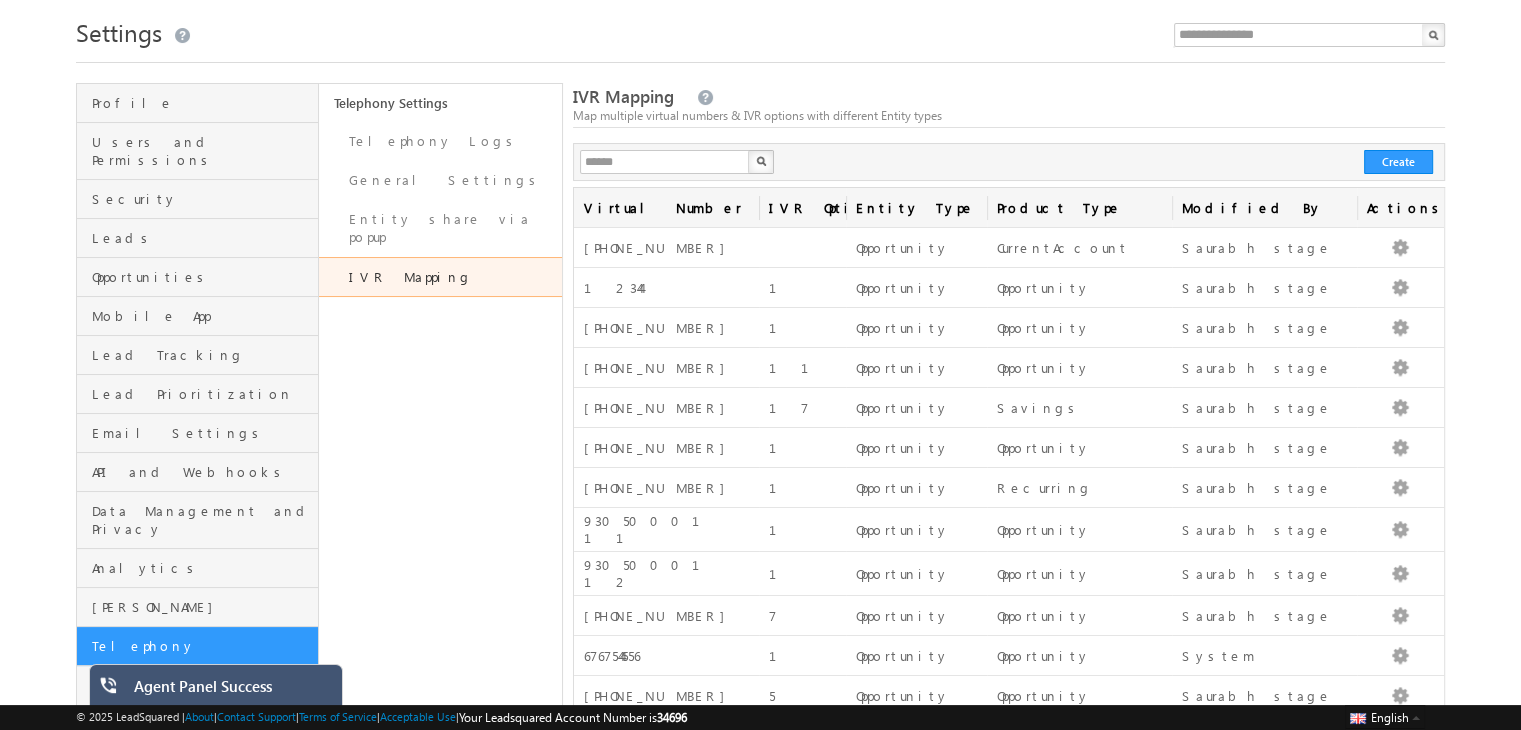 scroll, scrollTop: 0, scrollLeft: 0, axis: both 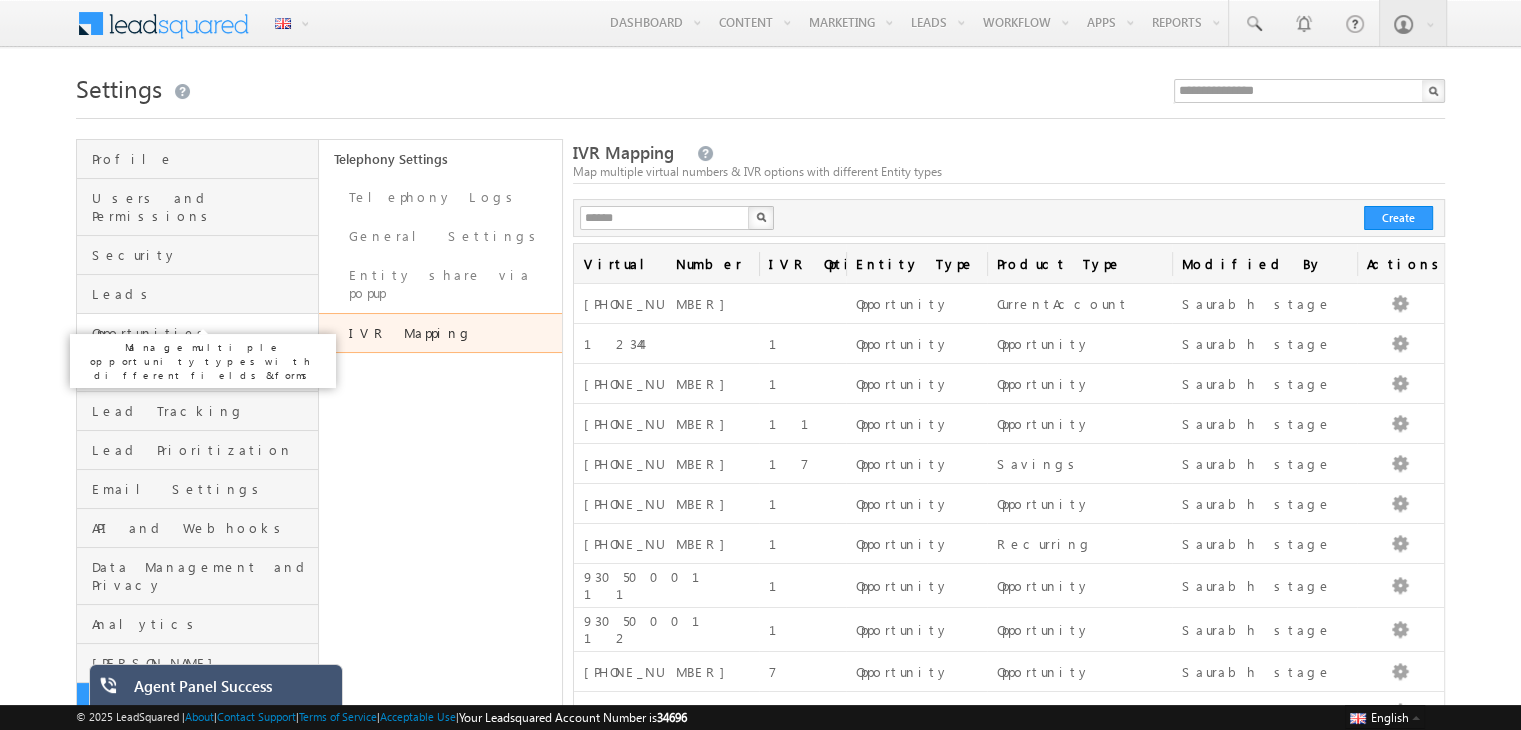 click on "Opportunities" at bounding box center [202, 333] 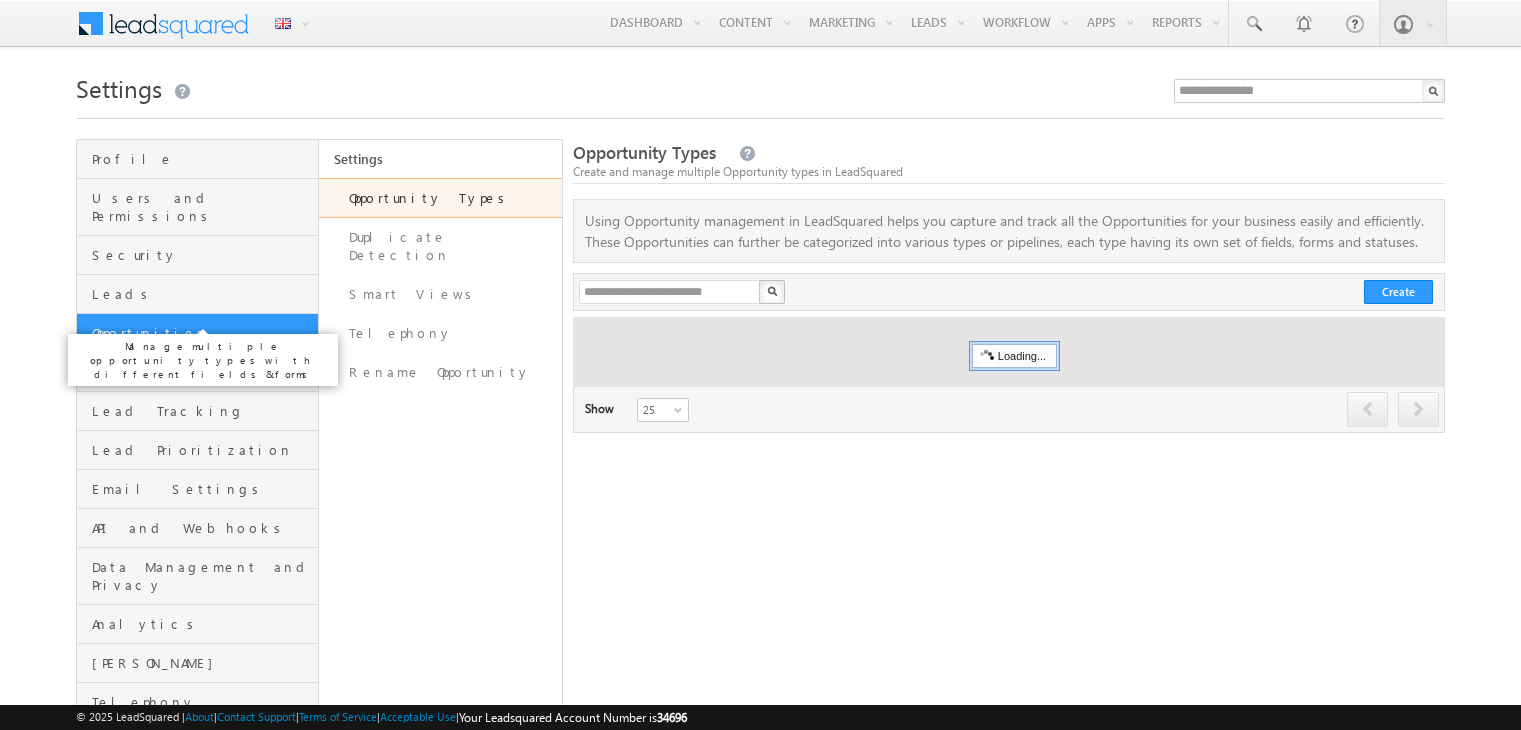 scroll, scrollTop: 0, scrollLeft: 0, axis: both 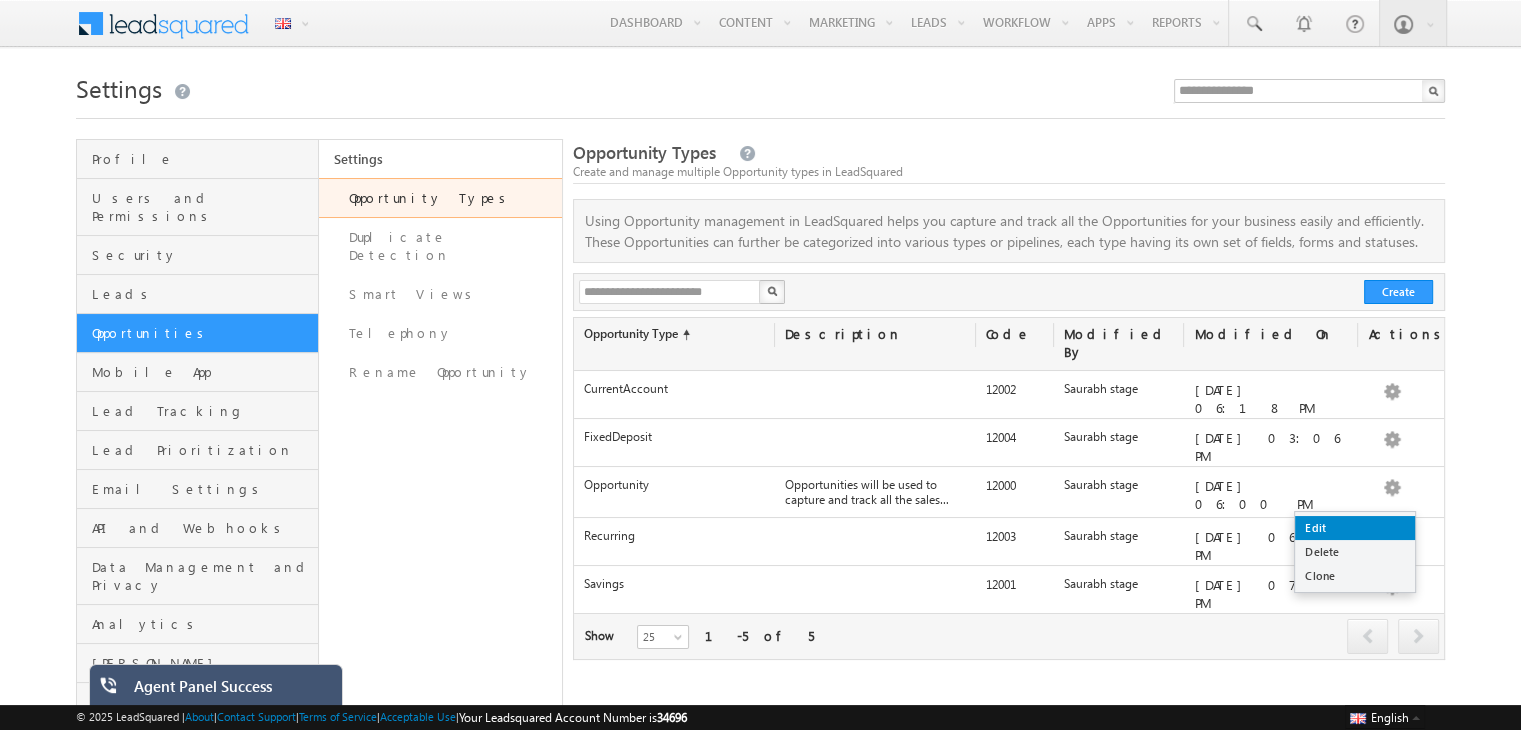 click on "Edit" at bounding box center (1355, 528) 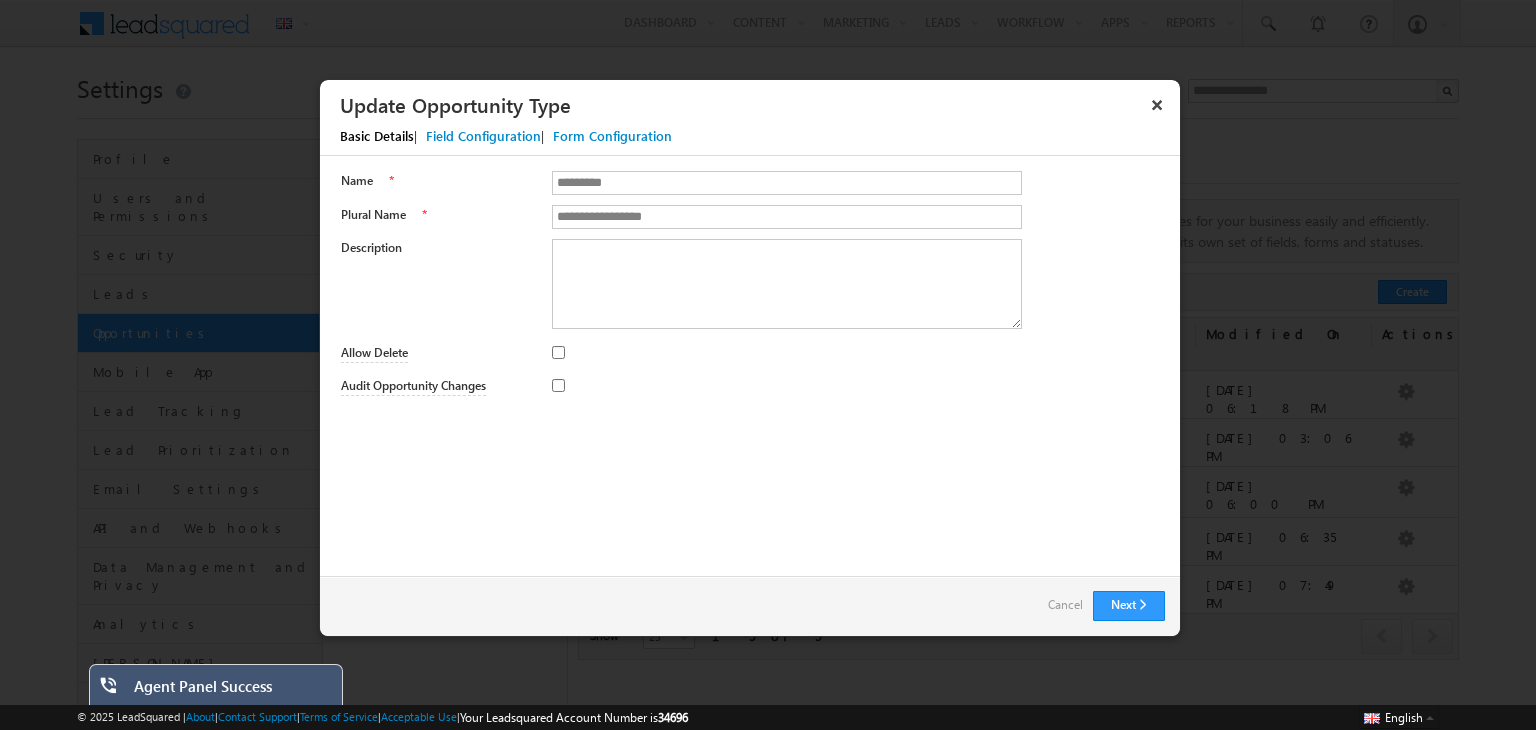 click on "Field Configuration" at bounding box center (483, 136) 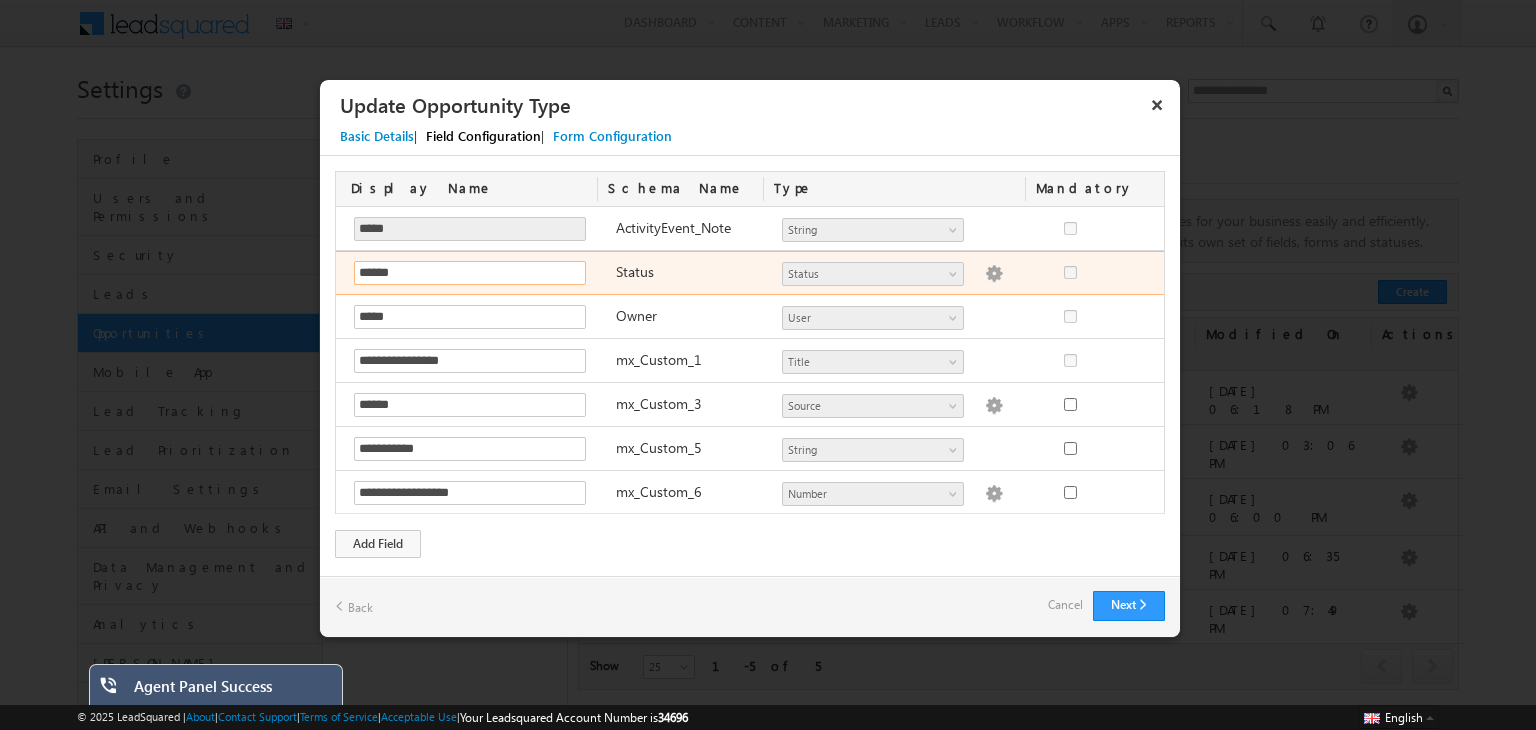click on "******" at bounding box center [470, 273] 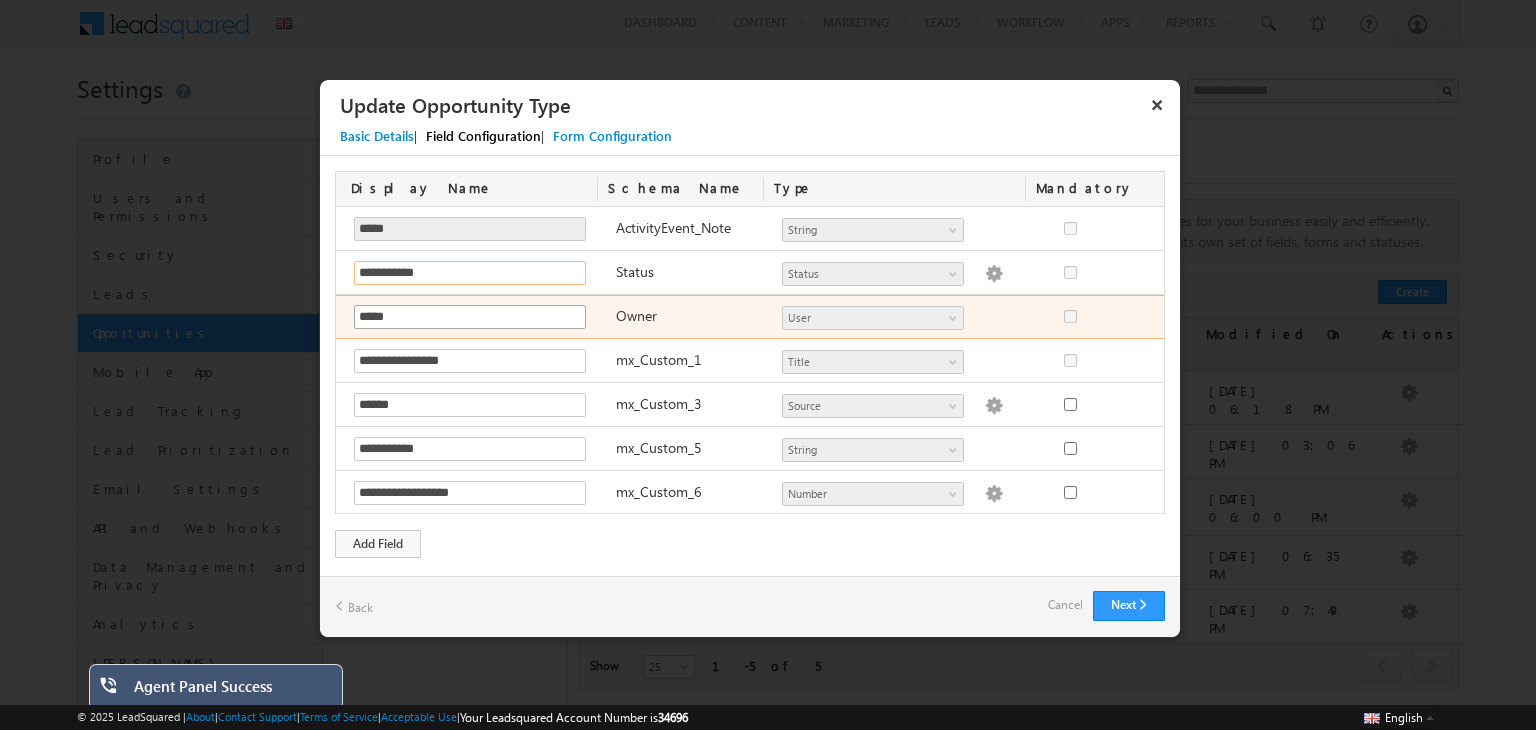 type on "**********" 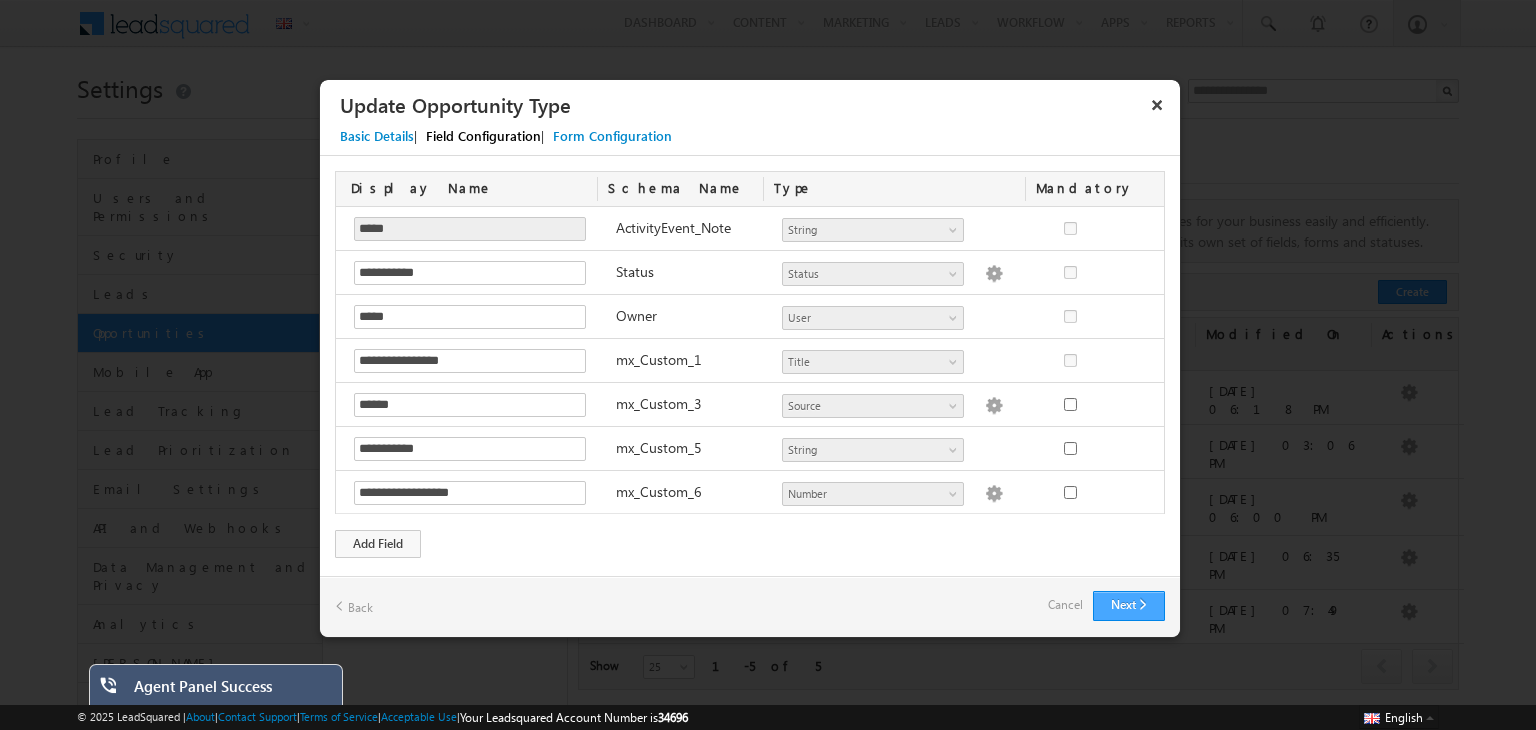 click on "Next" at bounding box center [1129, 606] 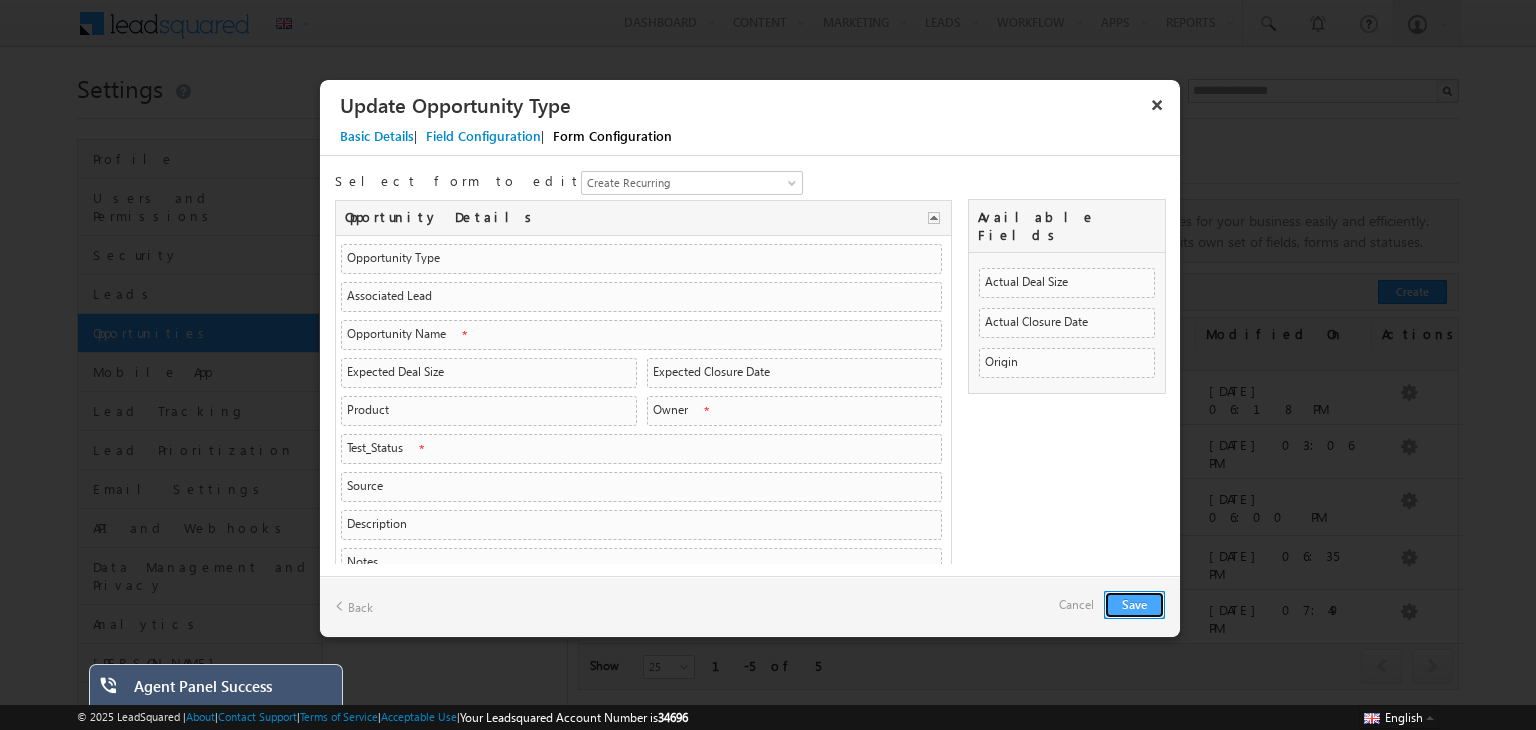 click on "Save" at bounding box center [1134, 605] 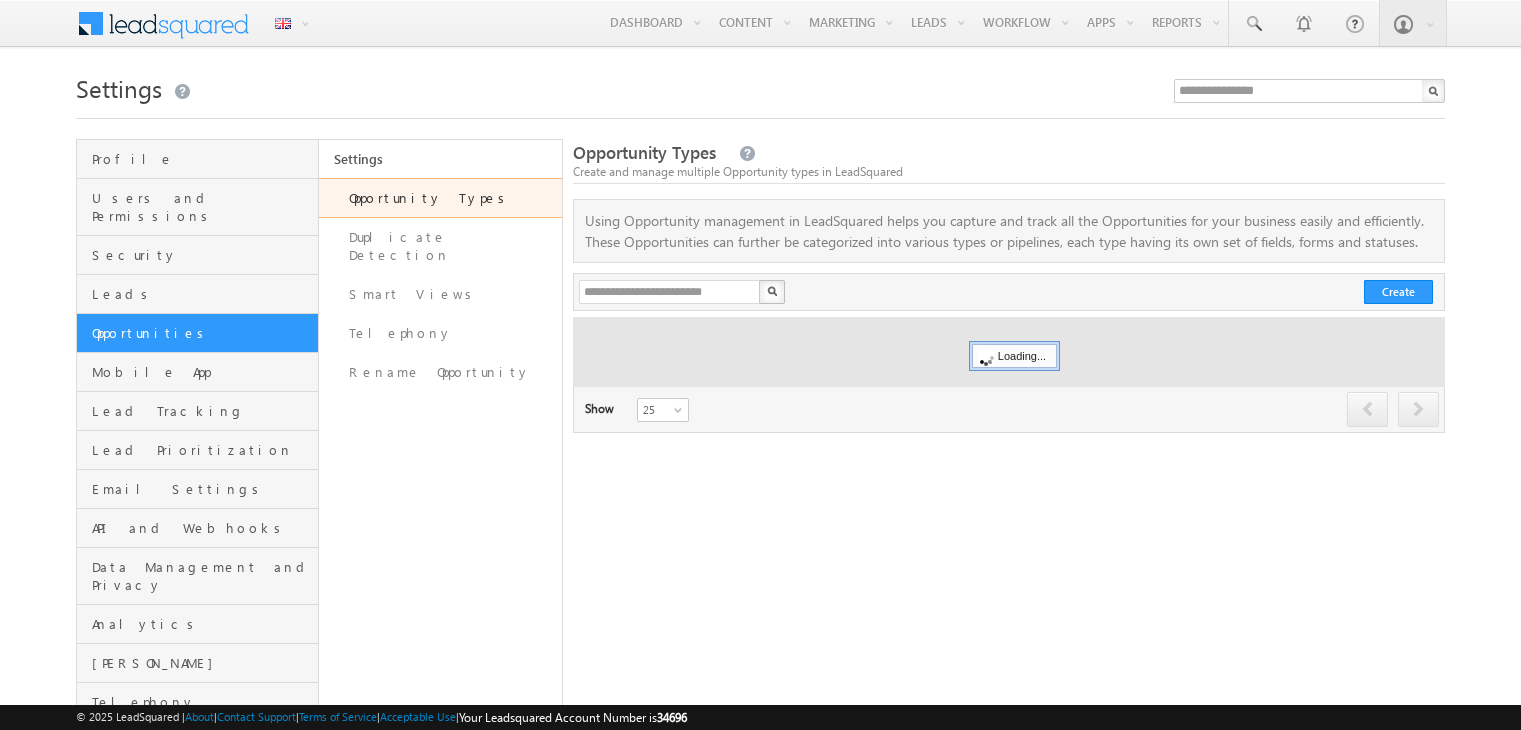 scroll, scrollTop: 0, scrollLeft: 0, axis: both 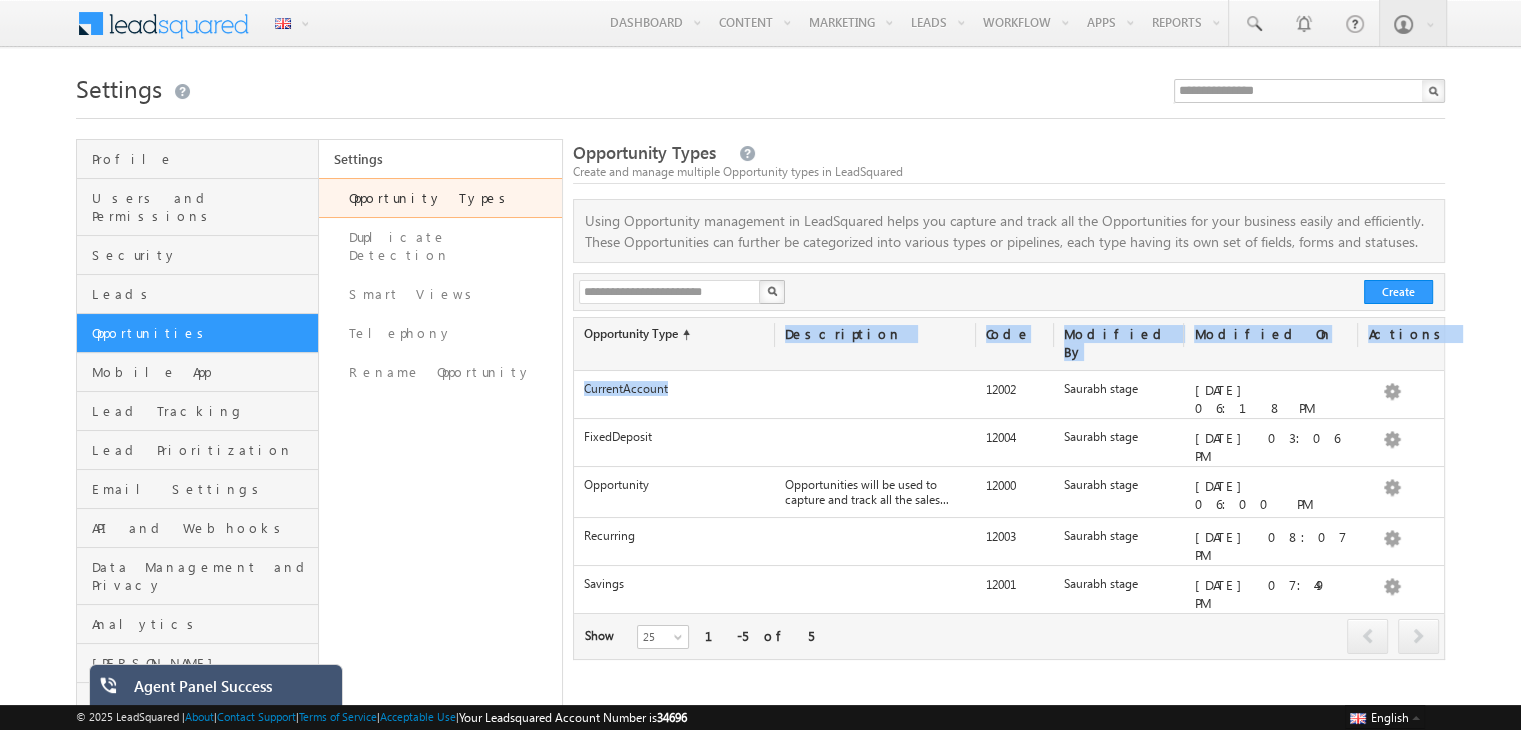 drag, startPoint x: 748, startPoint y: 355, endPoint x: 921, endPoint y: 296, distance: 182.78403 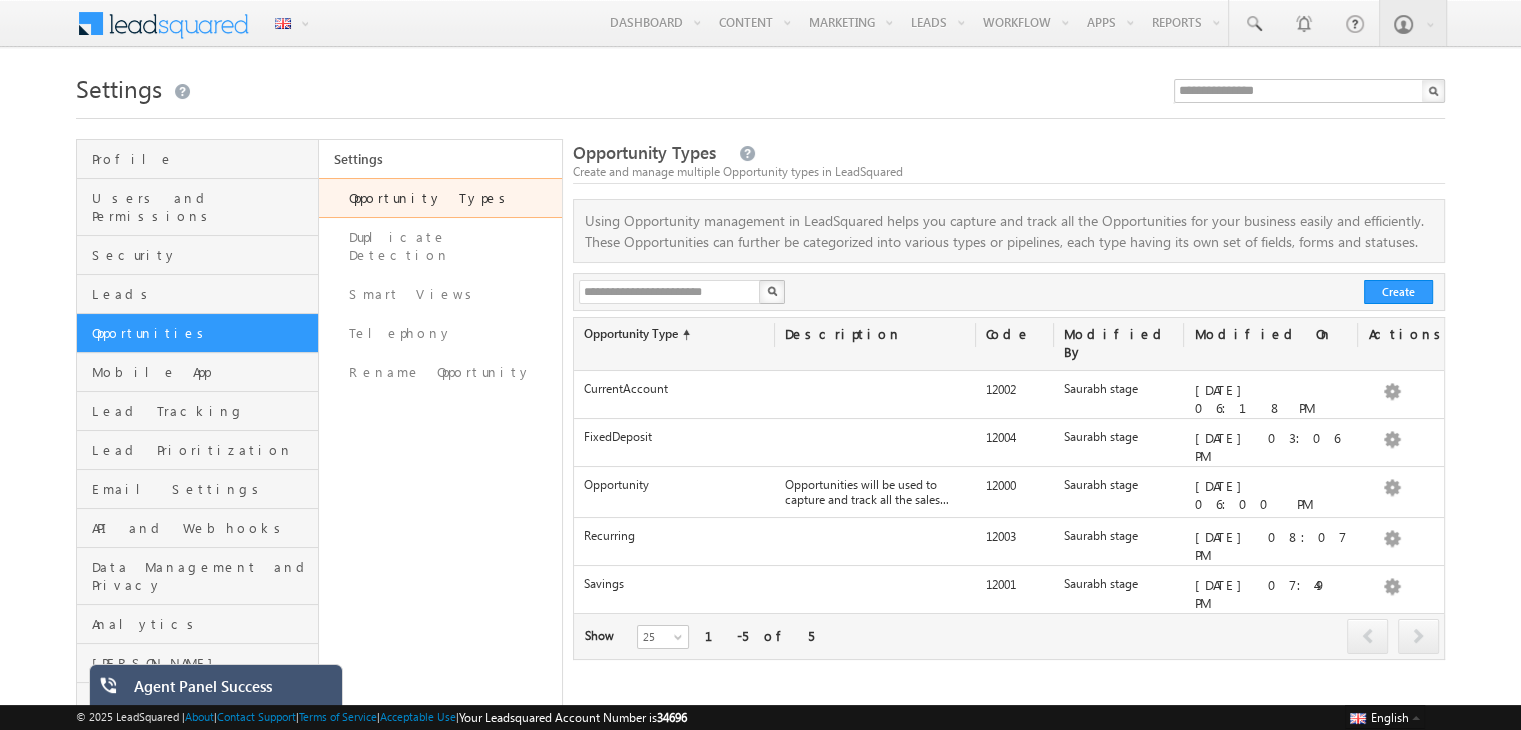 click on "Settings" at bounding box center [760, 86] 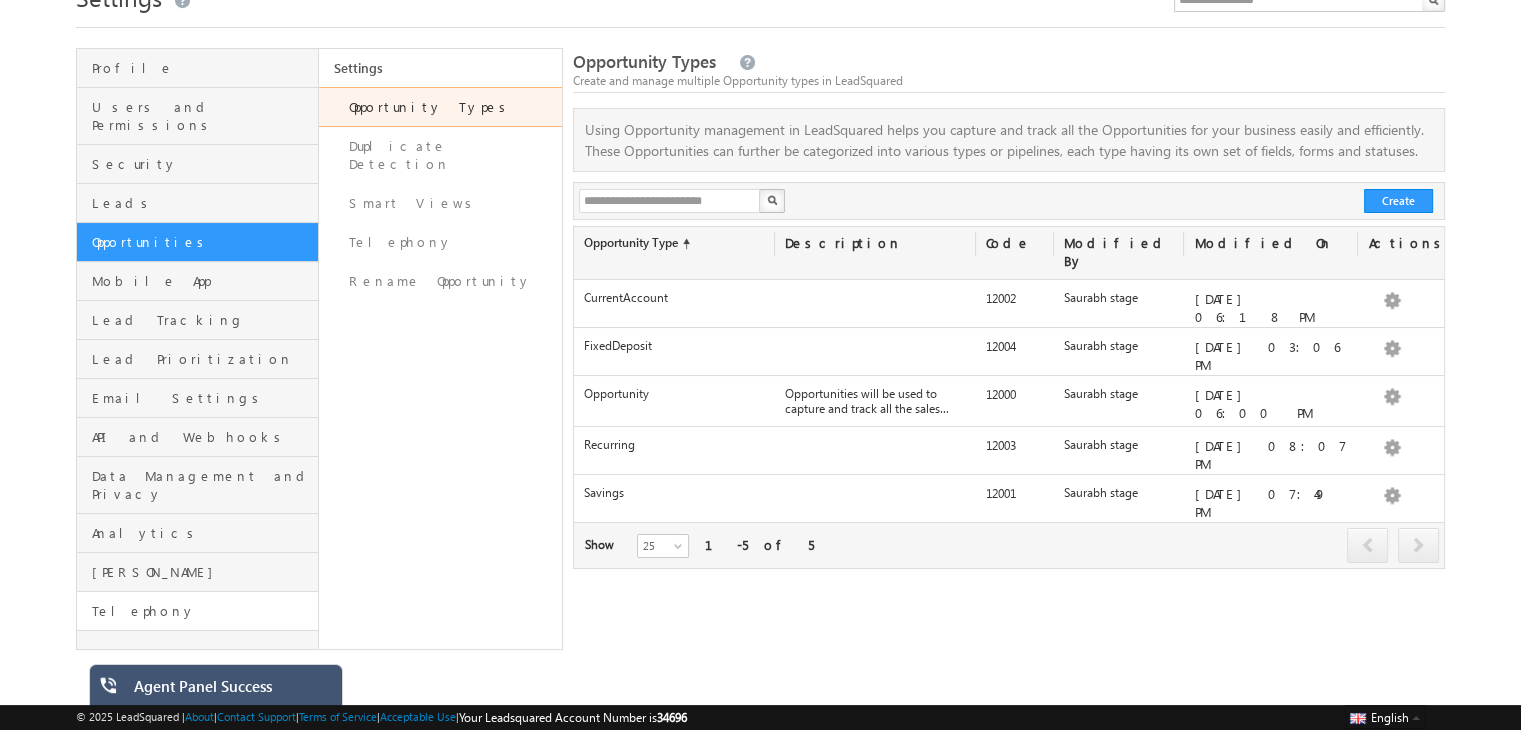 click on "Telephony" at bounding box center (197, 611) 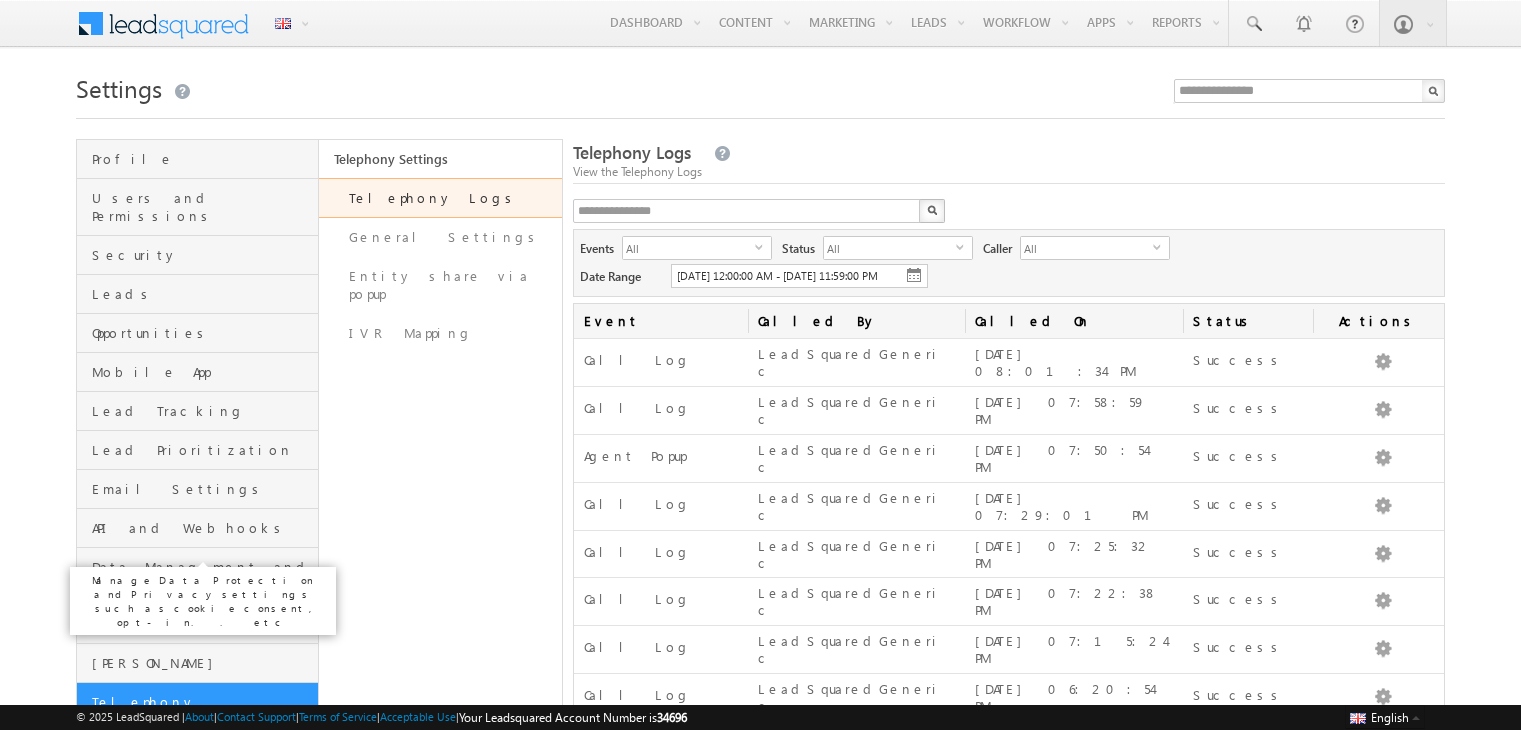 scroll, scrollTop: 0, scrollLeft: 0, axis: both 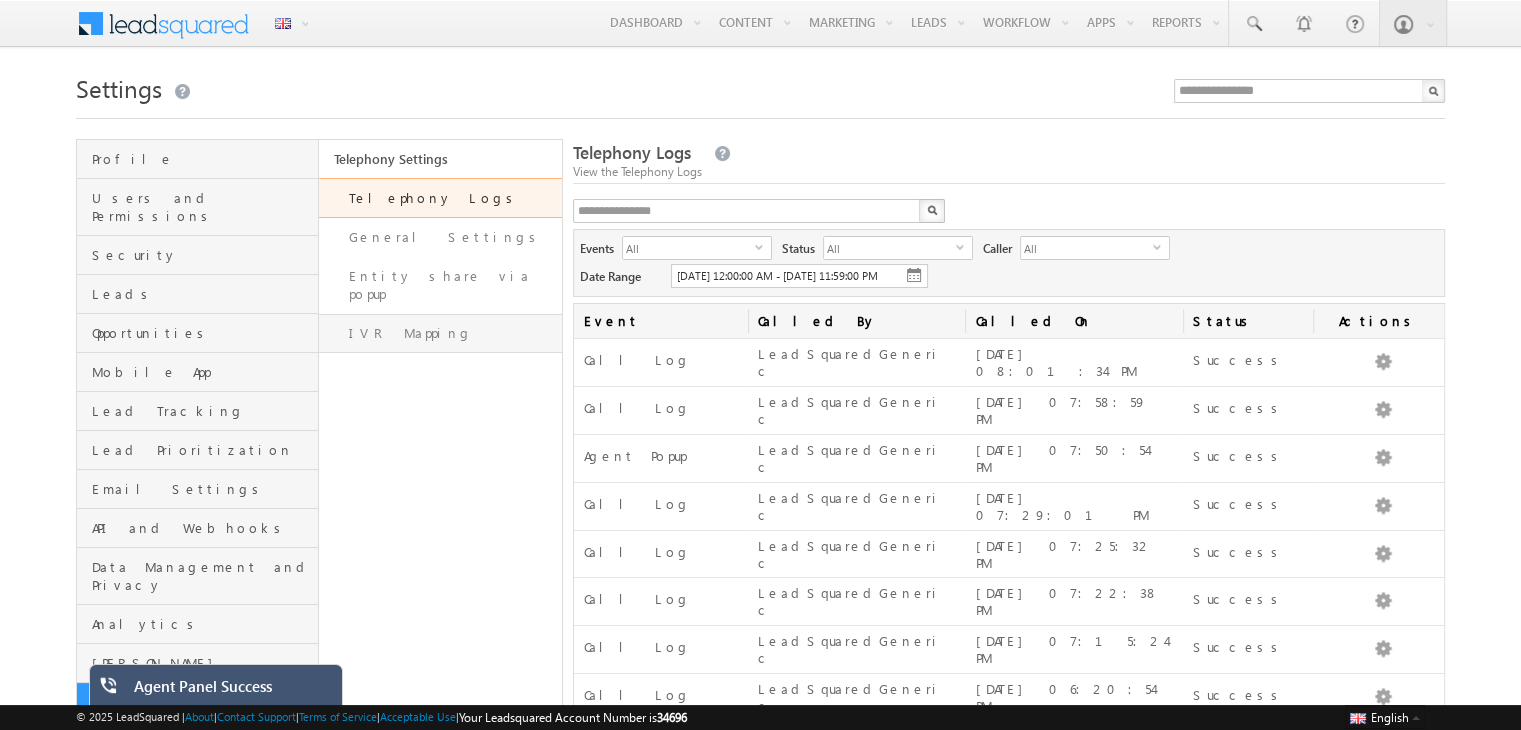 click on "IVR Mapping" at bounding box center (440, 333) 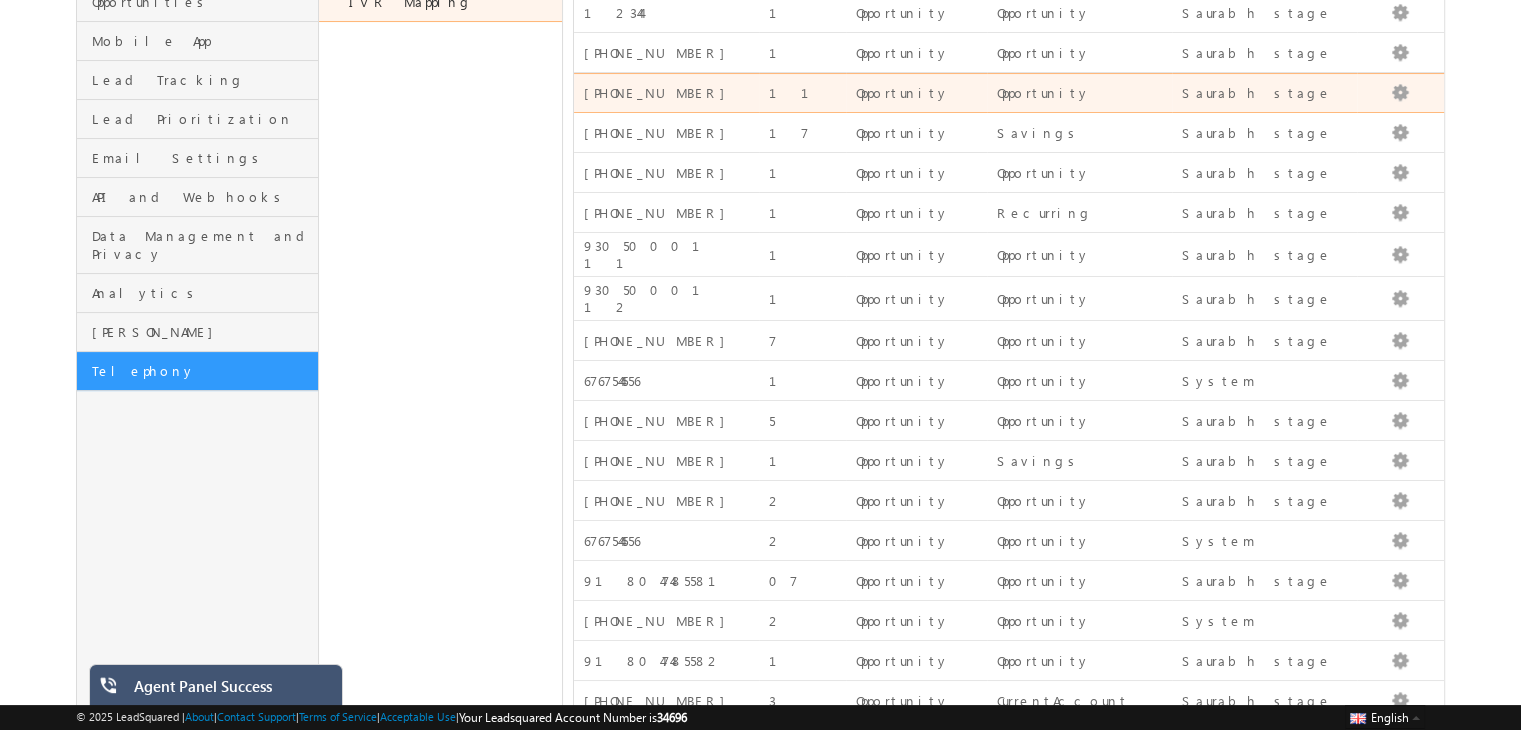 scroll, scrollTop: 334, scrollLeft: 0, axis: vertical 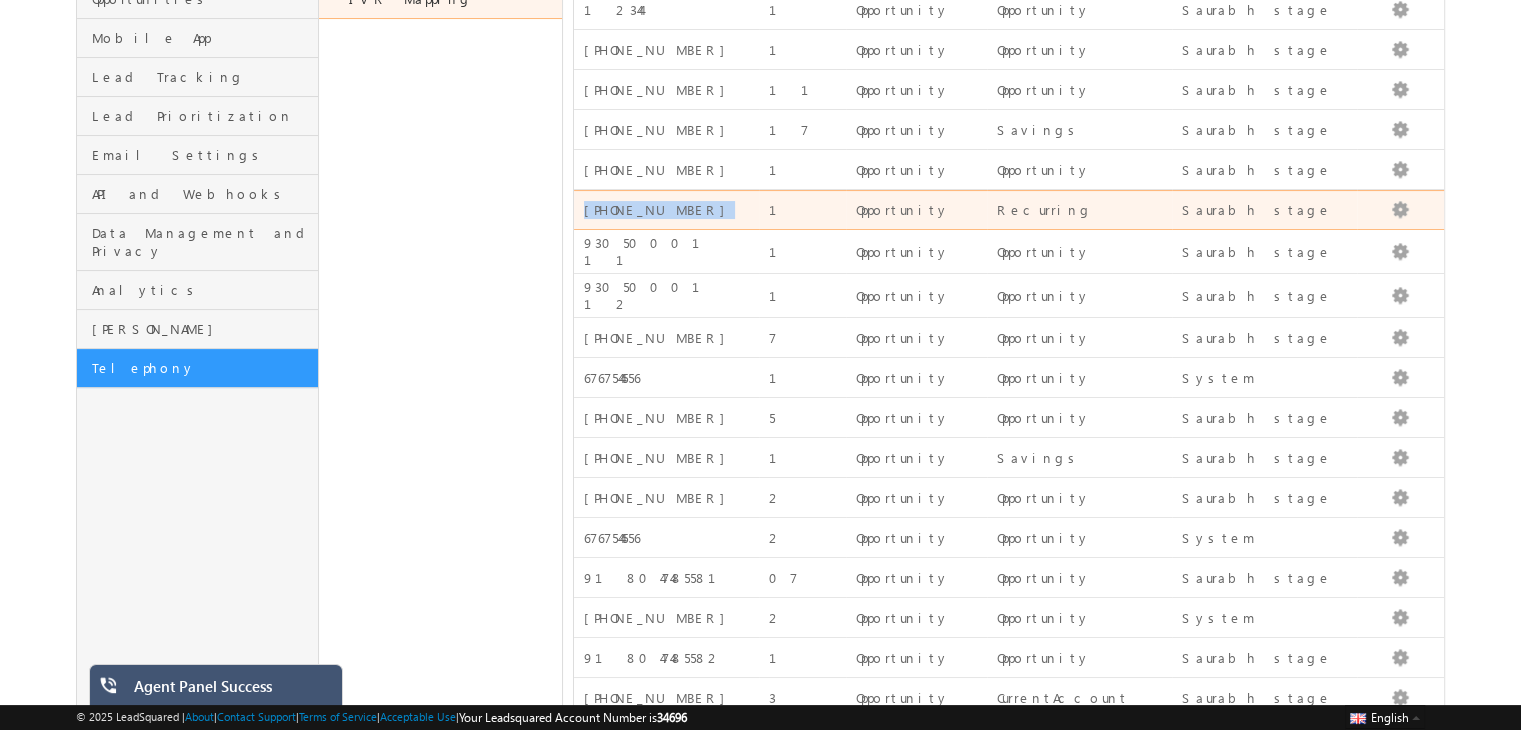 drag, startPoint x: 685, startPoint y: 206, endPoint x: 580, endPoint y: 211, distance: 105.11898 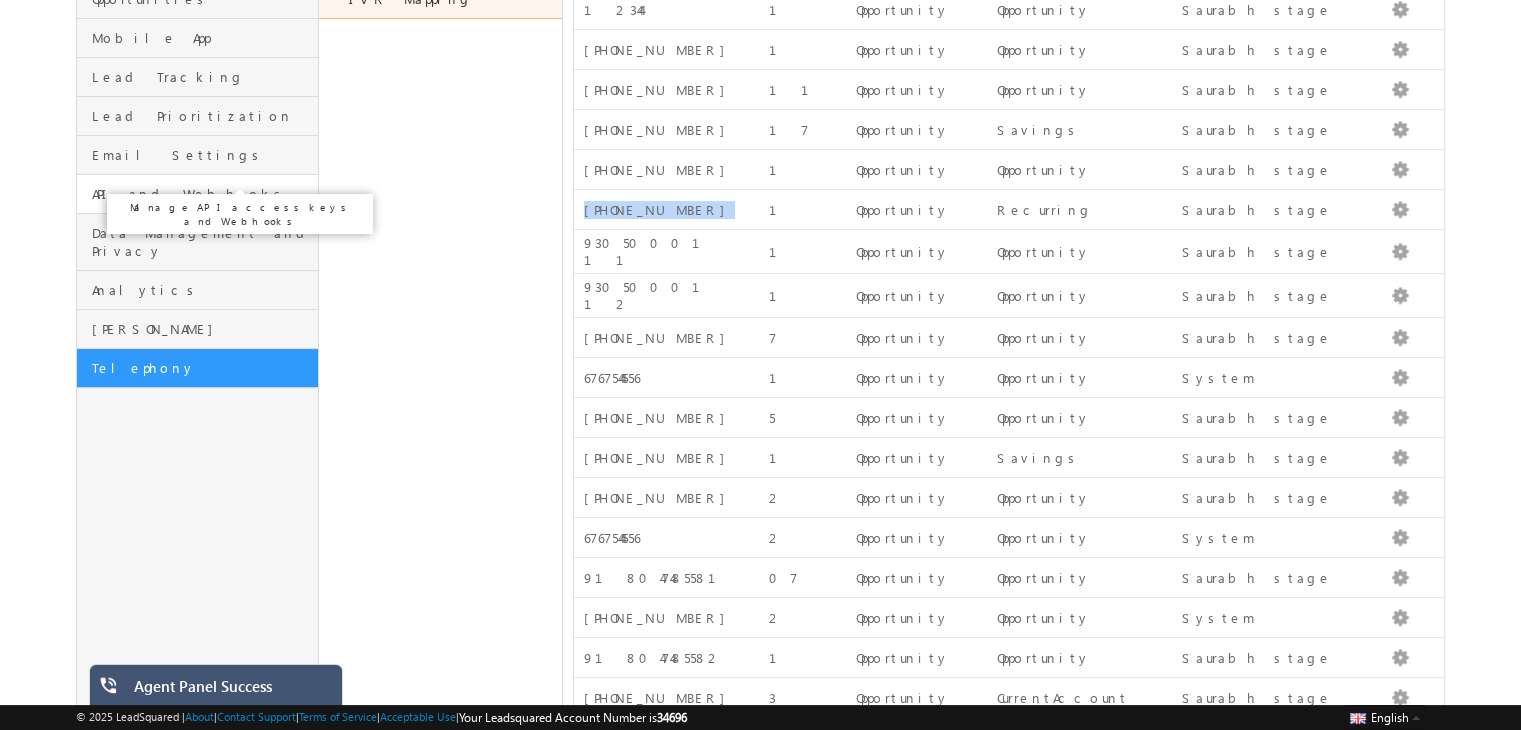 scroll, scrollTop: 0, scrollLeft: 0, axis: both 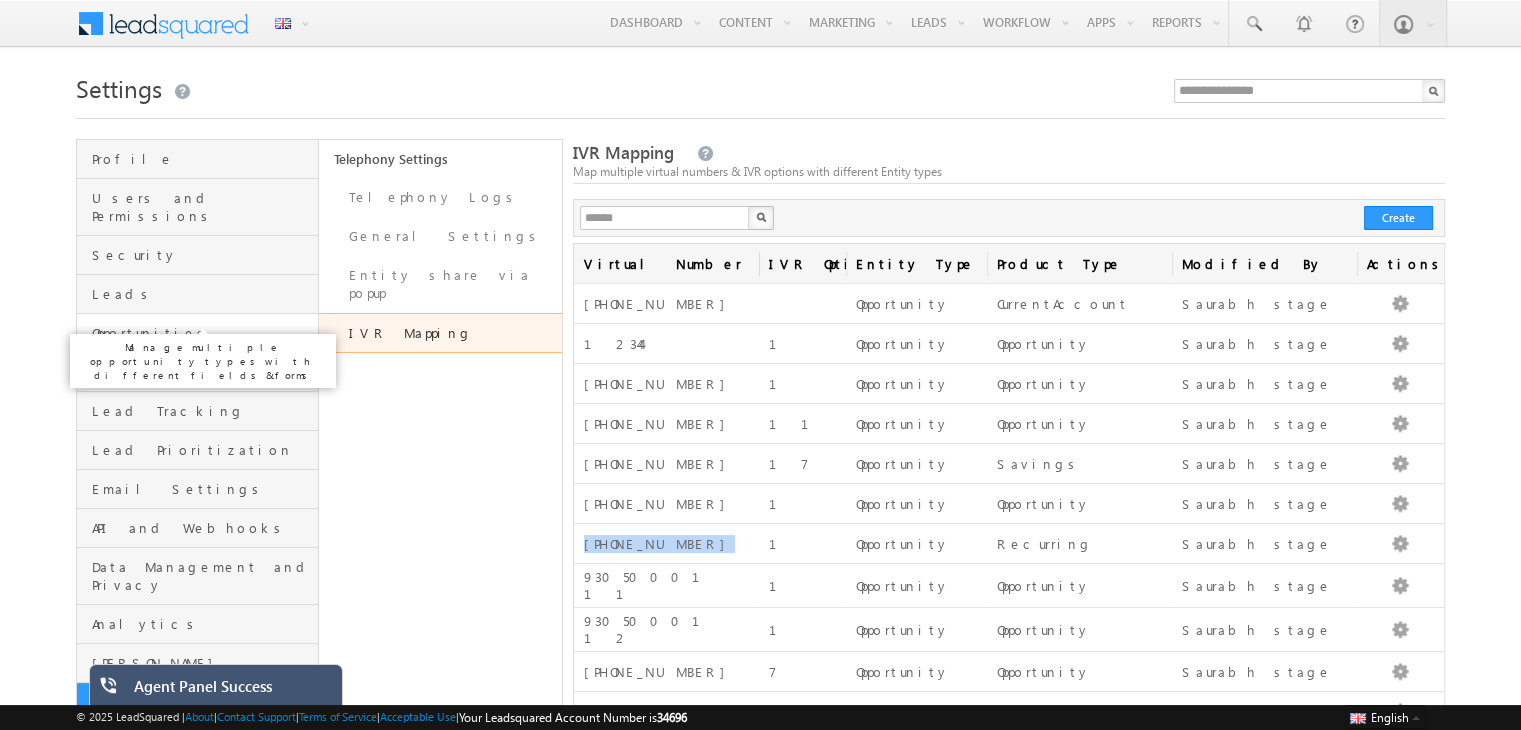 click on "Opportunities" at bounding box center (202, 333) 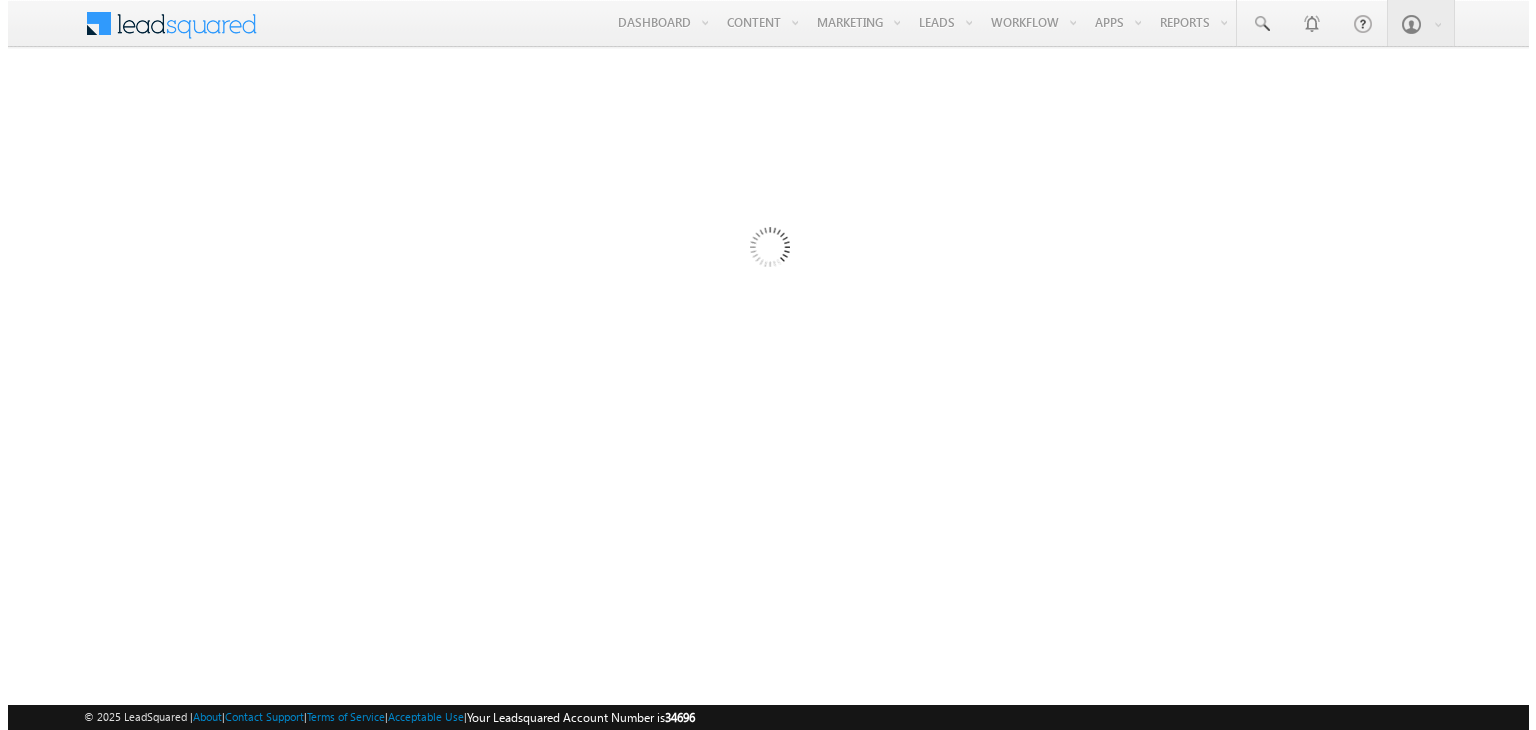 scroll, scrollTop: 0, scrollLeft: 0, axis: both 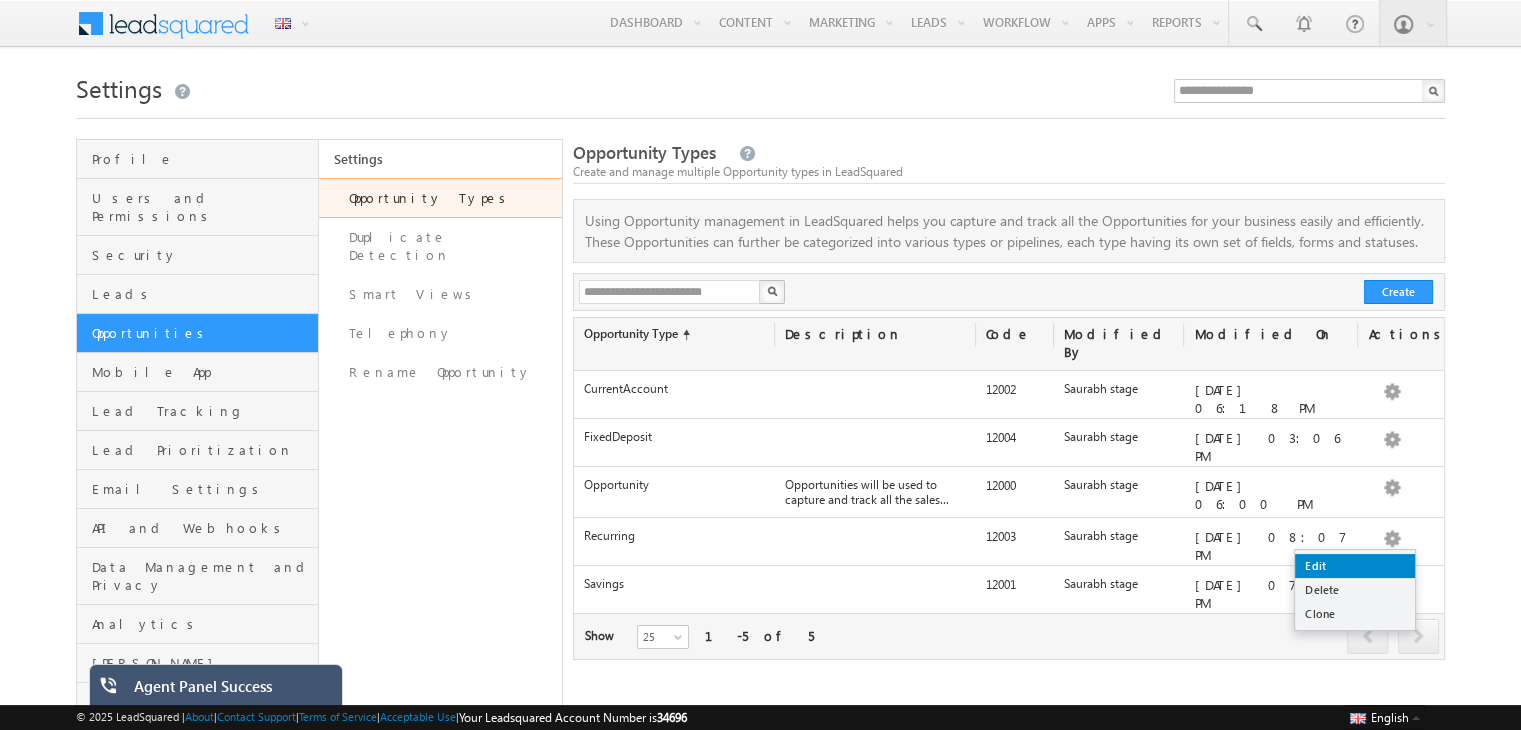 click on "Edit" at bounding box center (1355, 566) 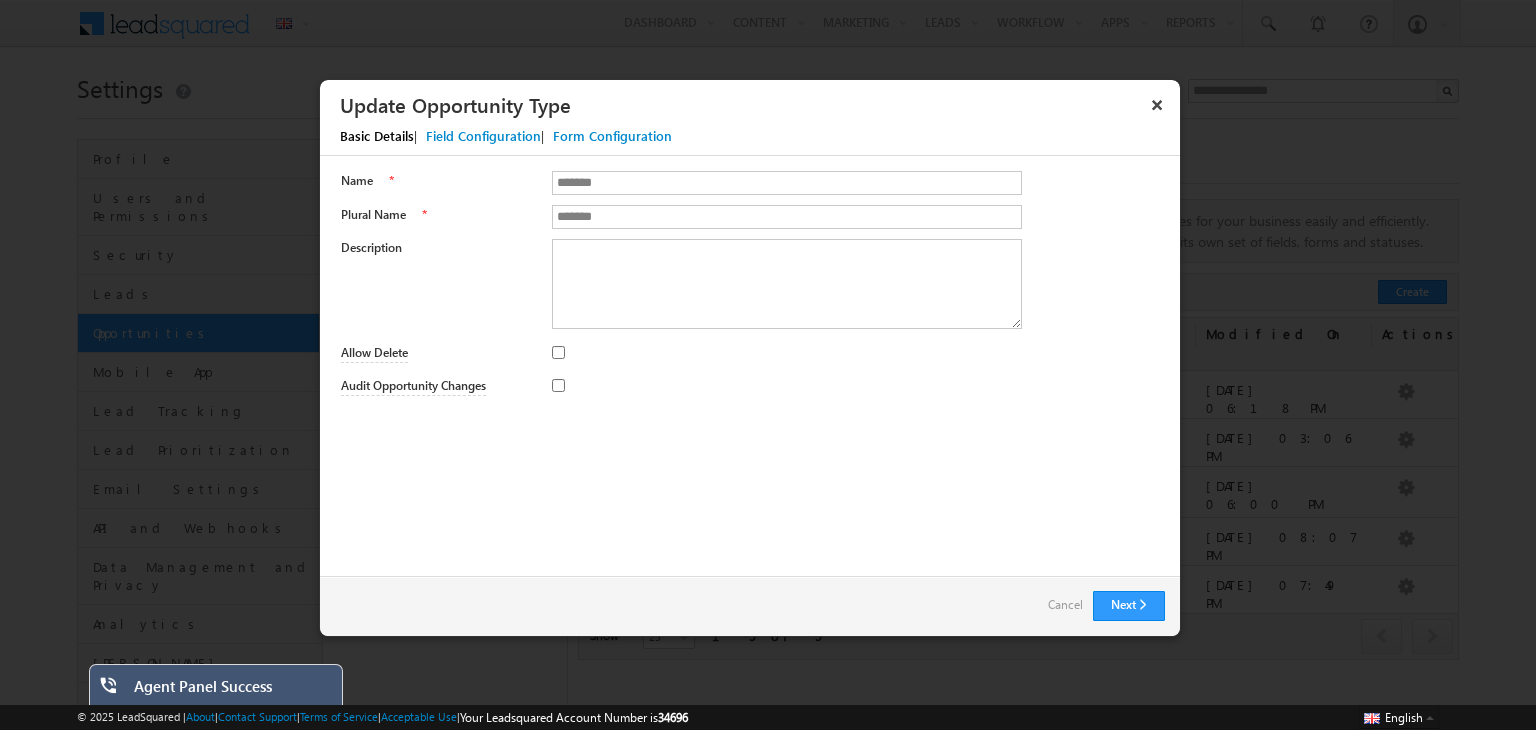 click on "Field Configuration" at bounding box center [483, 136] 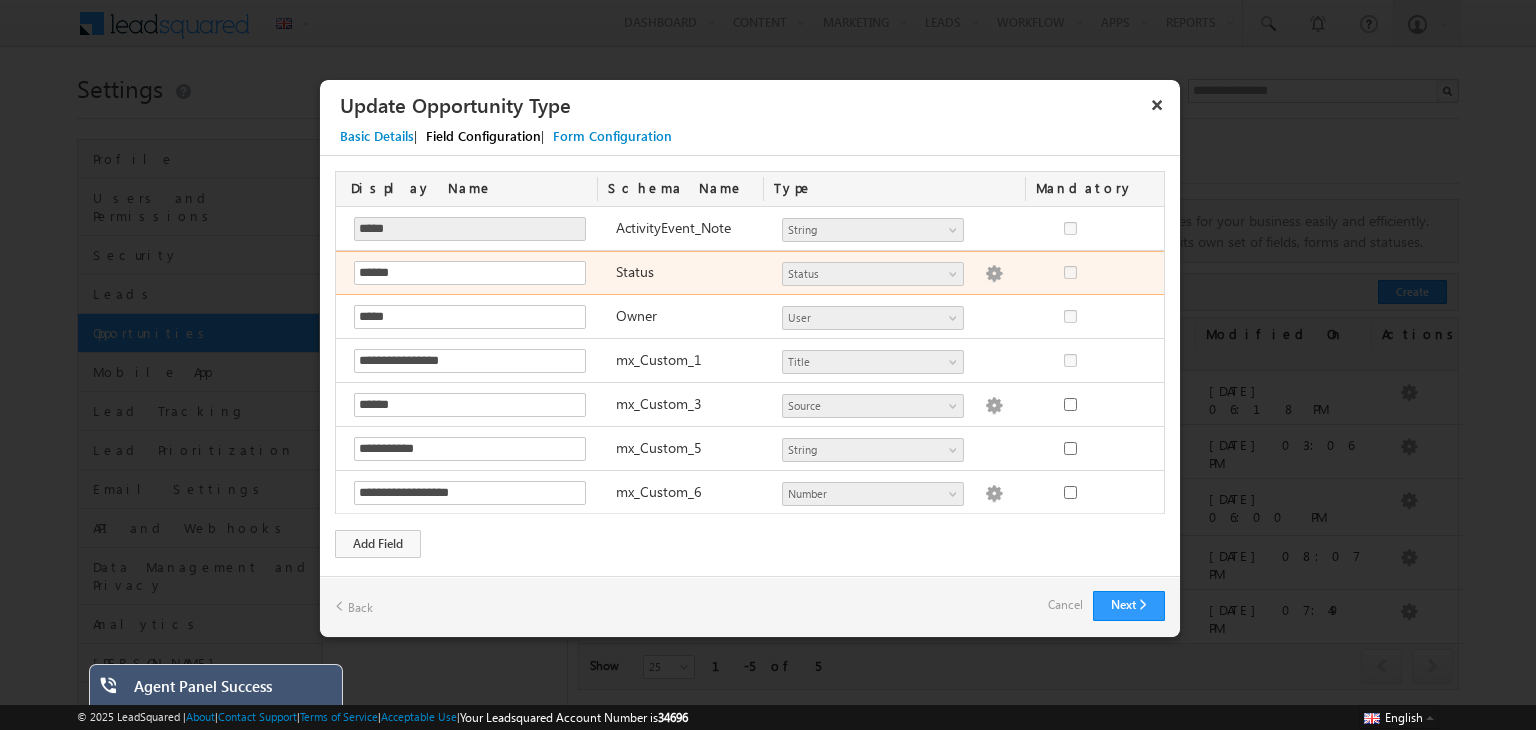 click at bounding box center (994, 274) 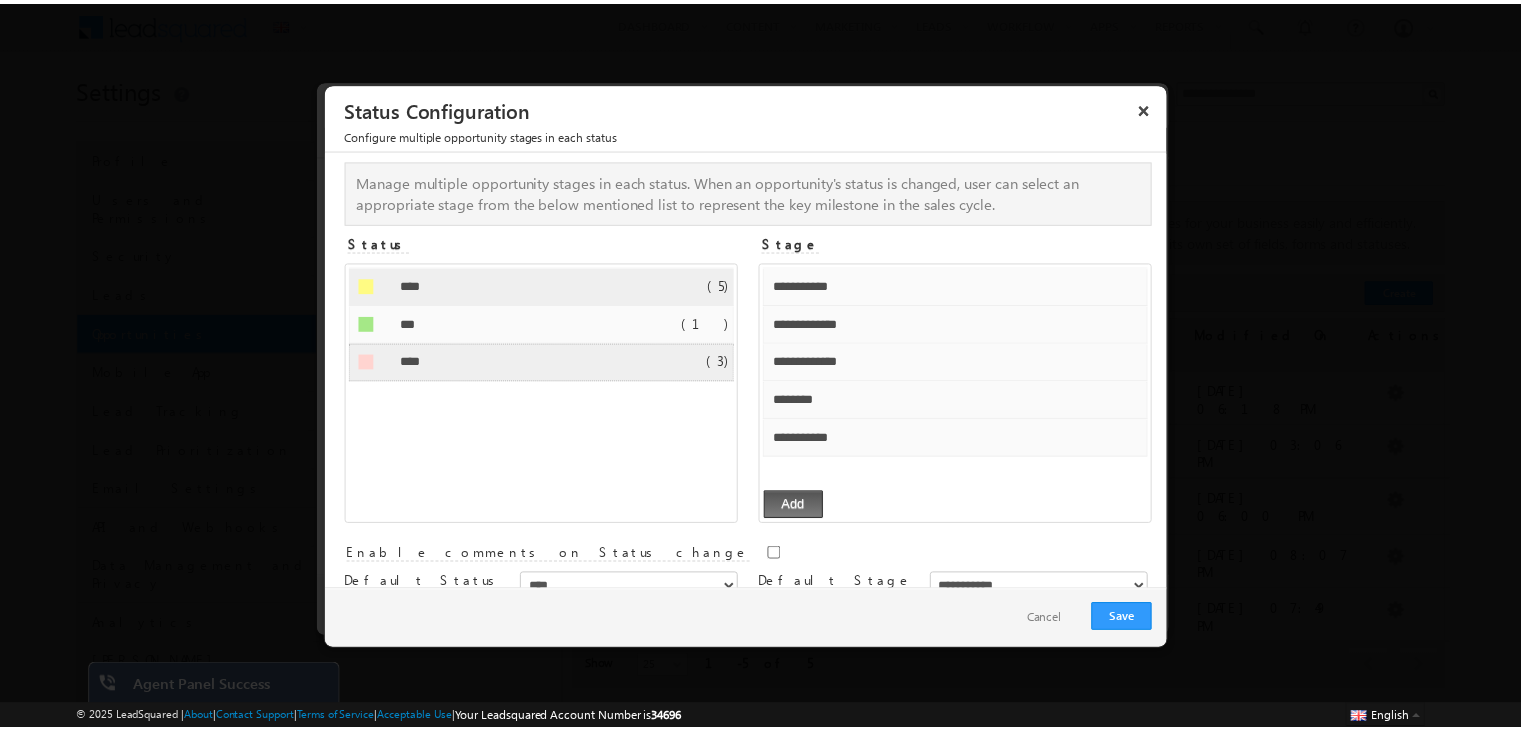 scroll, scrollTop: 40, scrollLeft: 0, axis: vertical 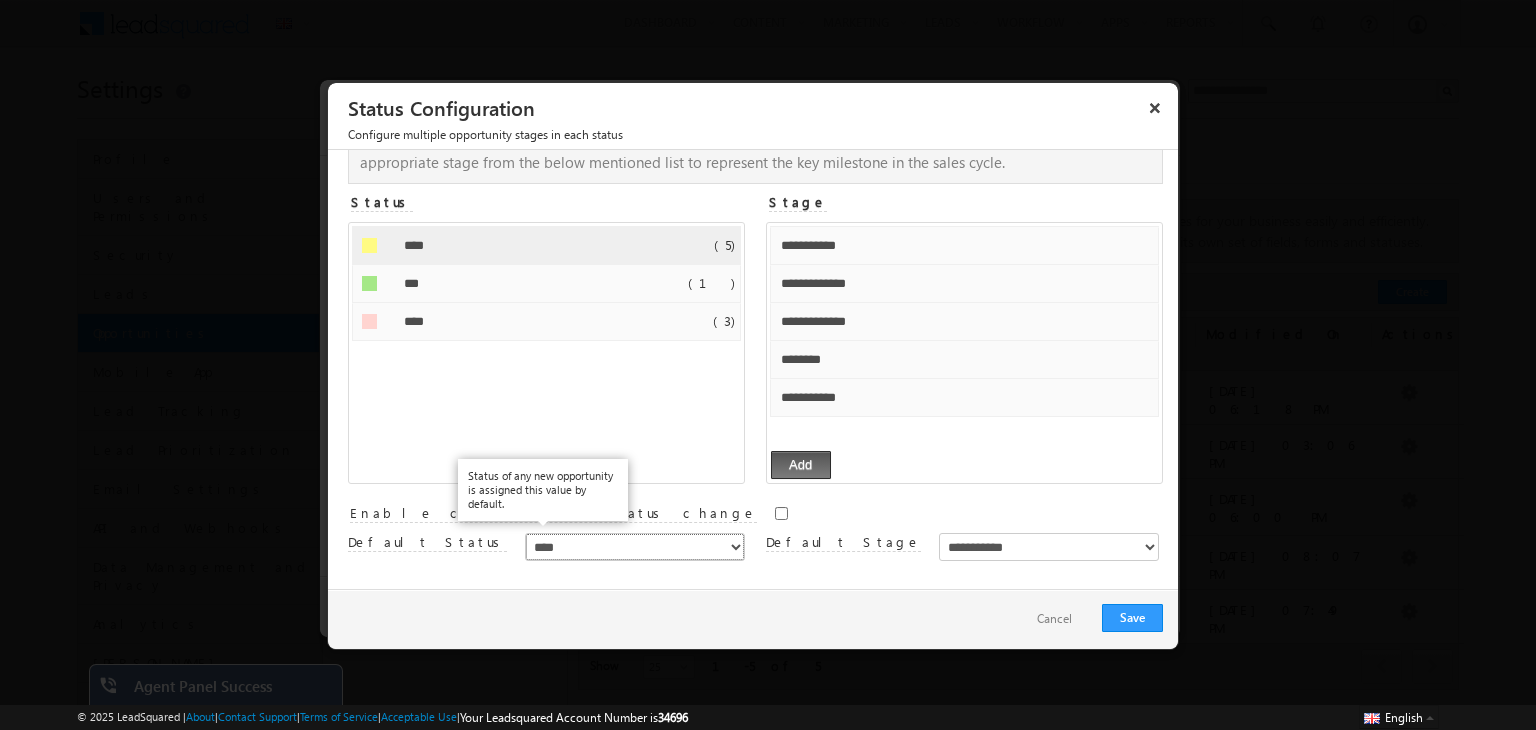 click on "**** *** ****" at bounding box center [635, 547] 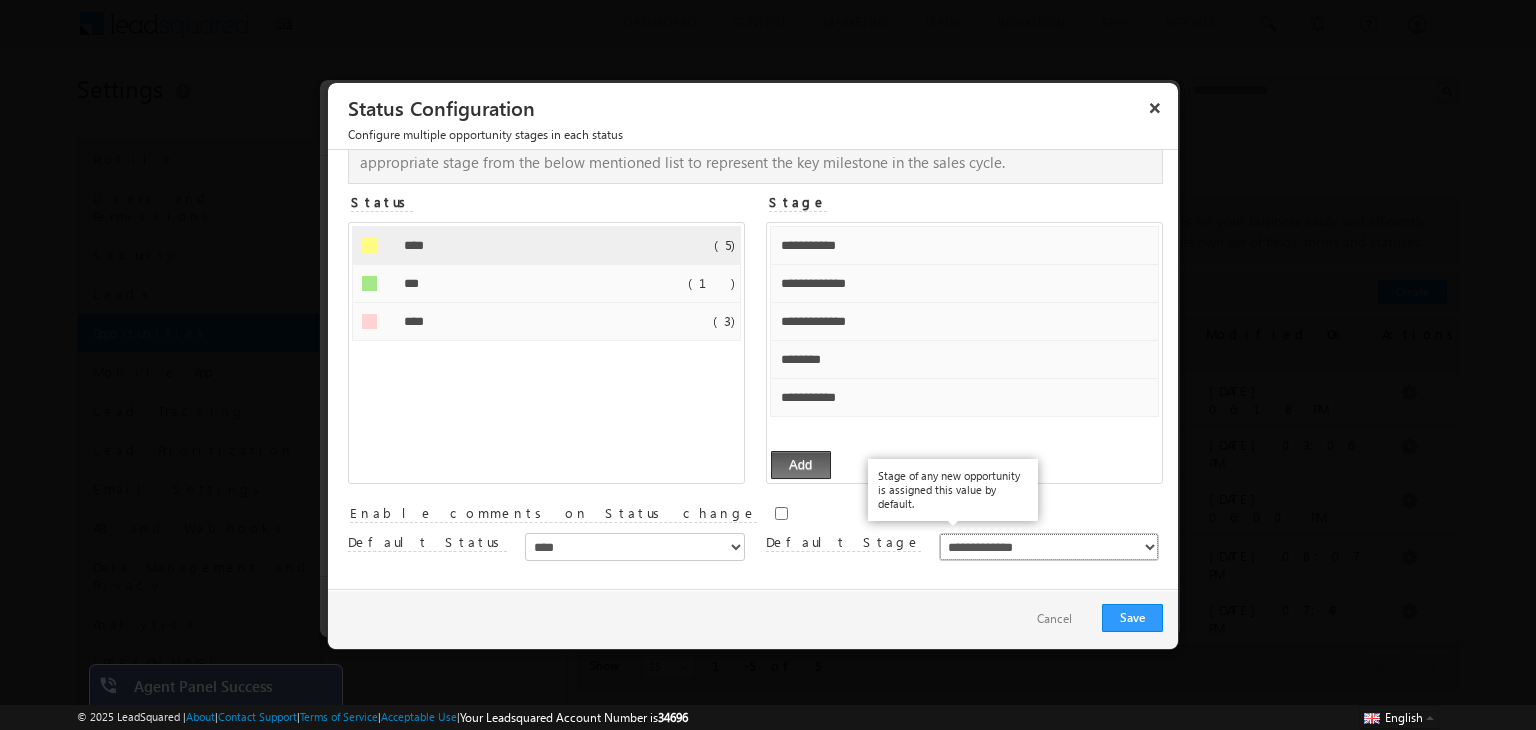 click on "**********" at bounding box center [1049, 547] 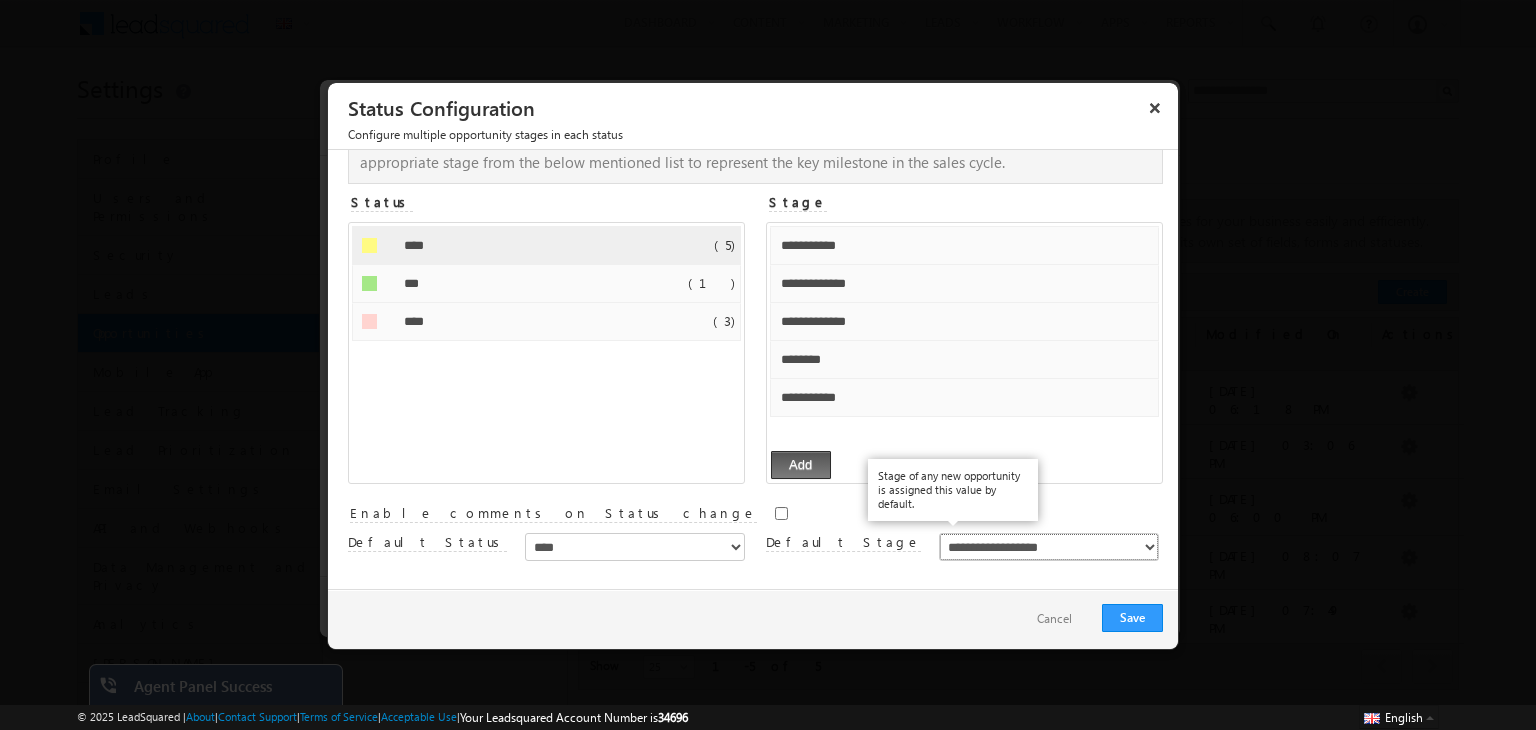 click on "**********" at bounding box center (1049, 547) 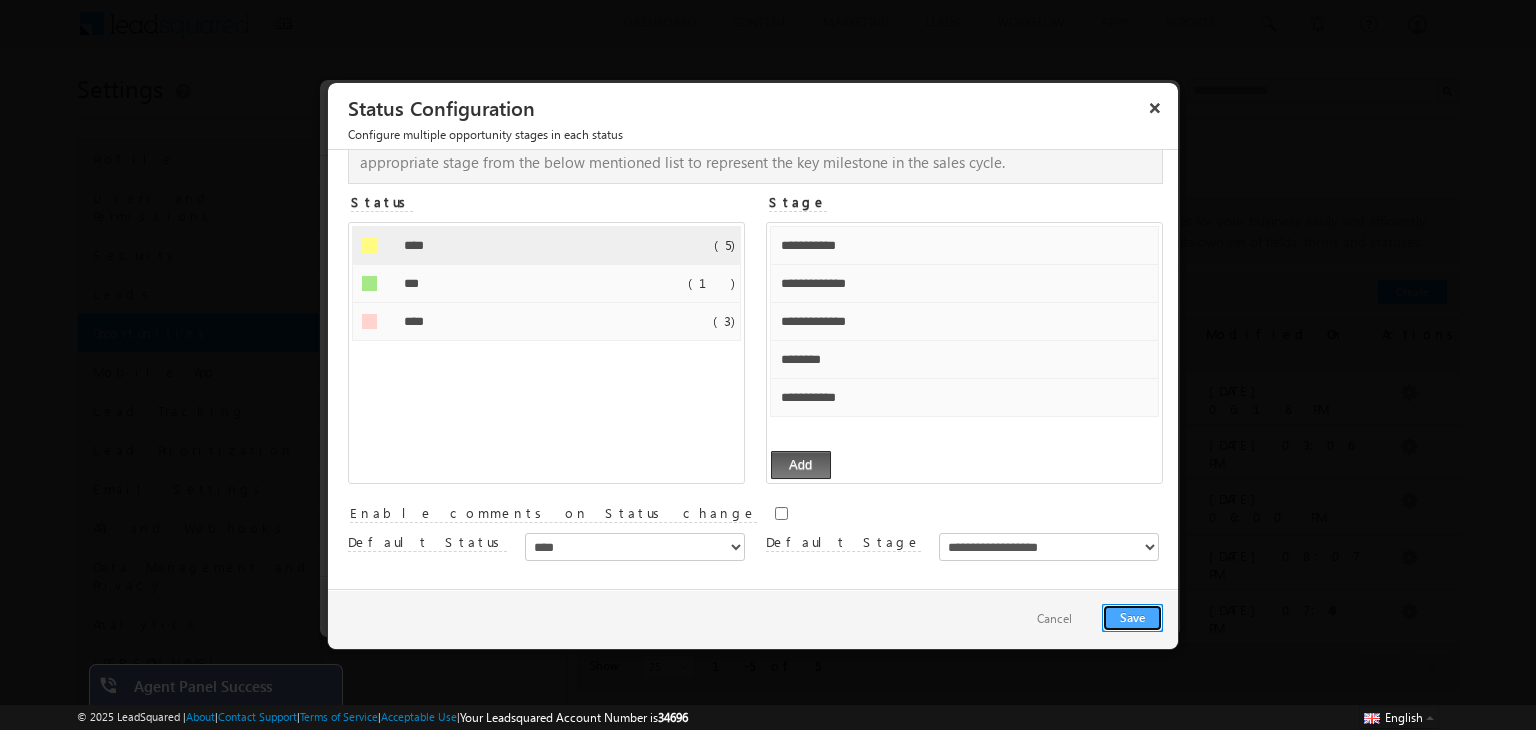 click on "Save" at bounding box center [1132, 618] 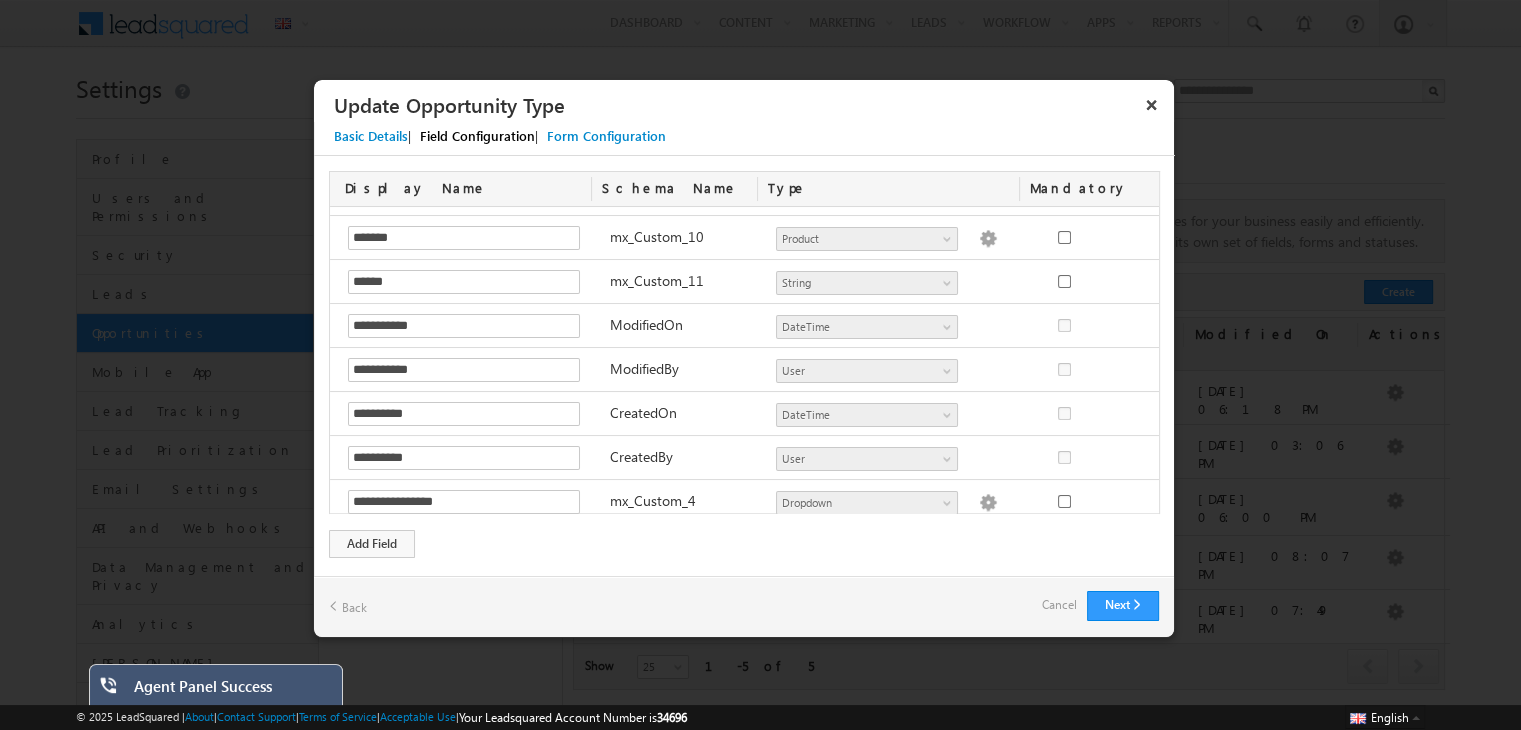 scroll, scrollTop: 434, scrollLeft: 0, axis: vertical 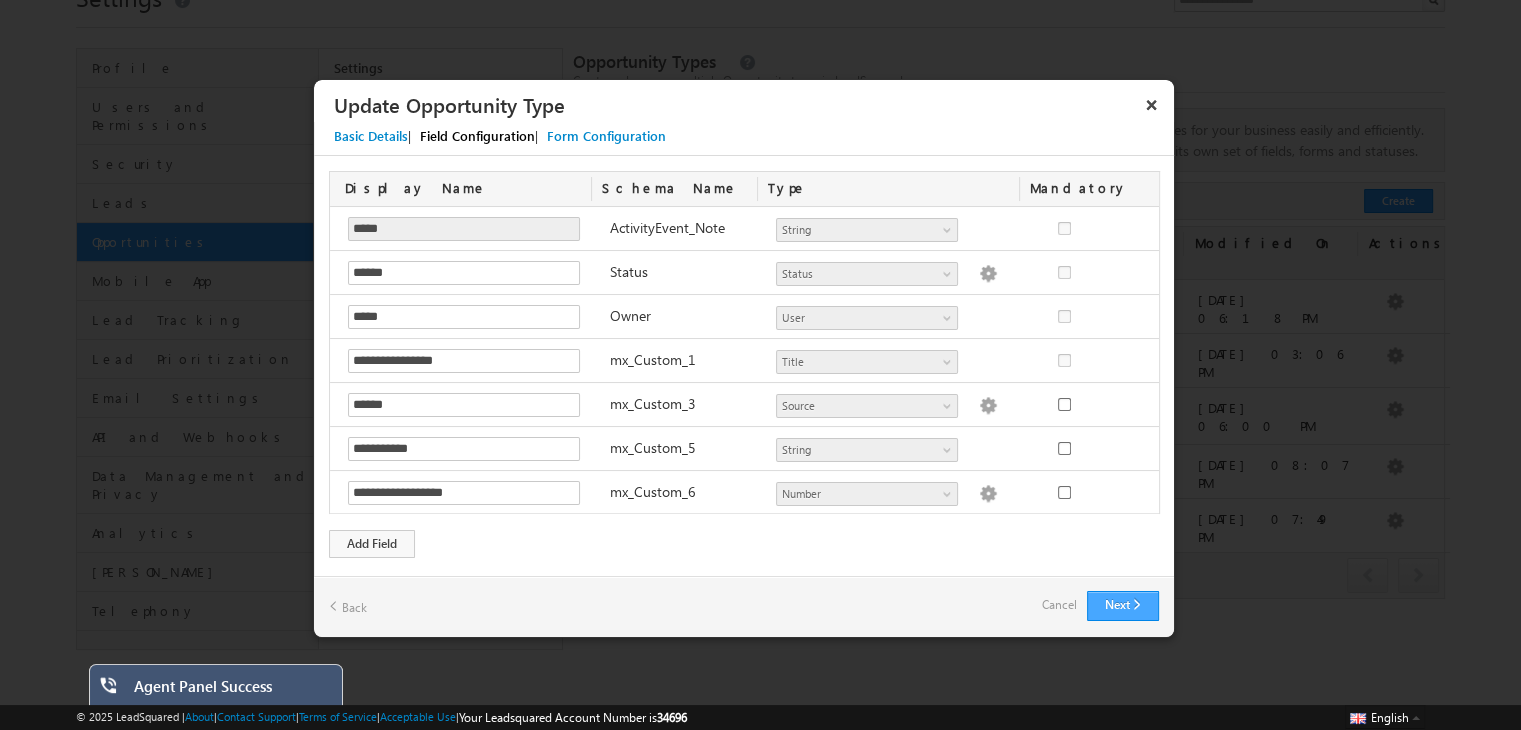 click on "Next" at bounding box center [1123, 606] 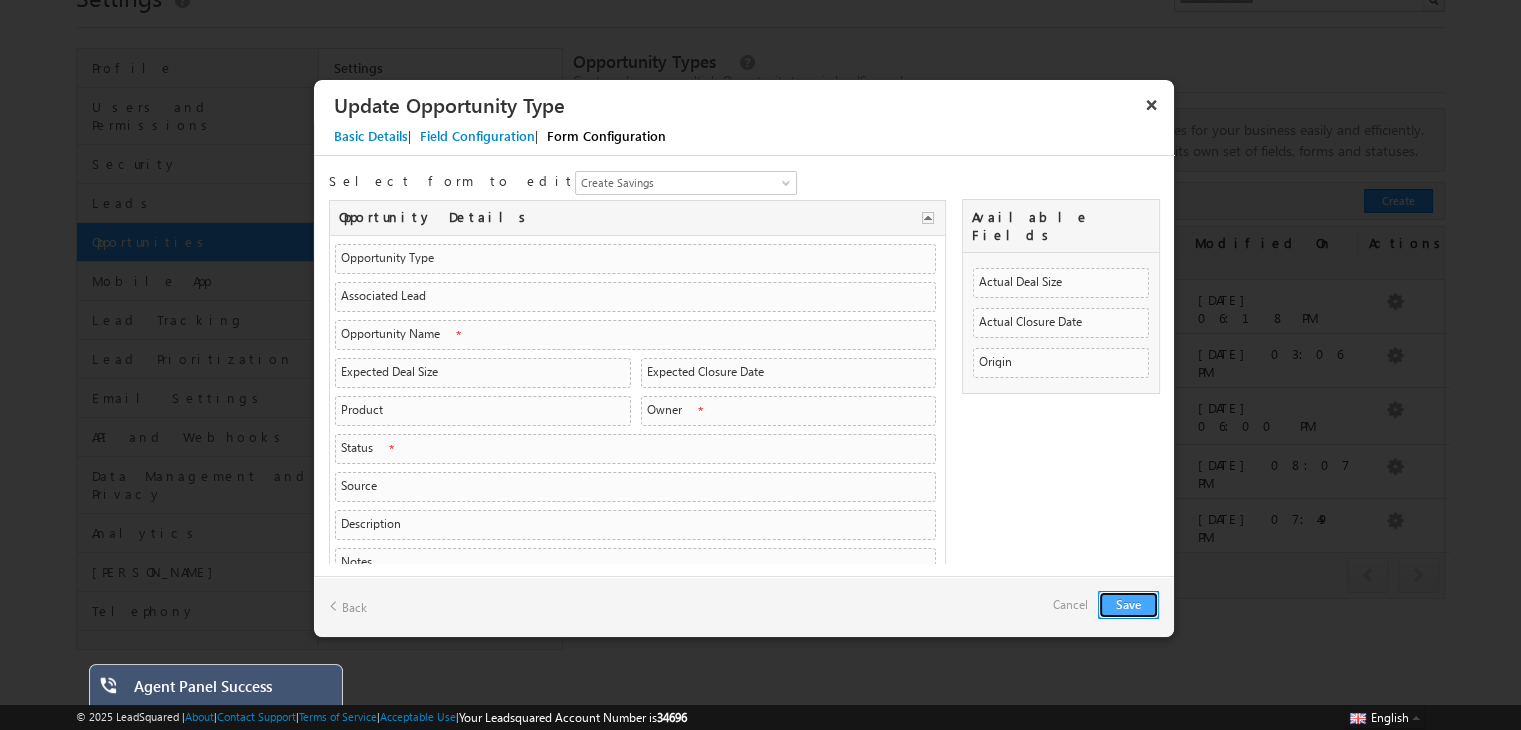 click on "Save" at bounding box center [1128, 605] 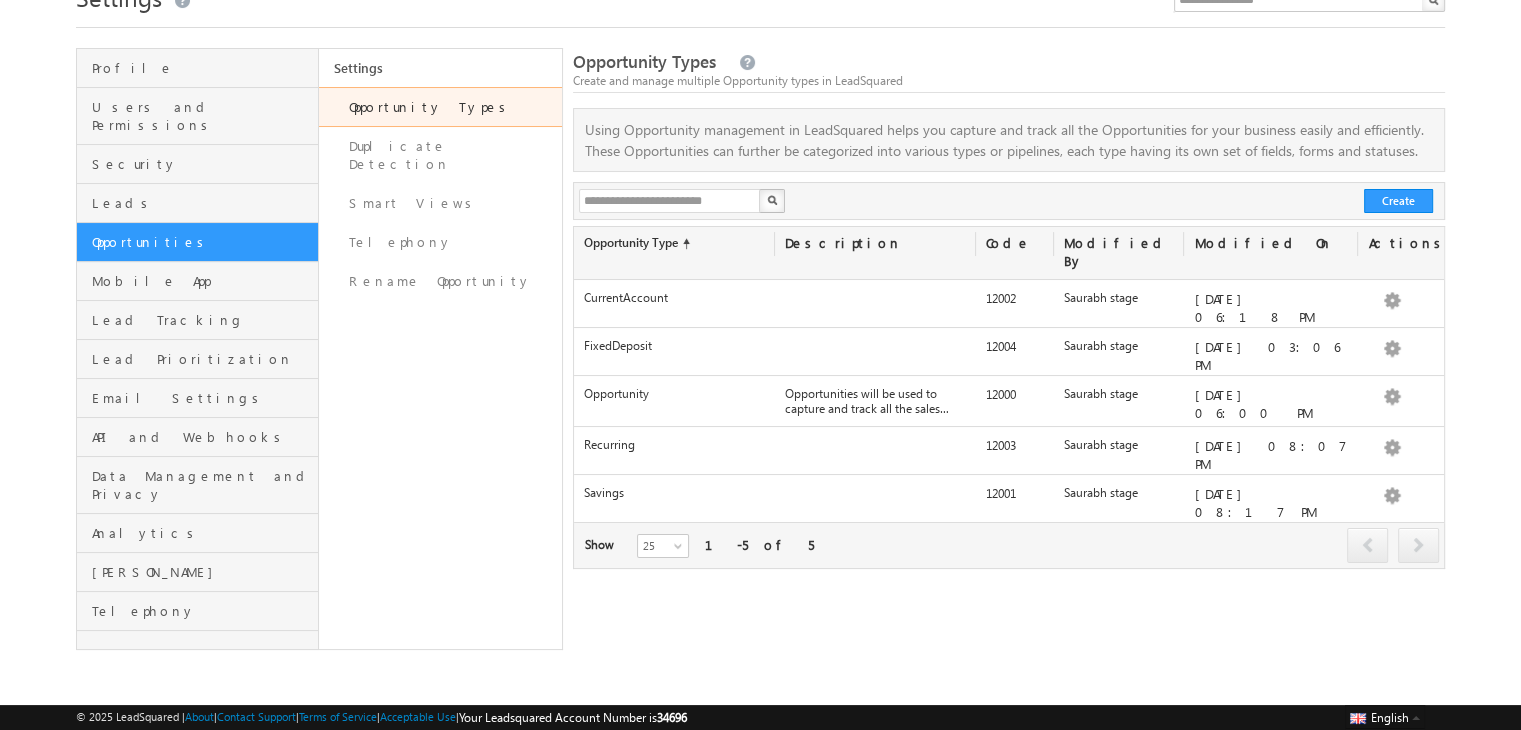 scroll, scrollTop: 92, scrollLeft: 0, axis: vertical 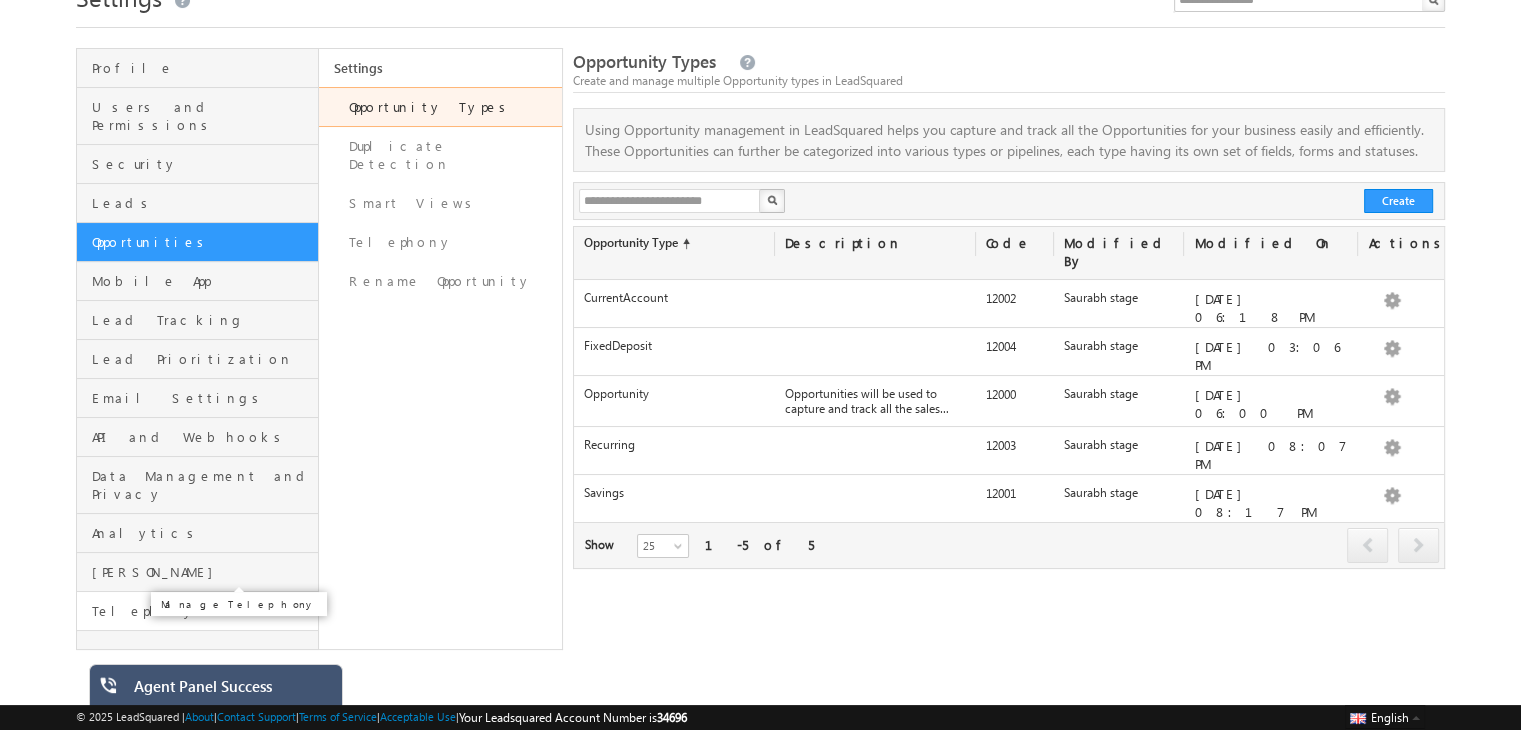 click on "Telephony" at bounding box center (202, 611) 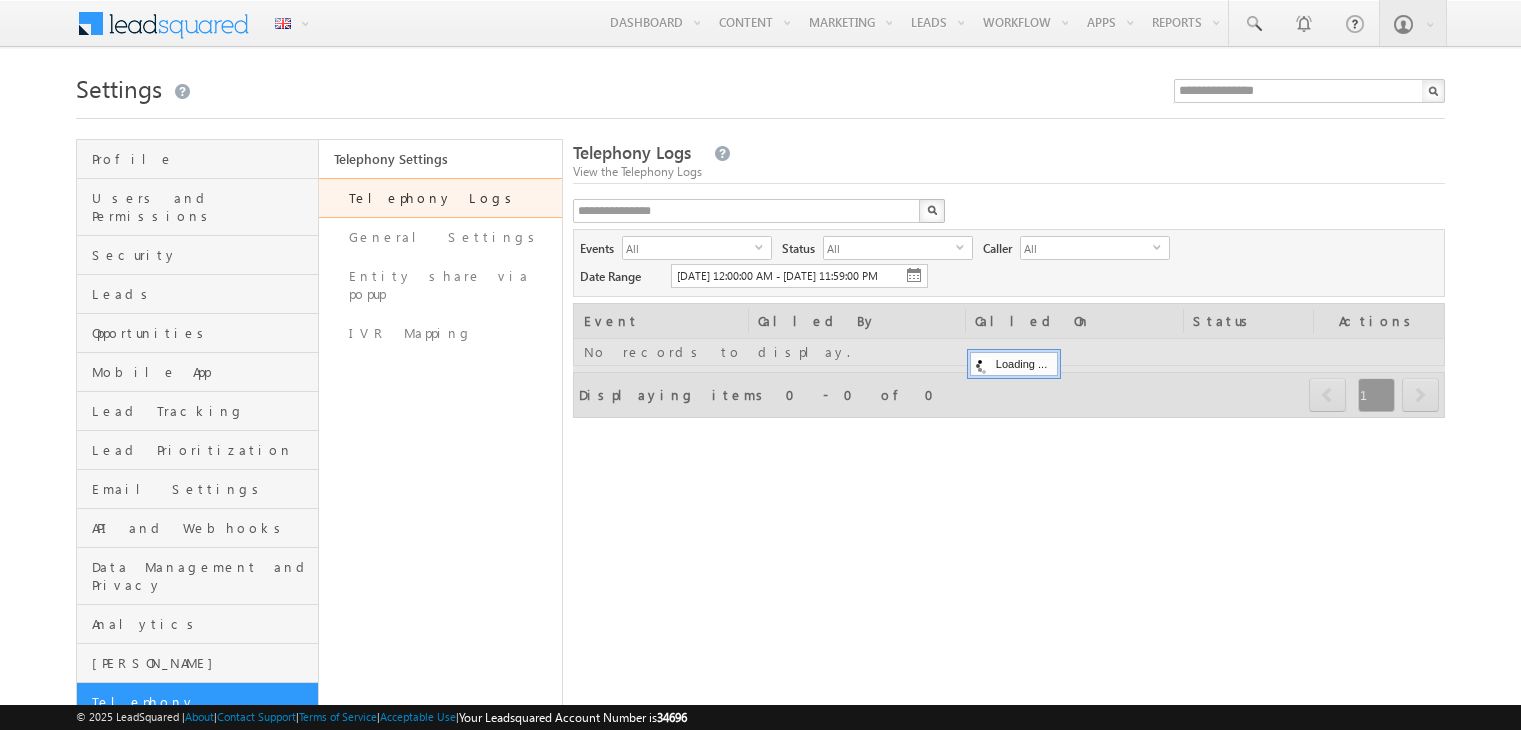 scroll, scrollTop: 0, scrollLeft: 0, axis: both 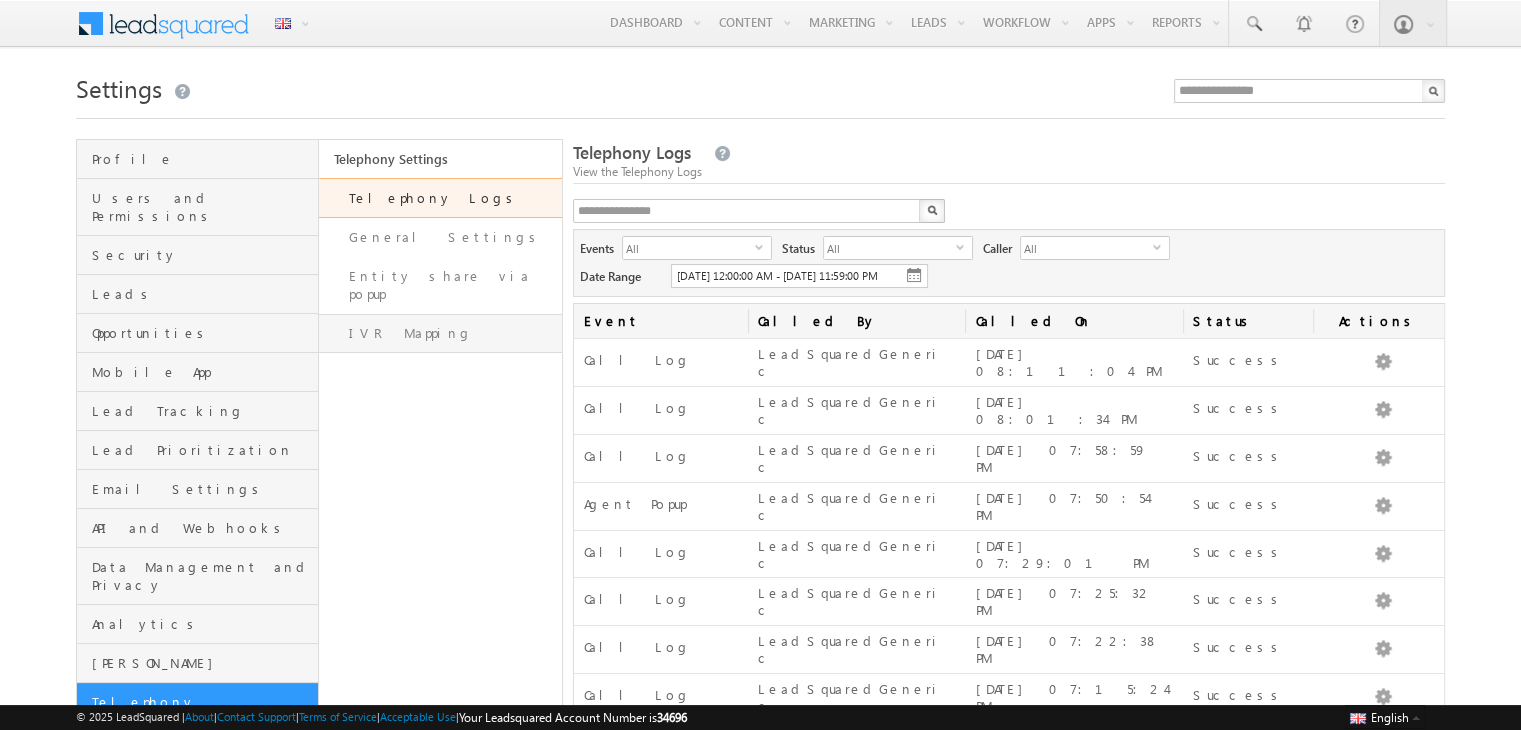 click on "IVR Mapping" at bounding box center (440, 333) 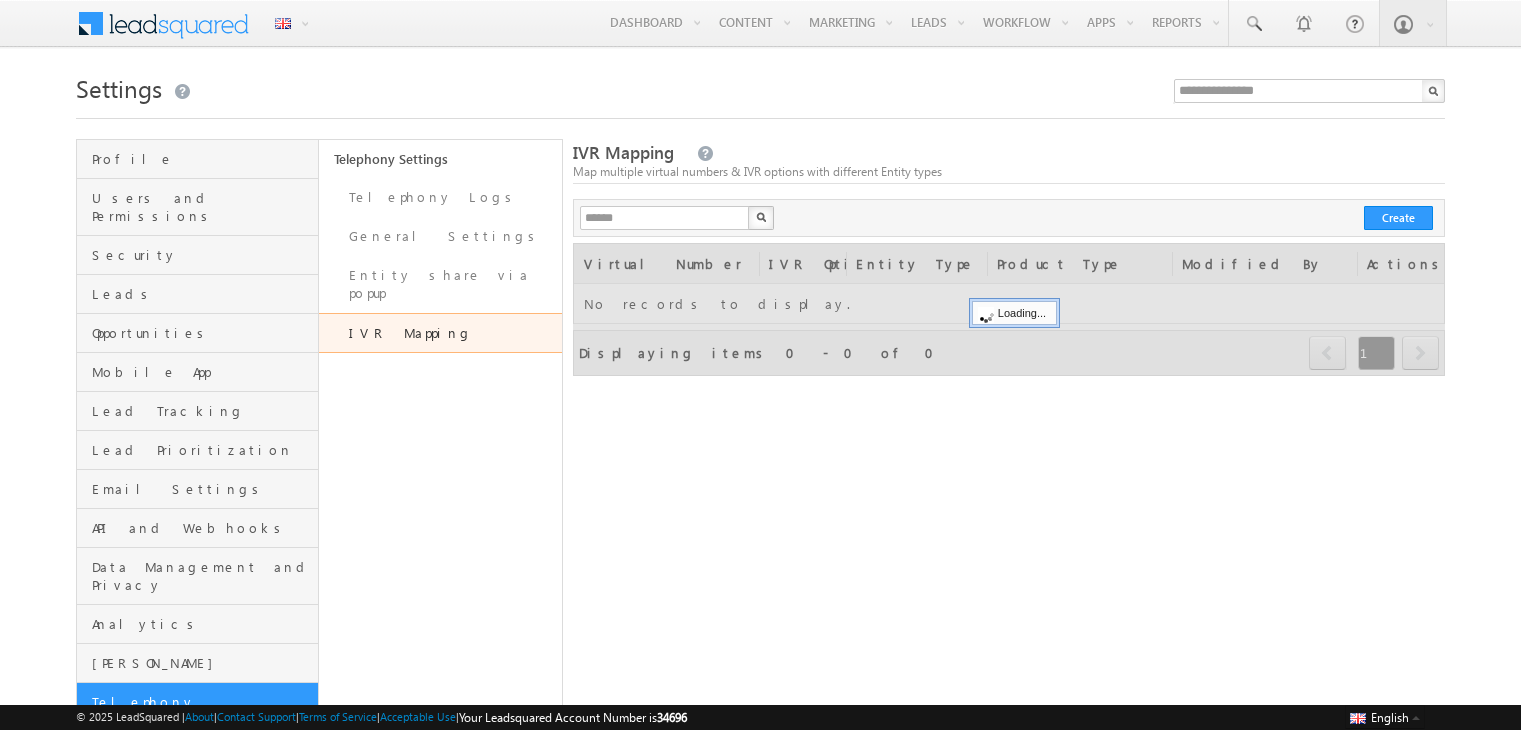 scroll, scrollTop: 0, scrollLeft: 0, axis: both 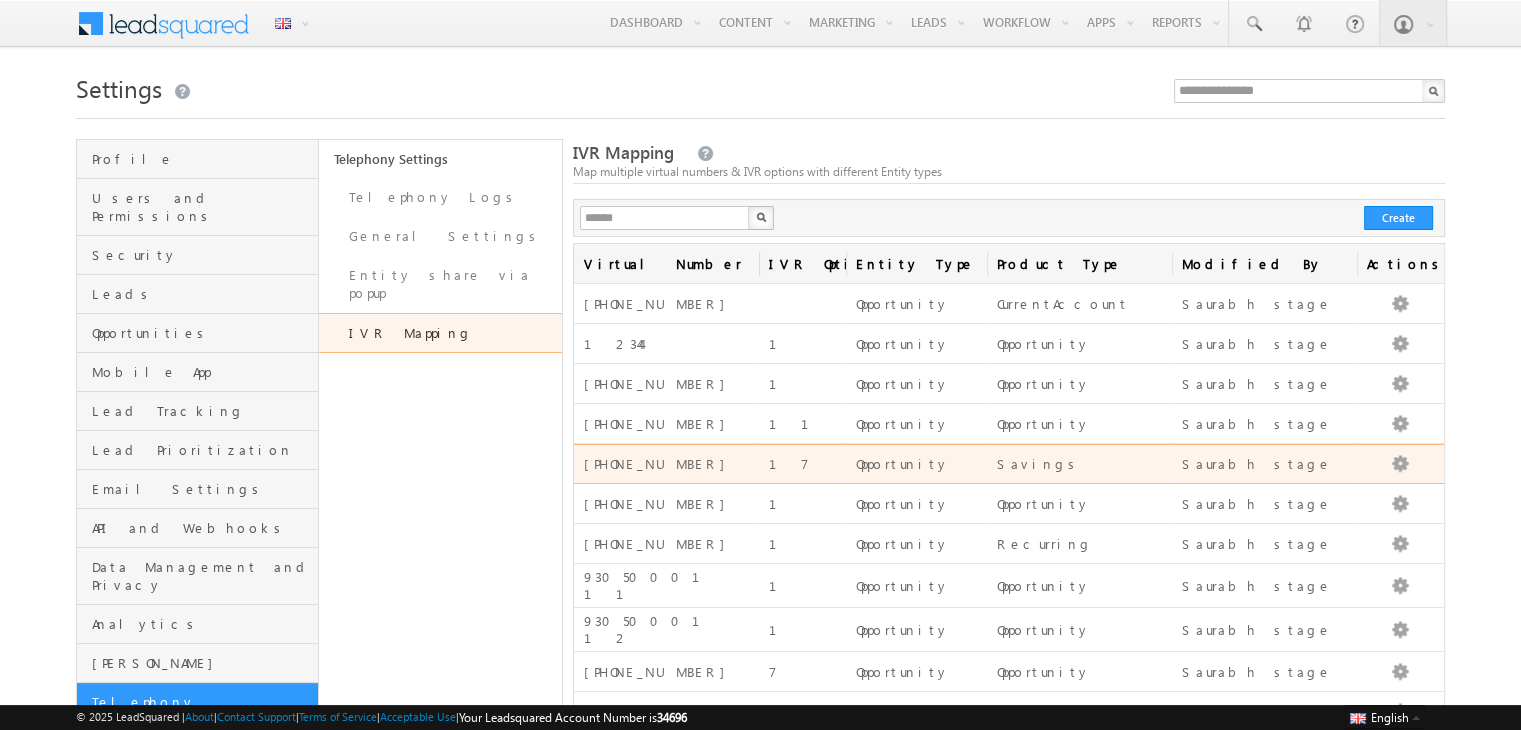 click on "+91-8047485582" at bounding box center (666, 464) 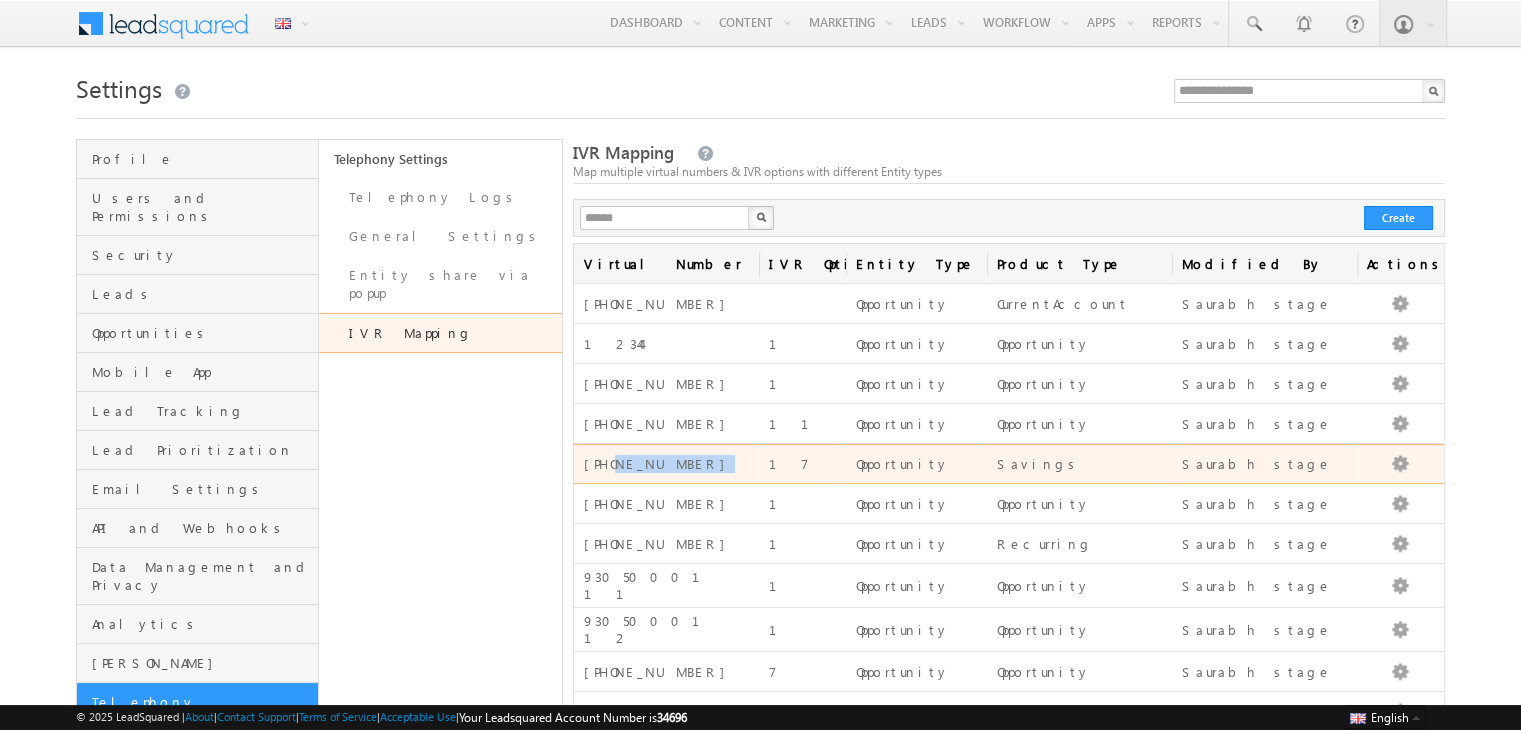 click on "+91-8047485582" at bounding box center [666, 464] 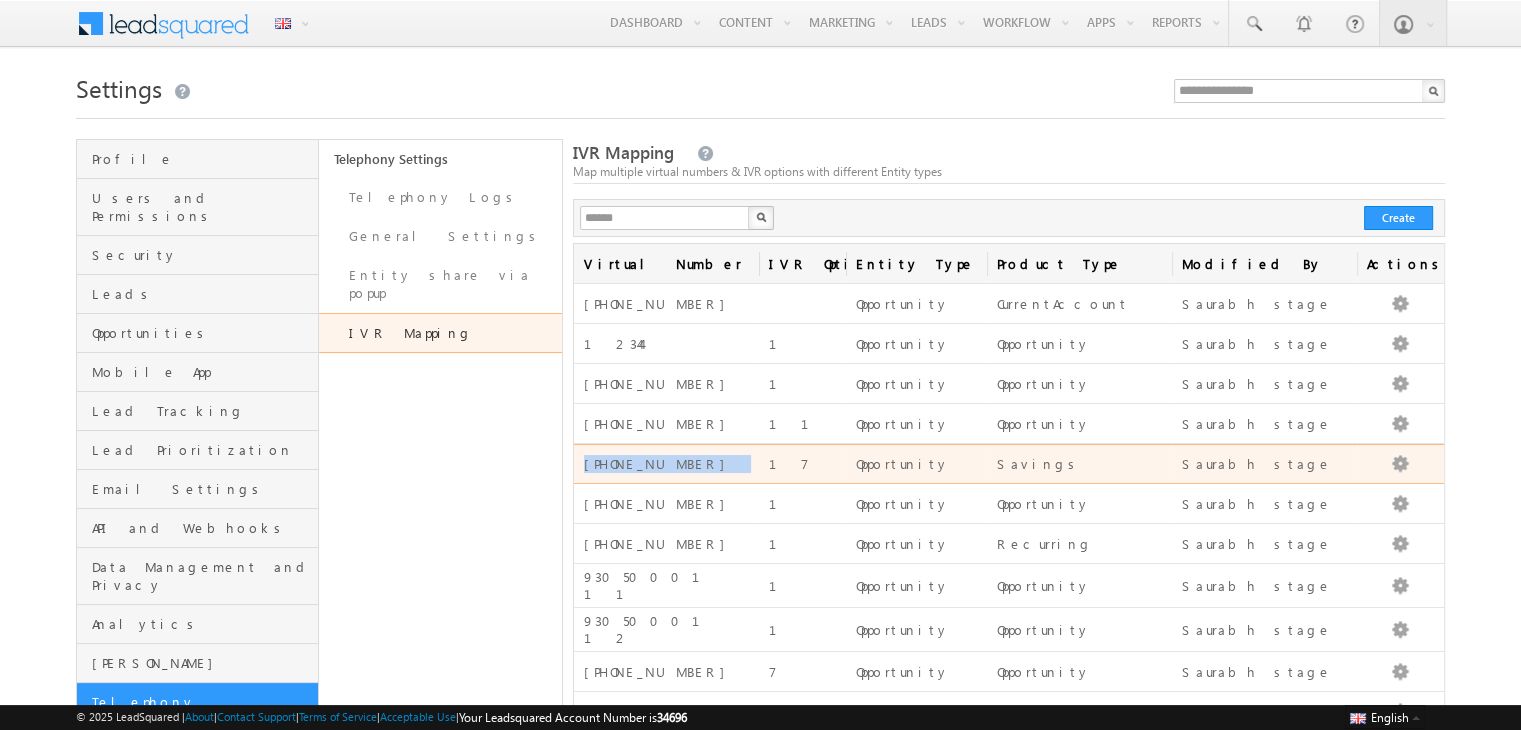 click on "+91-8047485582" at bounding box center [666, 464] 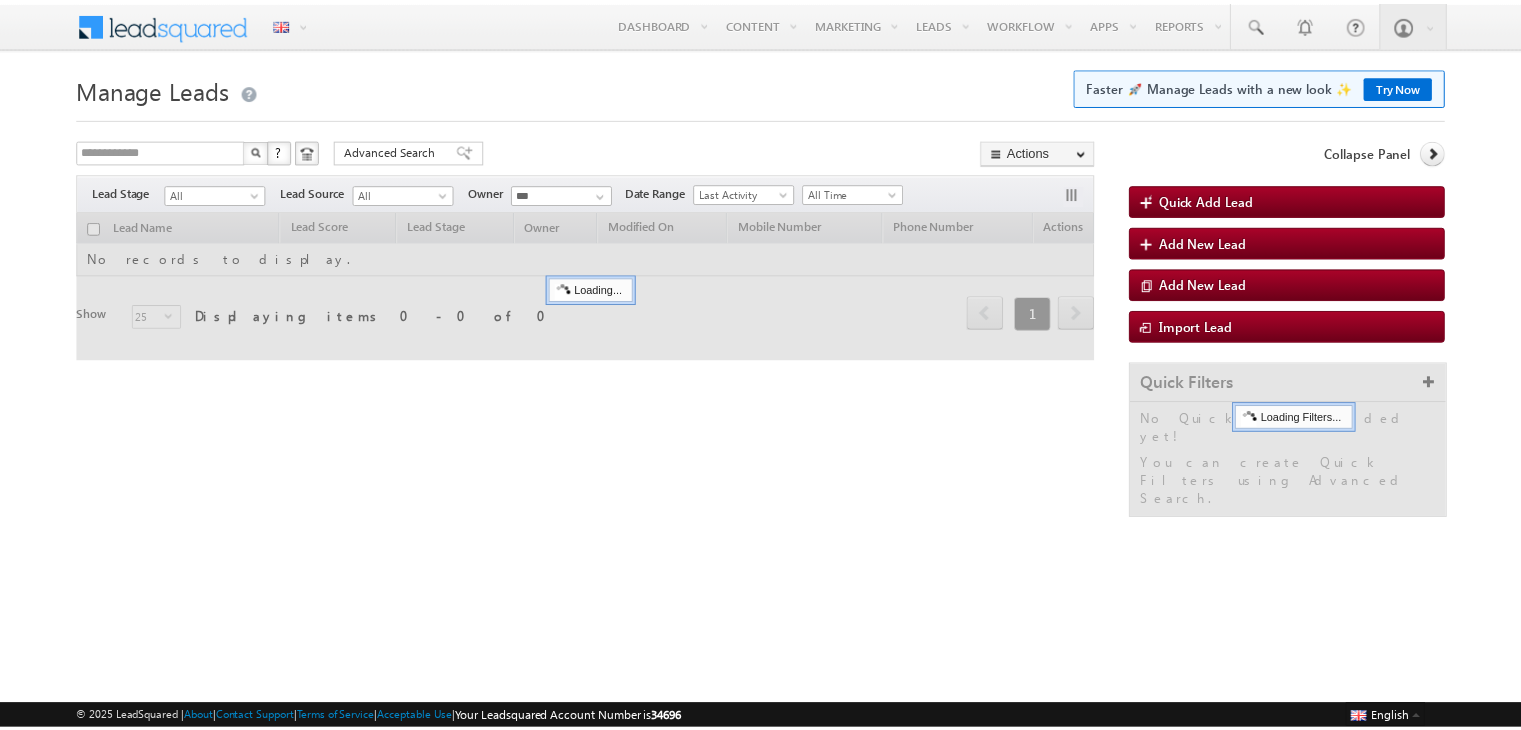 scroll, scrollTop: 0, scrollLeft: 0, axis: both 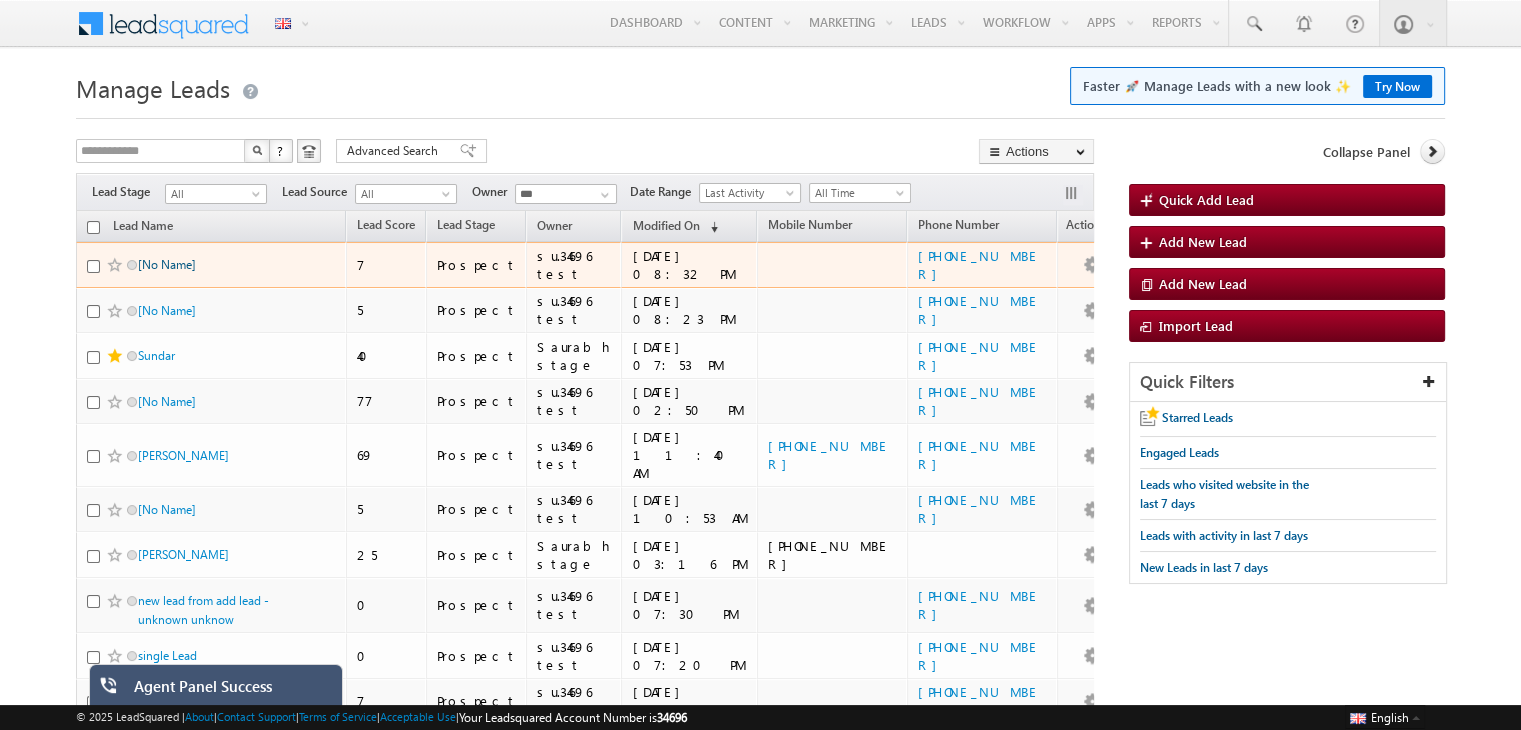 click on "[No Name]" at bounding box center [167, 264] 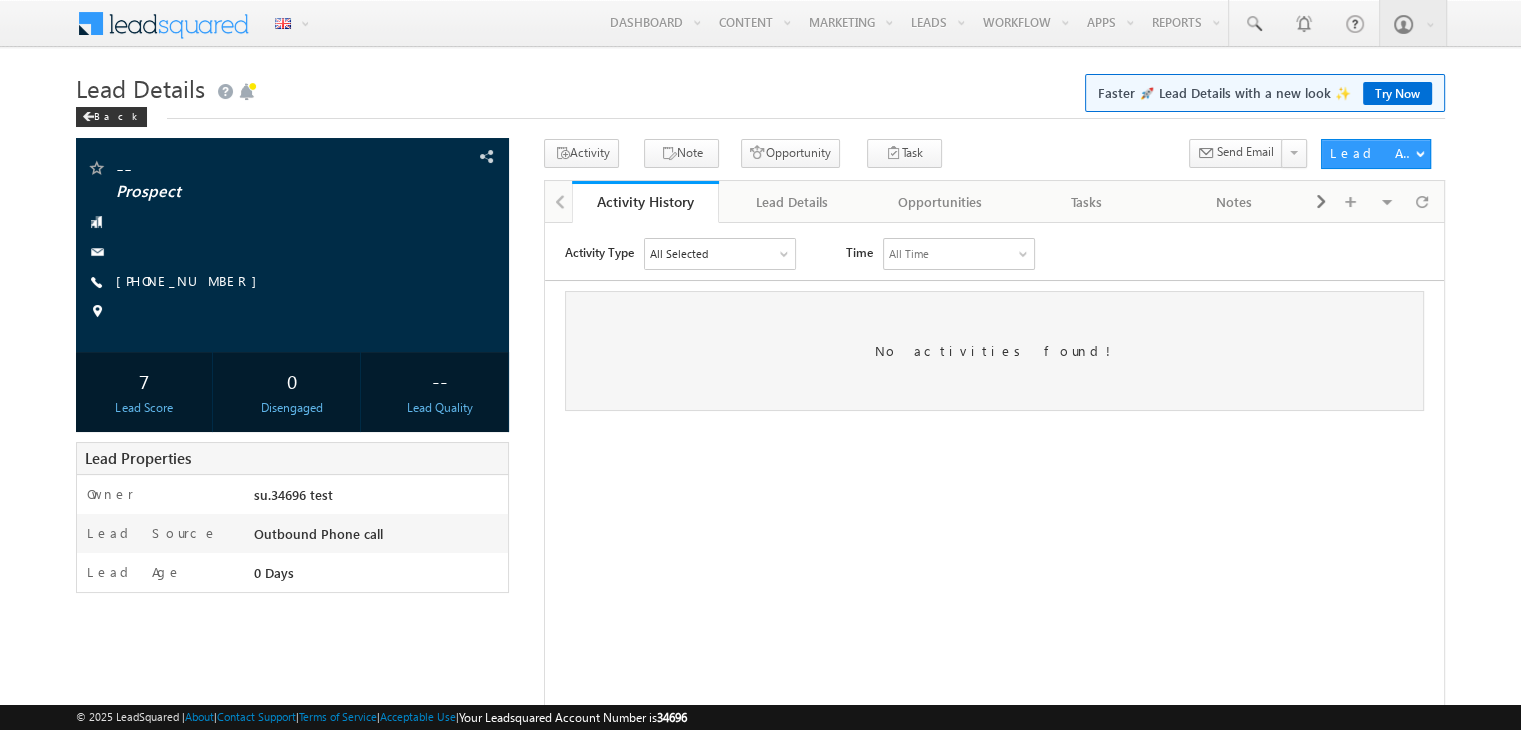 scroll, scrollTop: 0, scrollLeft: 0, axis: both 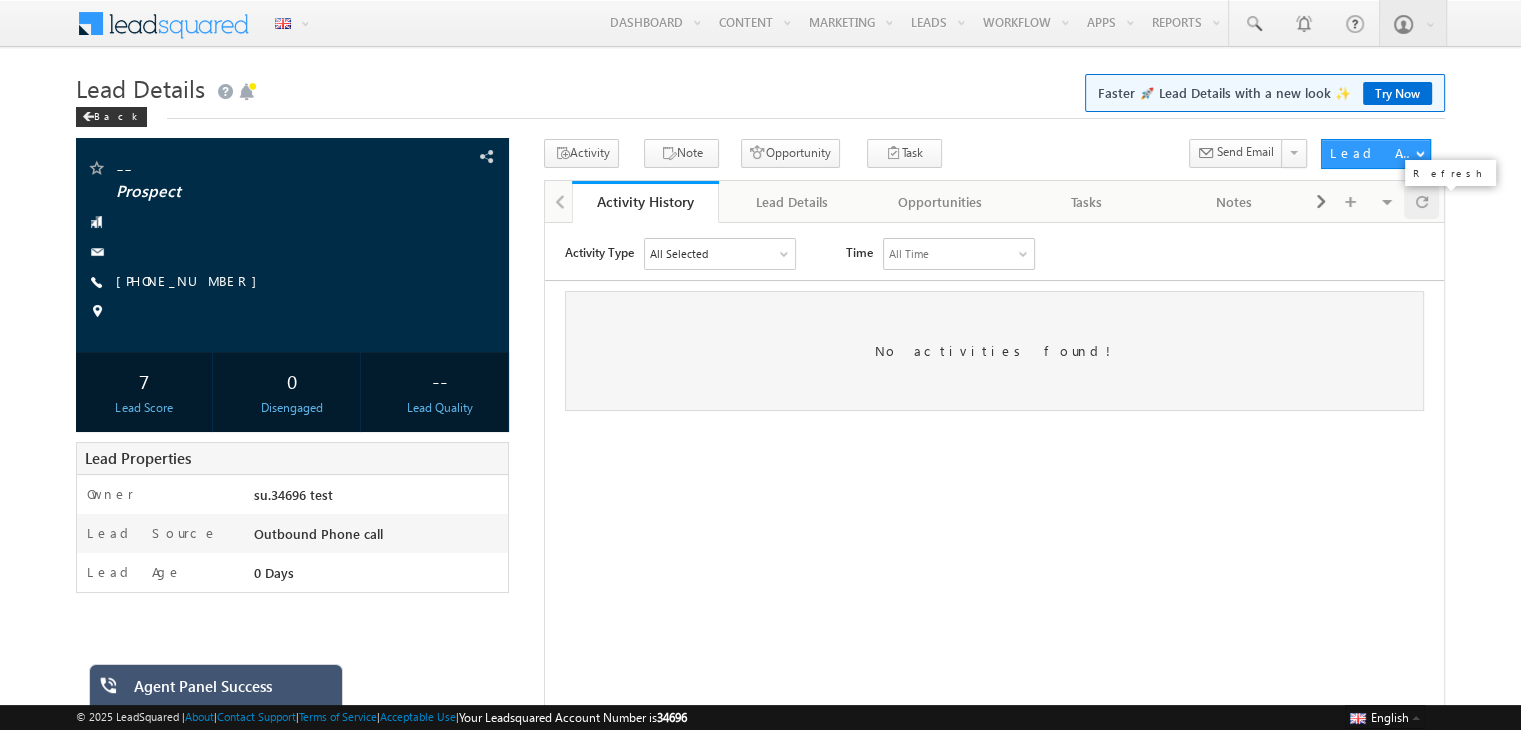 click at bounding box center (1421, 201) 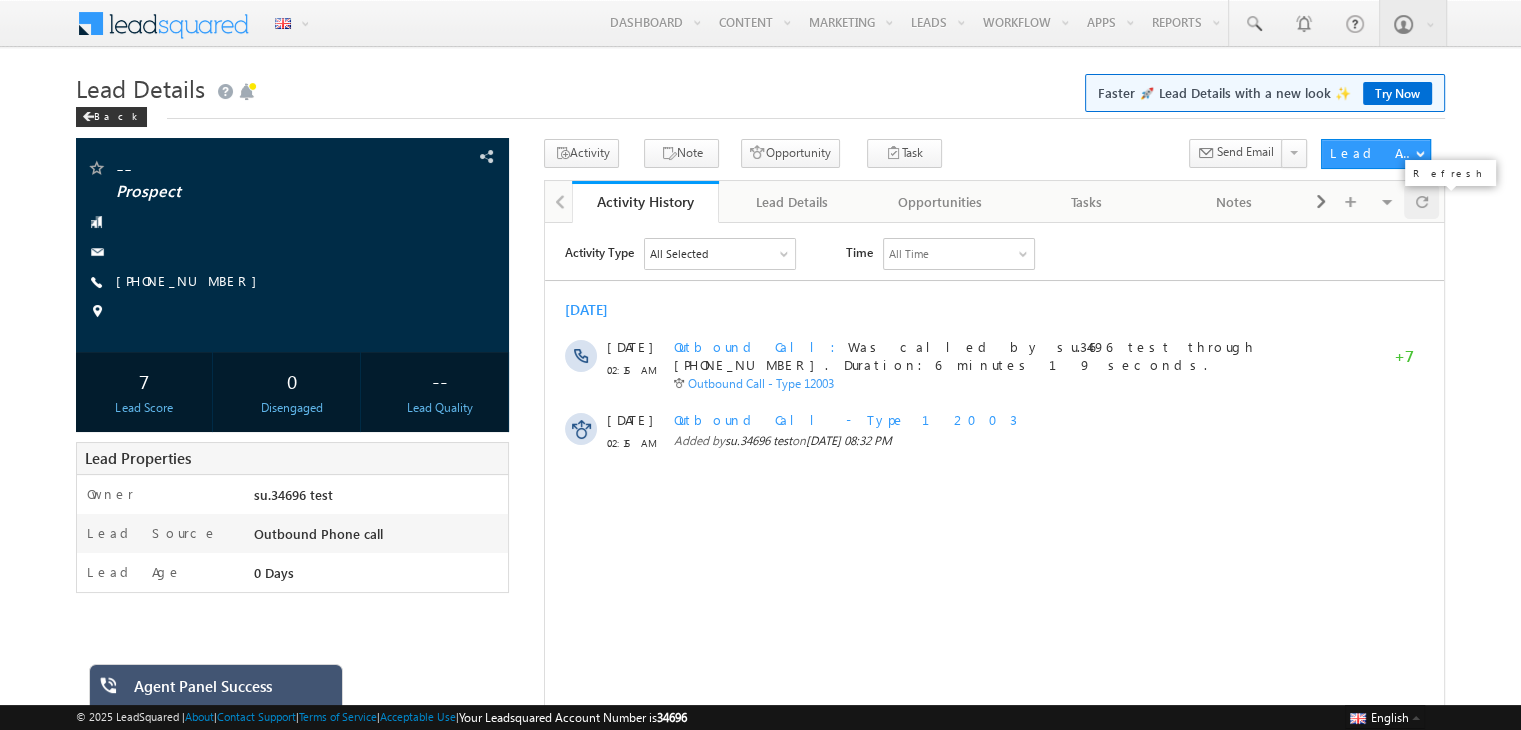 scroll, scrollTop: 0, scrollLeft: 0, axis: both 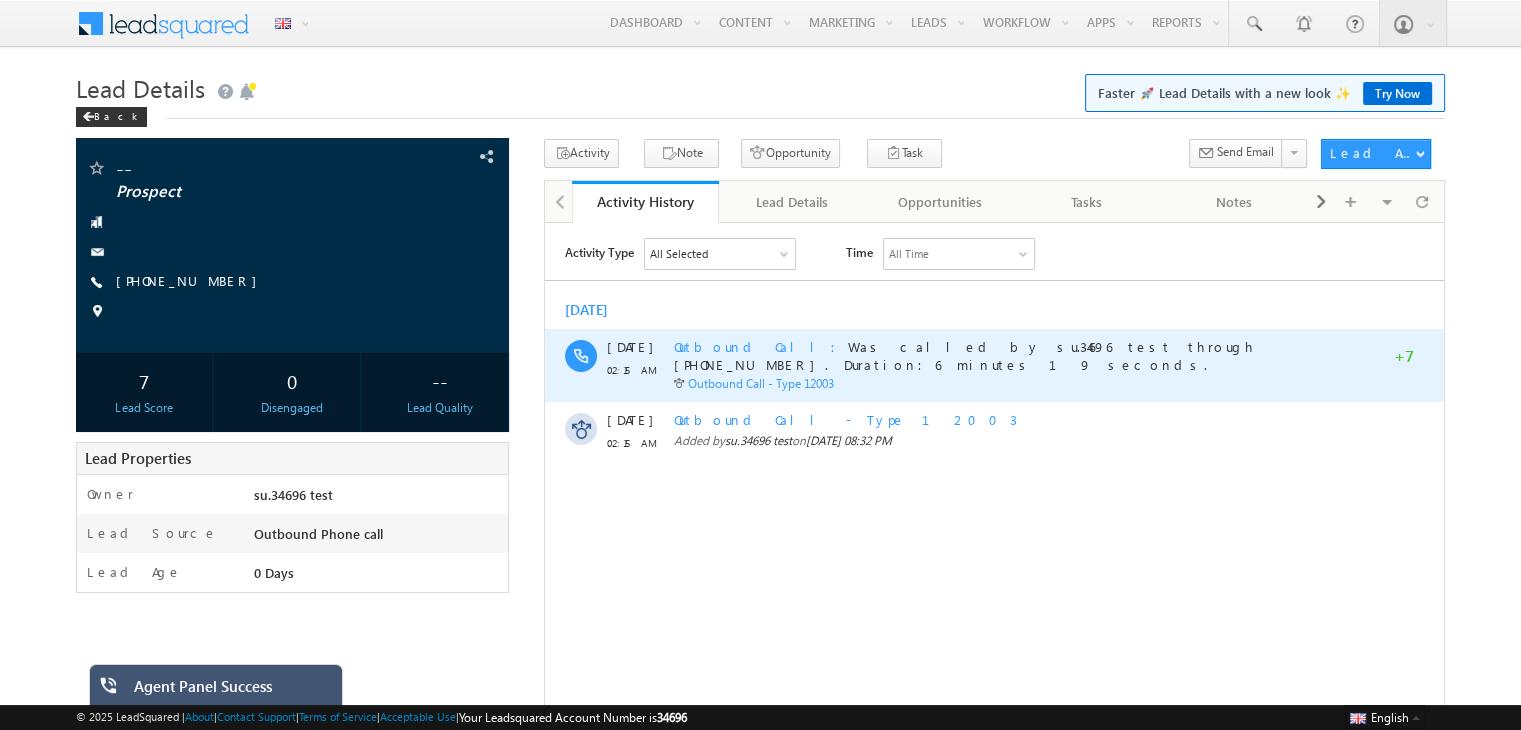 click on "Outbound Call" at bounding box center (761, 345) 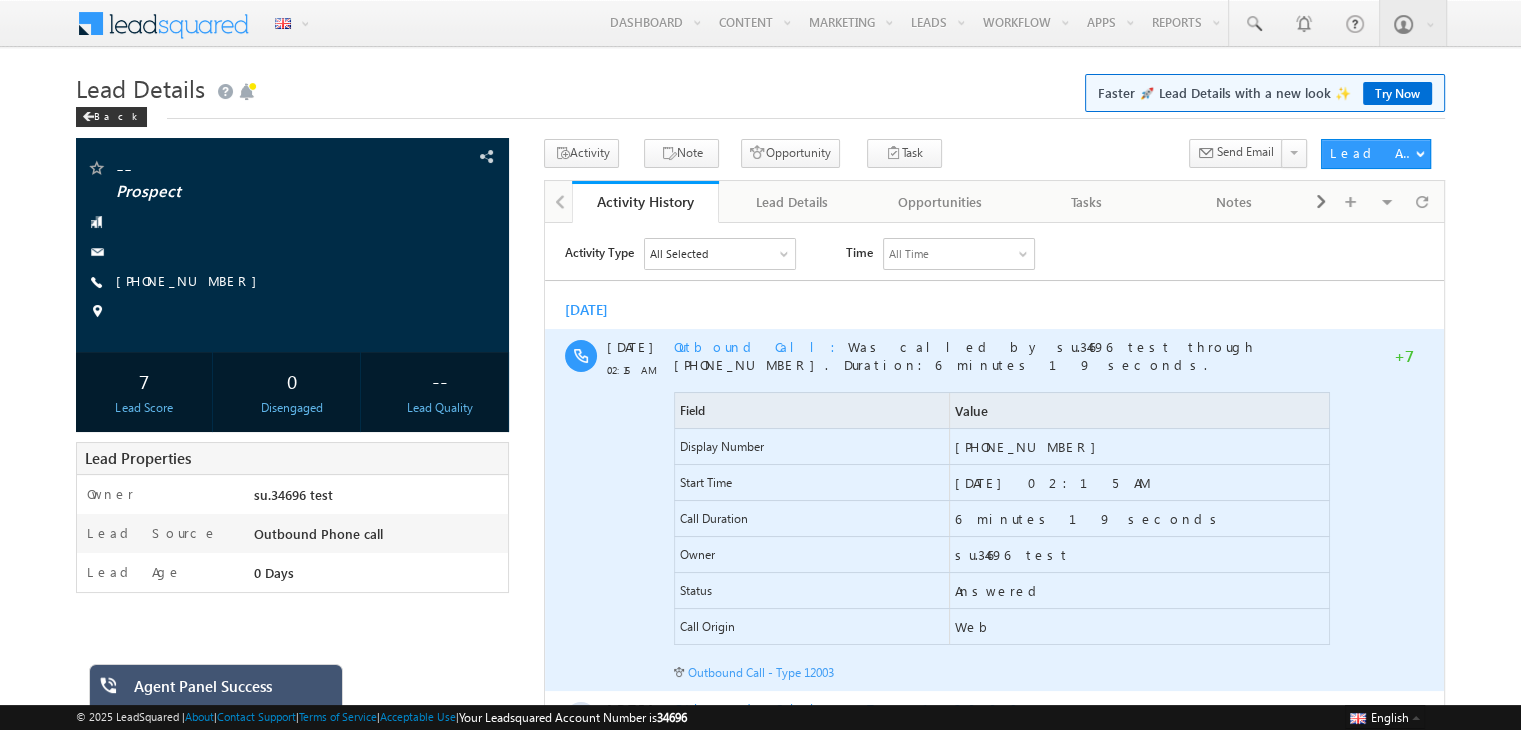 scroll, scrollTop: 38, scrollLeft: 0, axis: vertical 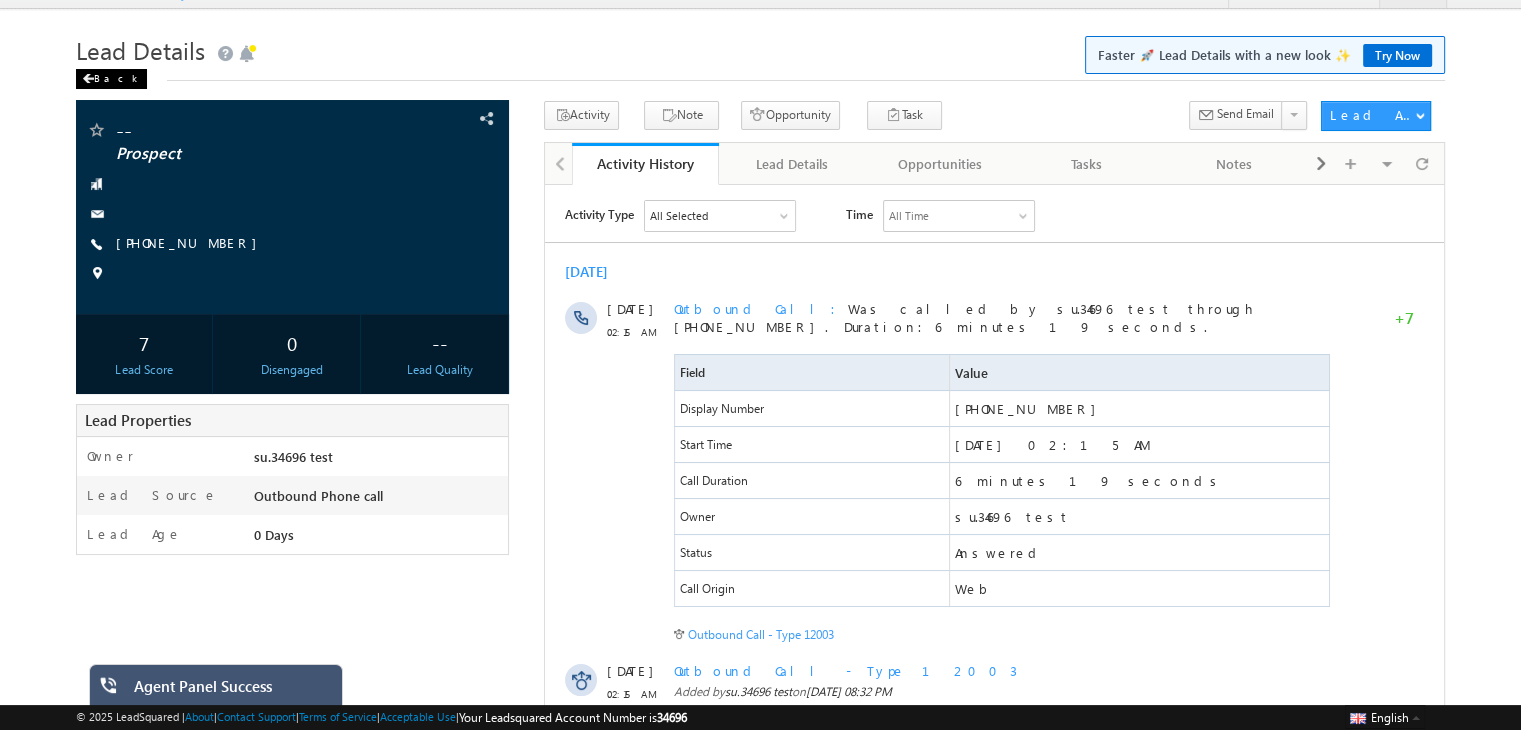 click on "Back" at bounding box center [111, 79] 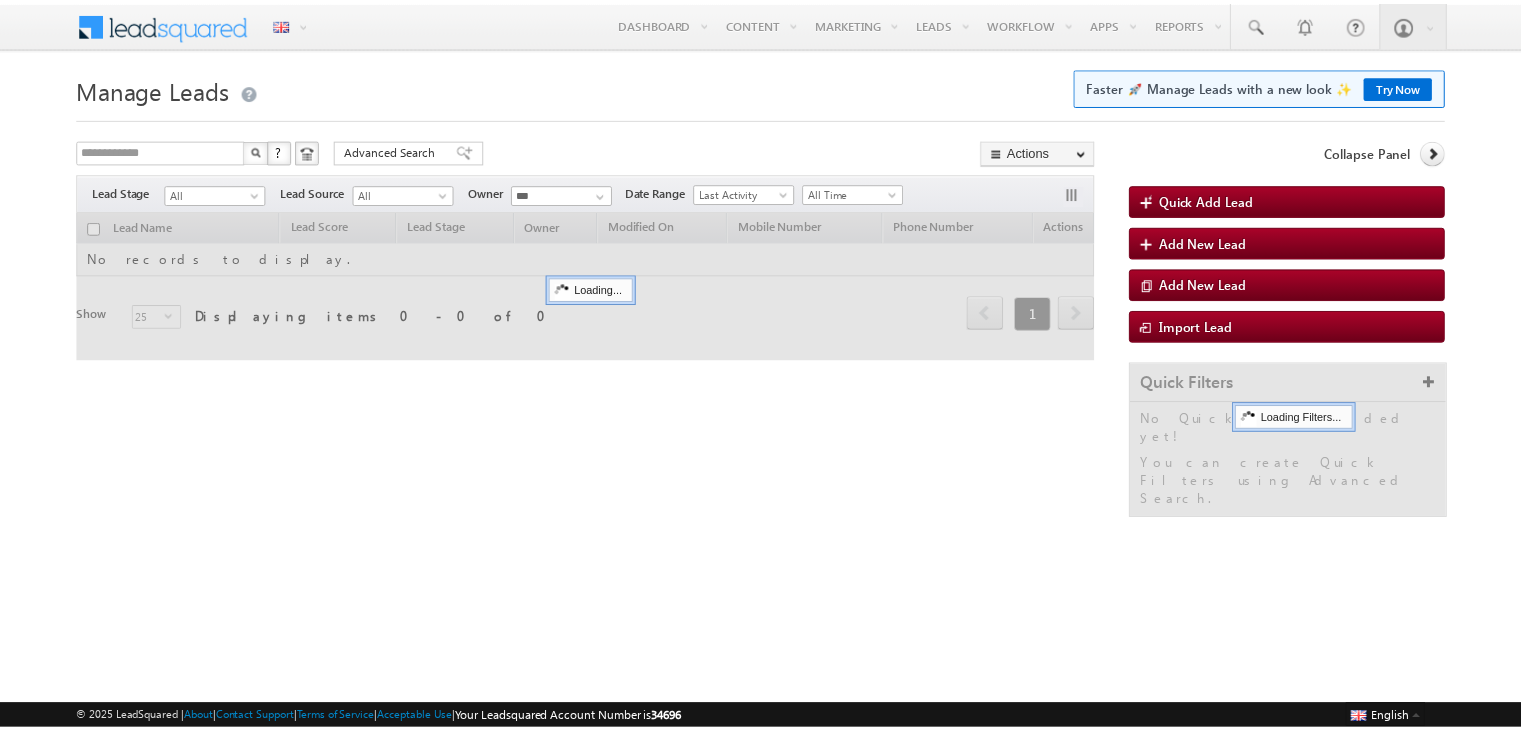 scroll, scrollTop: 0, scrollLeft: 0, axis: both 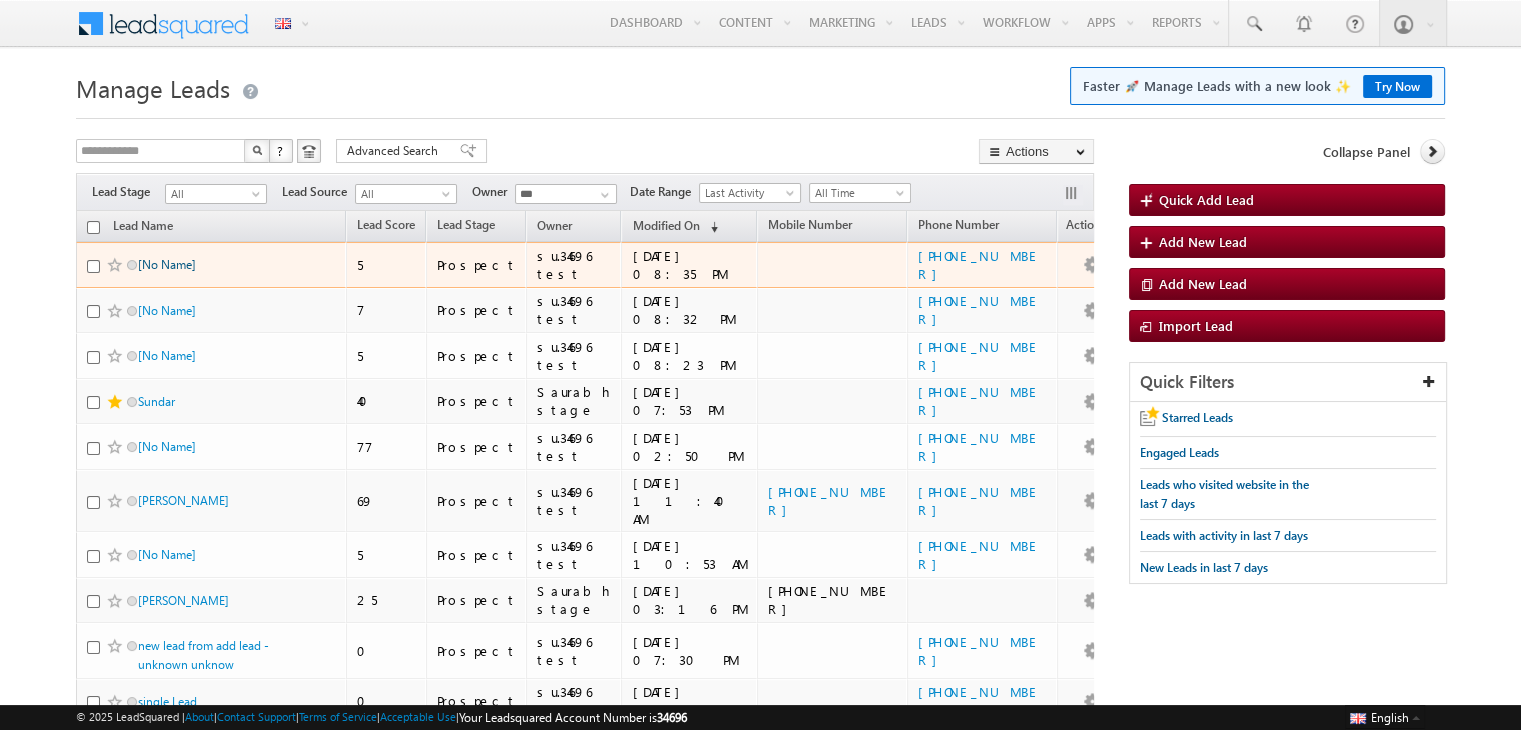 click on "[No Name]" at bounding box center (167, 264) 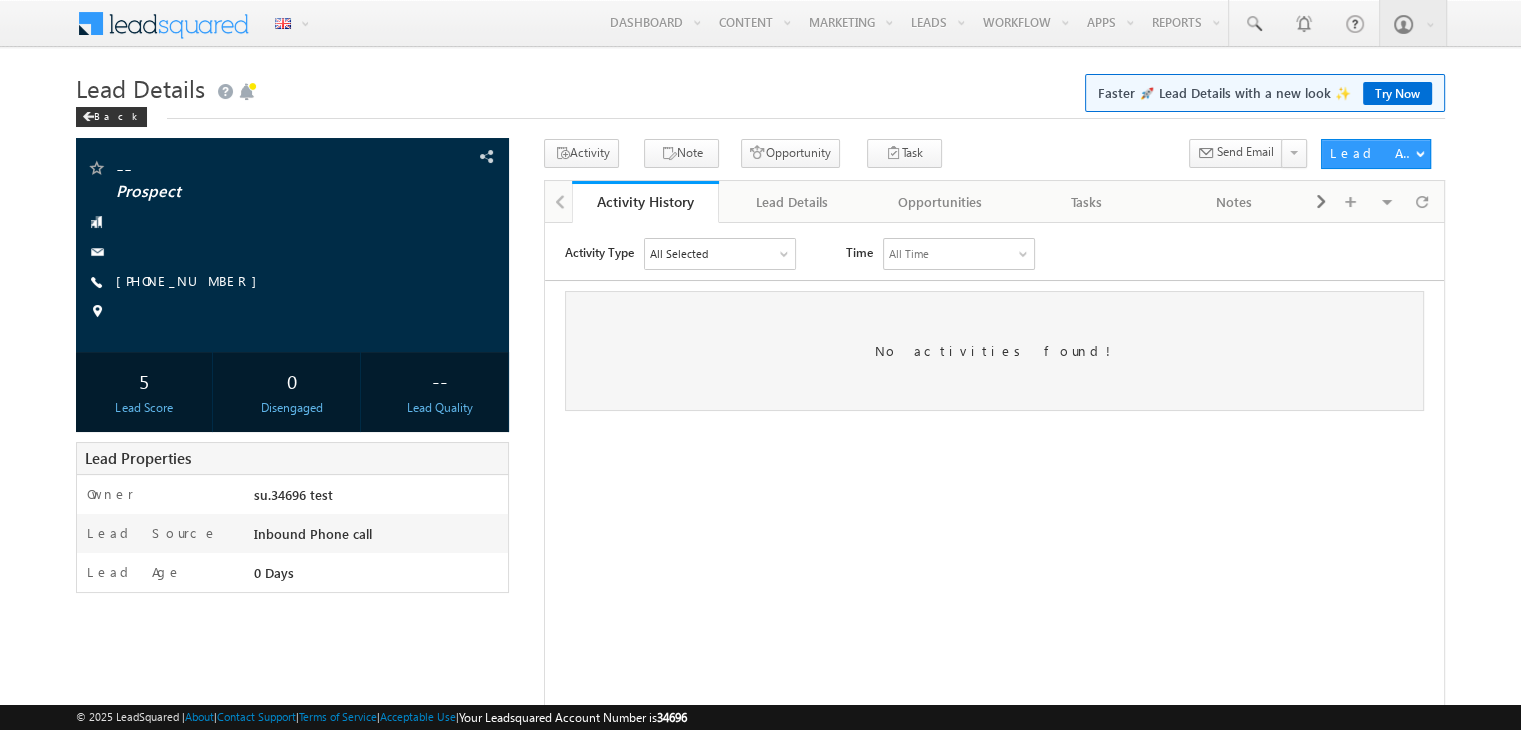 scroll, scrollTop: 0, scrollLeft: 0, axis: both 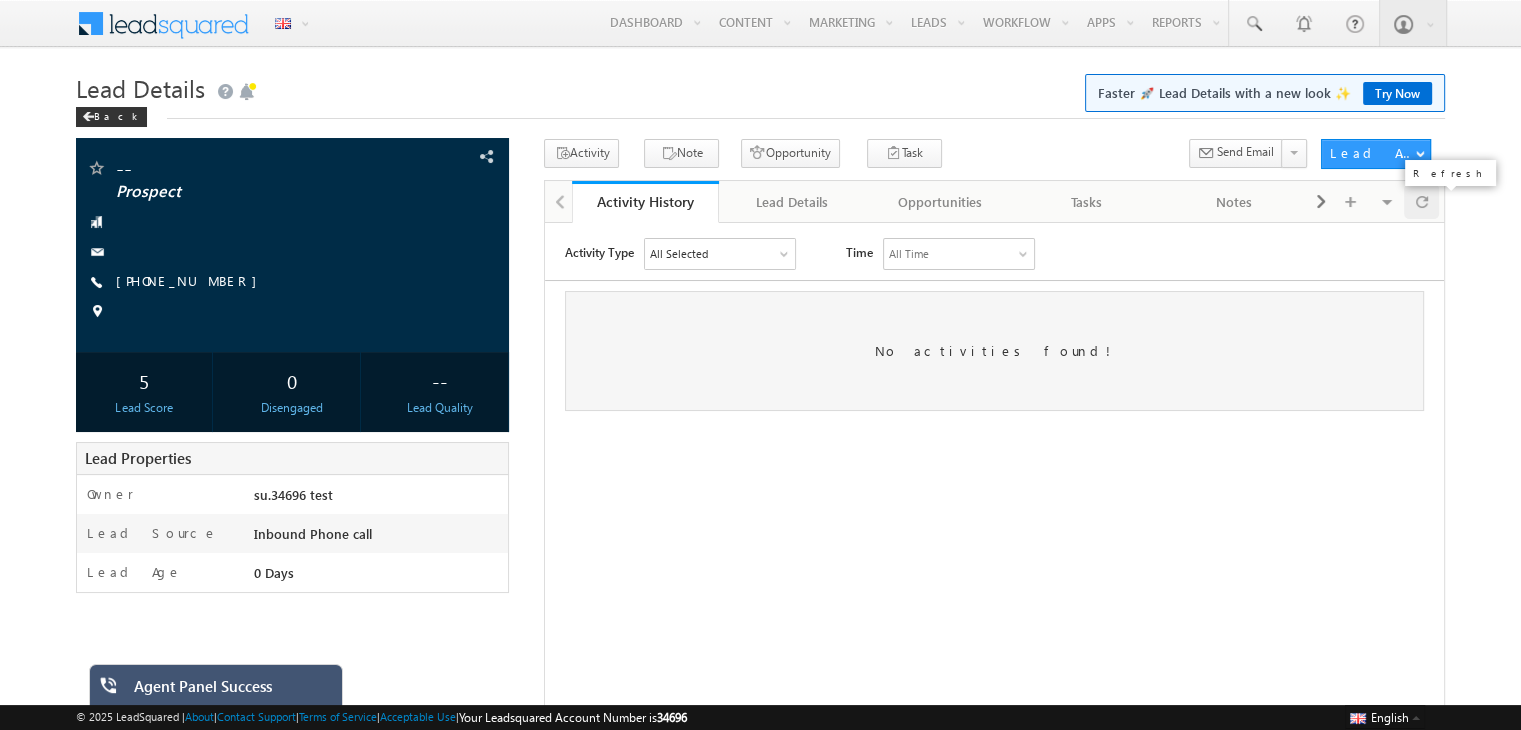 click at bounding box center [1422, 201] 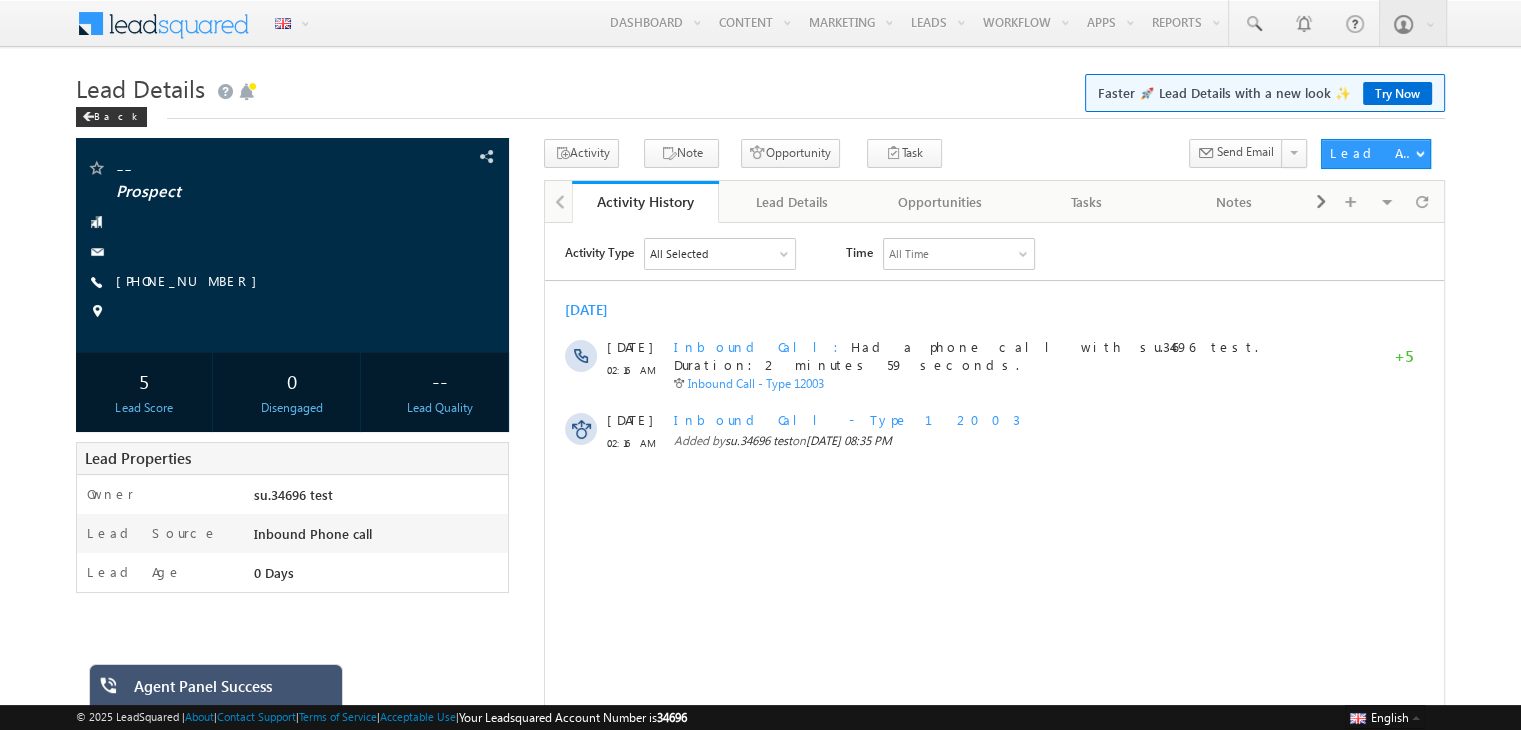 scroll, scrollTop: 0, scrollLeft: 0, axis: both 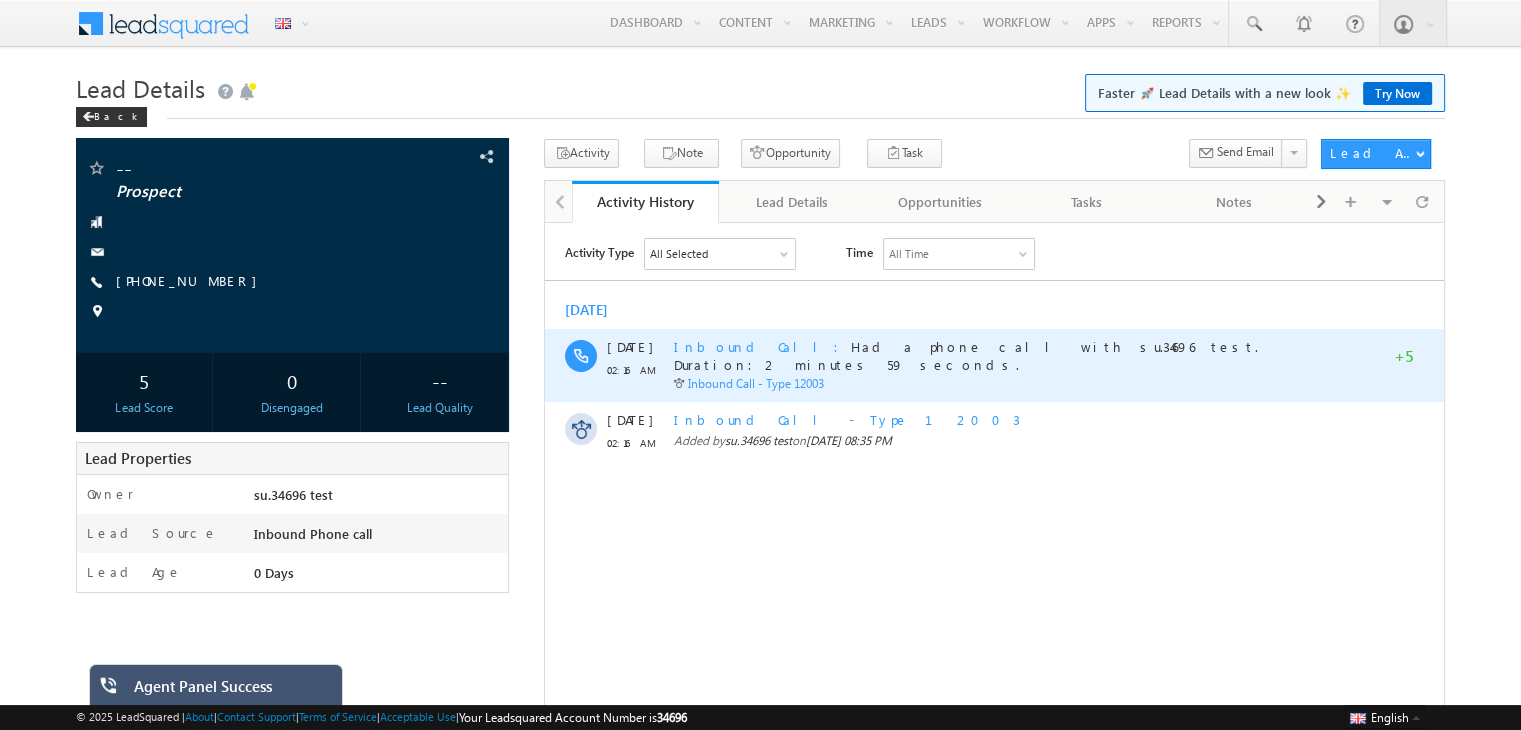 click on "Inbound Call" at bounding box center [762, 345] 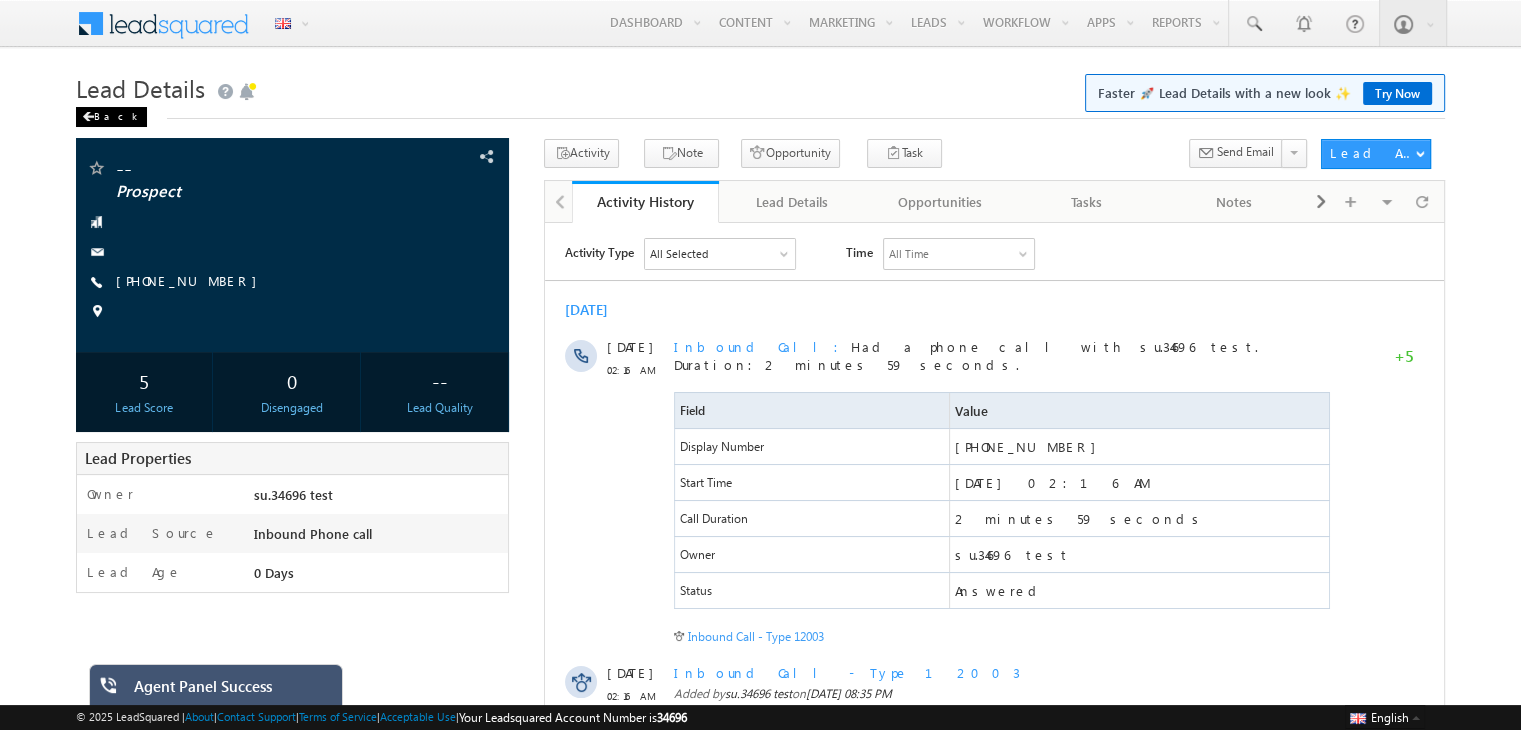 click on "Back" at bounding box center [111, 117] 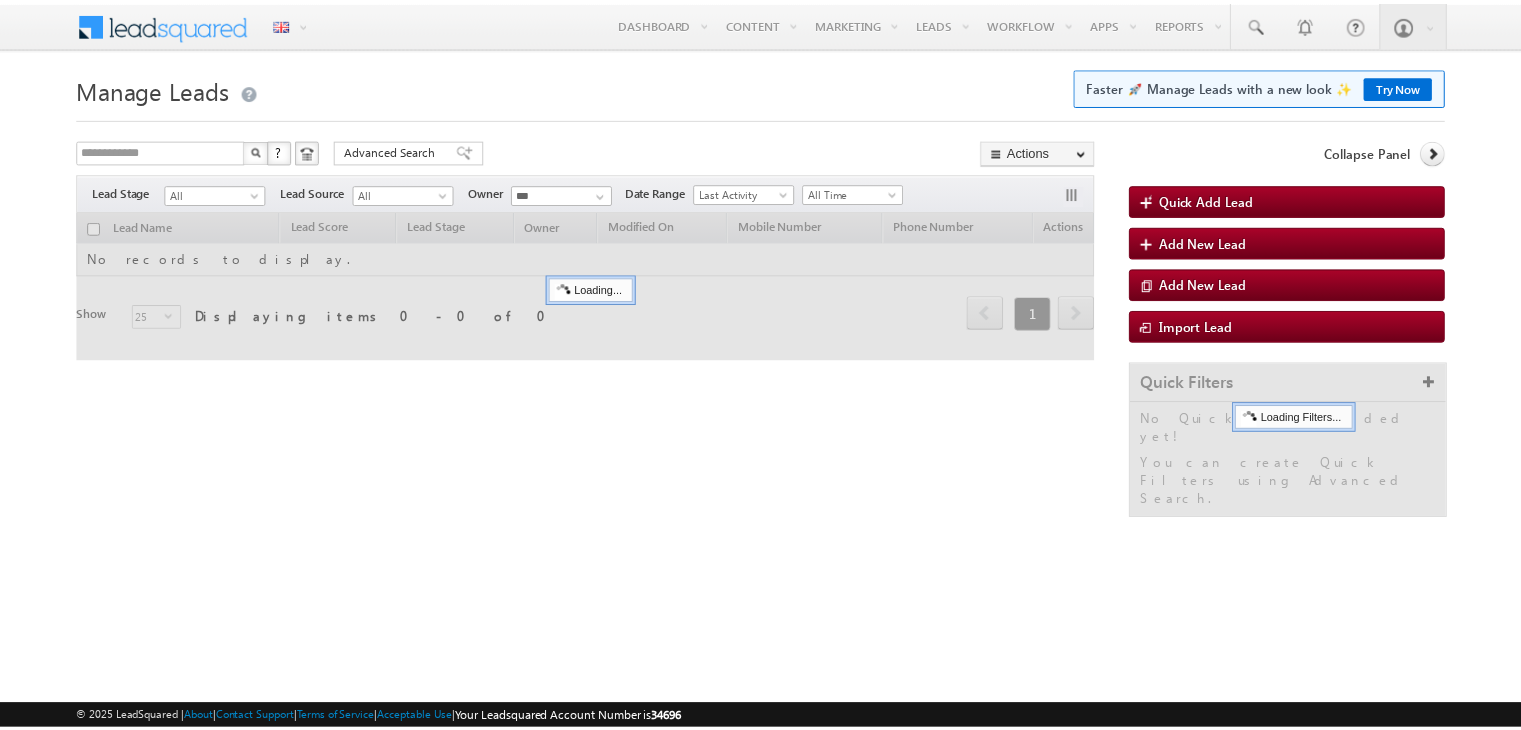 scroll, scrollTop: 0, scrollLeft: 0, axis: both 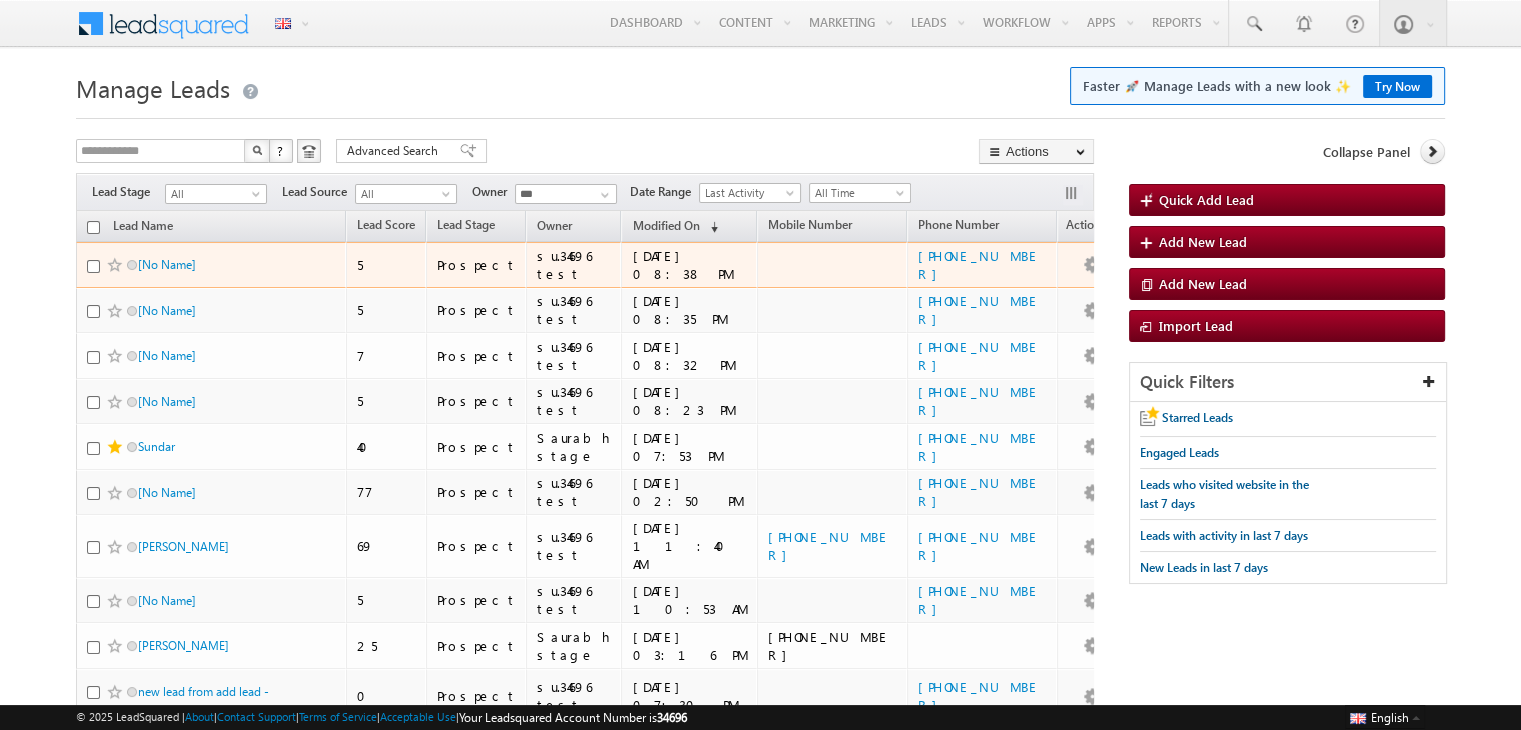 click on "[No Name]" at bounding box center (205, 264) 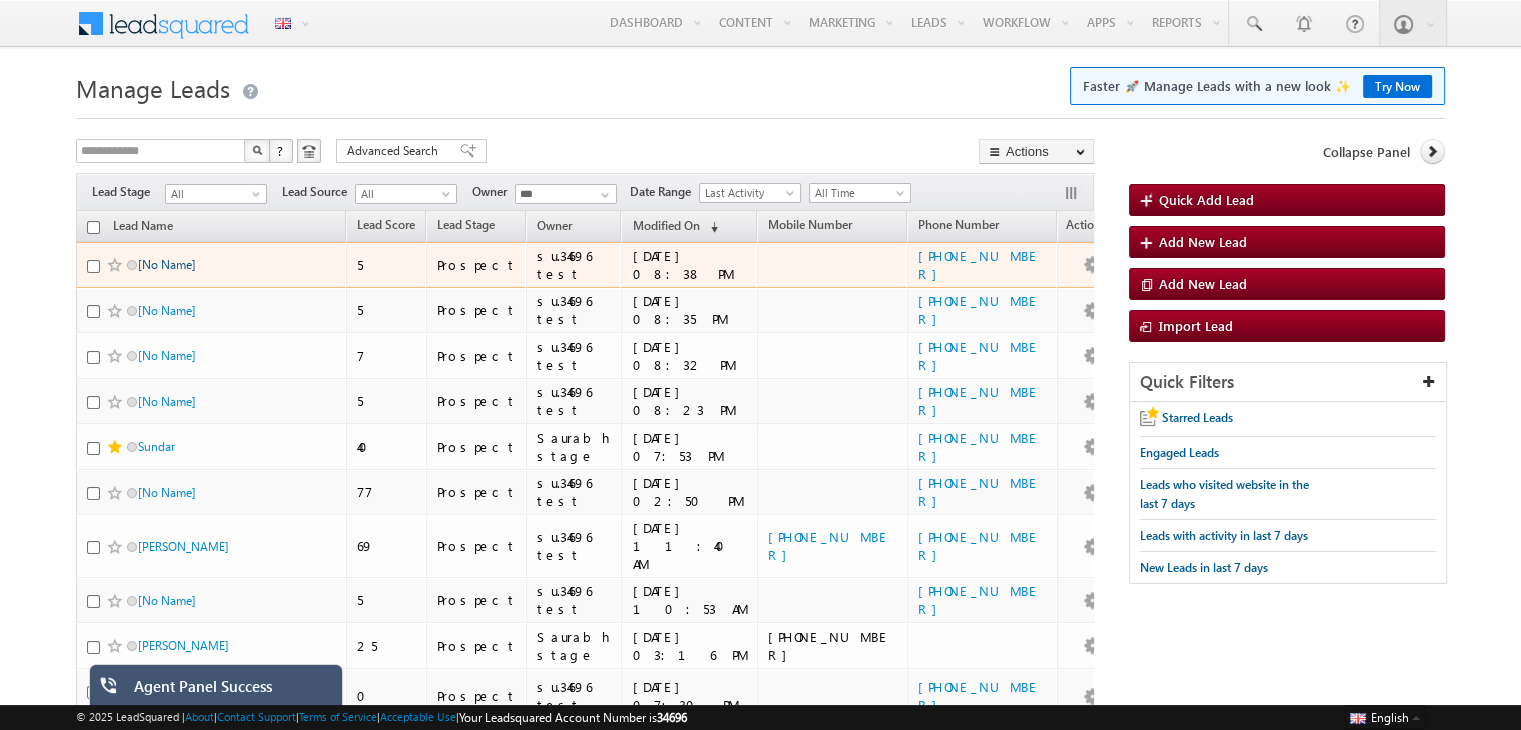 click on "[No Name]" at bounding box center [167, 264] 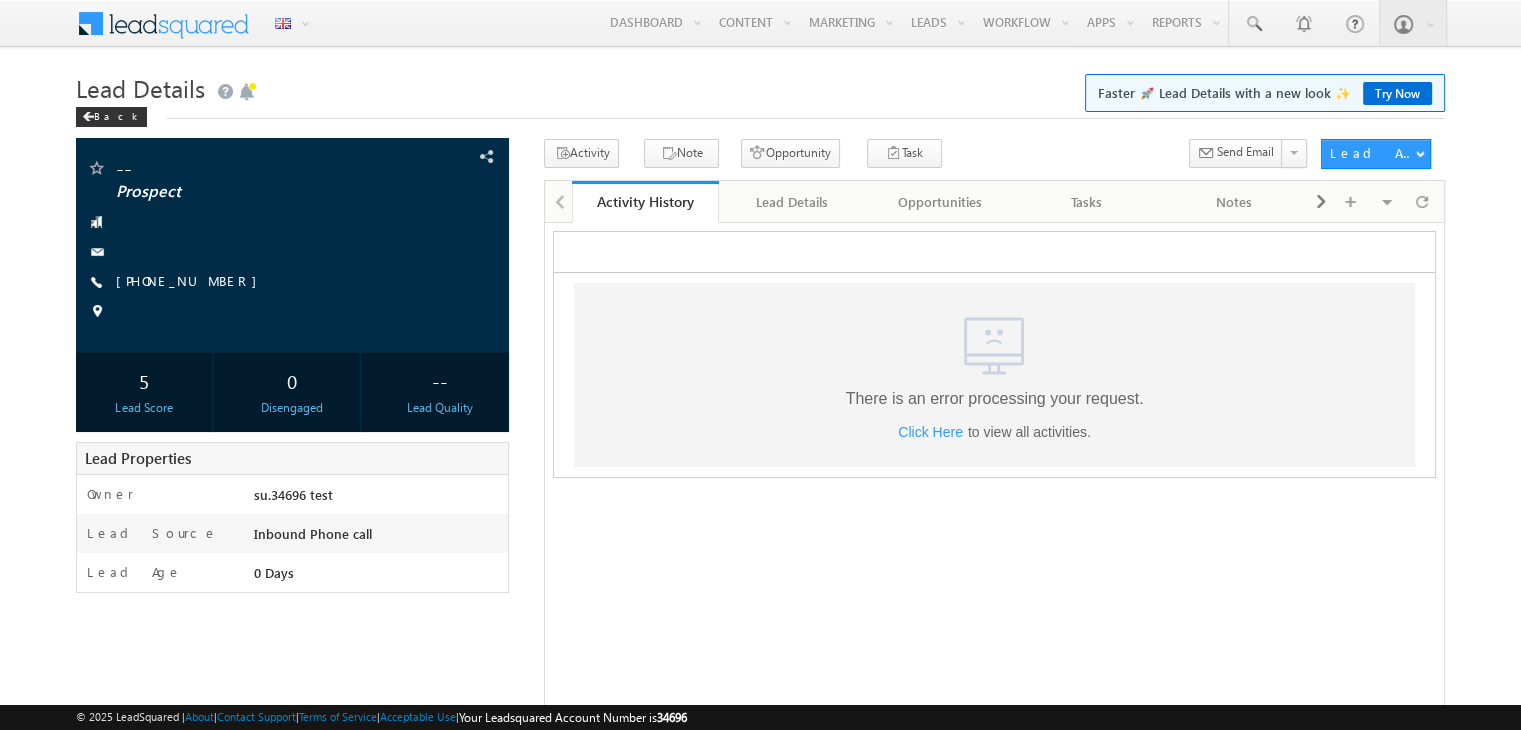 scroll, scrollTop: 0, scrollLeft: 0, axis: both 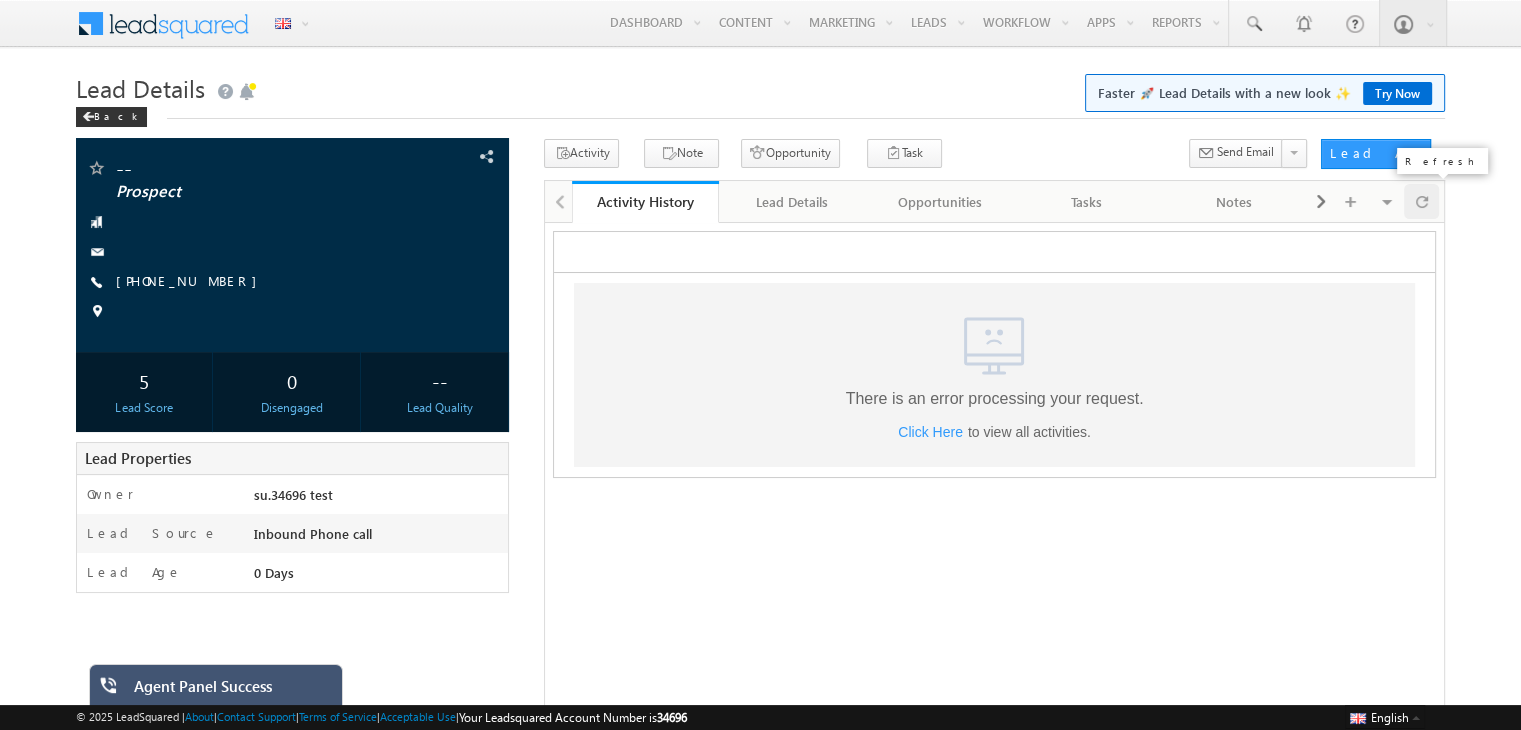 click at bounding box center [1422, 201] 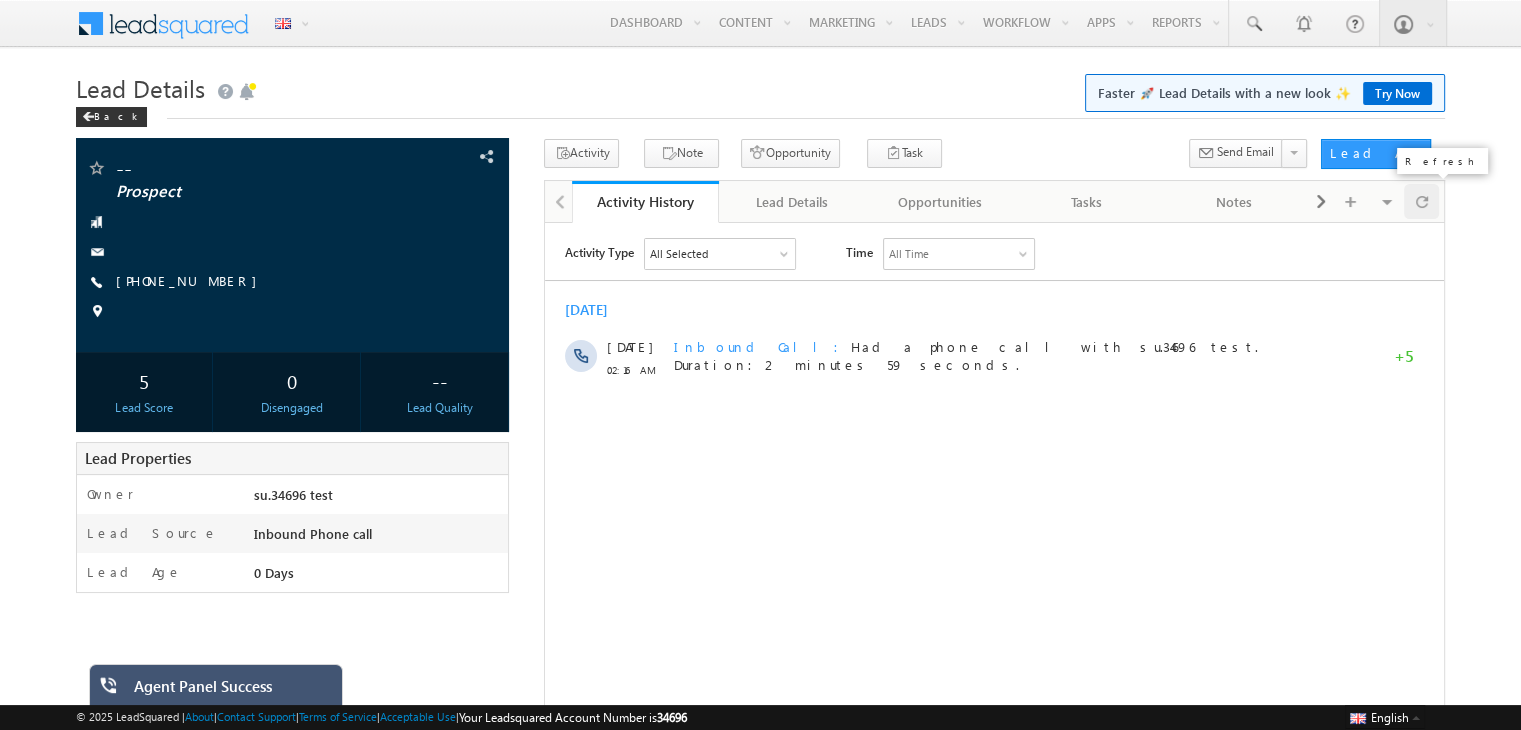 scroll, scrollTop: 0, scrollLeft: 0, axis: both 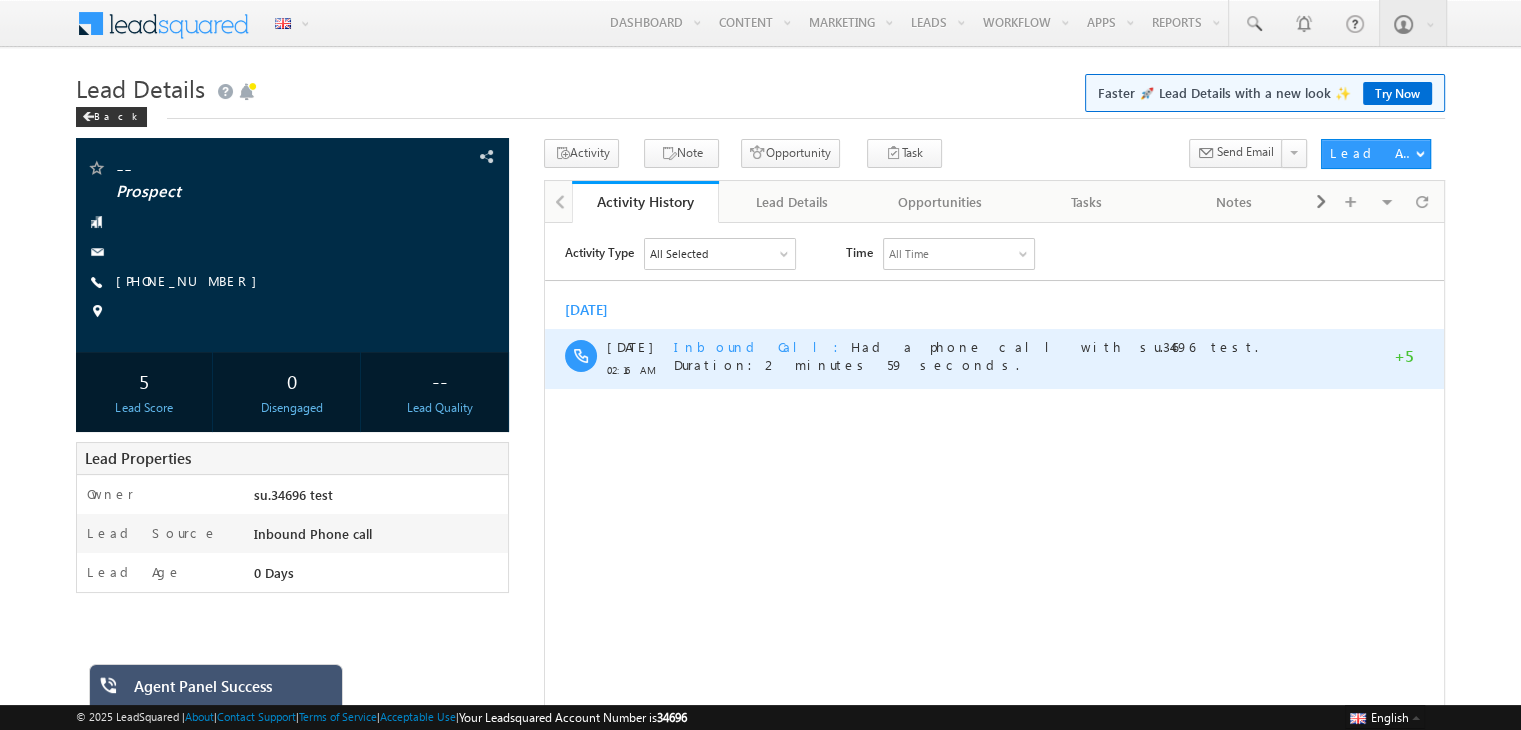 click on "Inbound Call" at bounding box center [762, 345] 